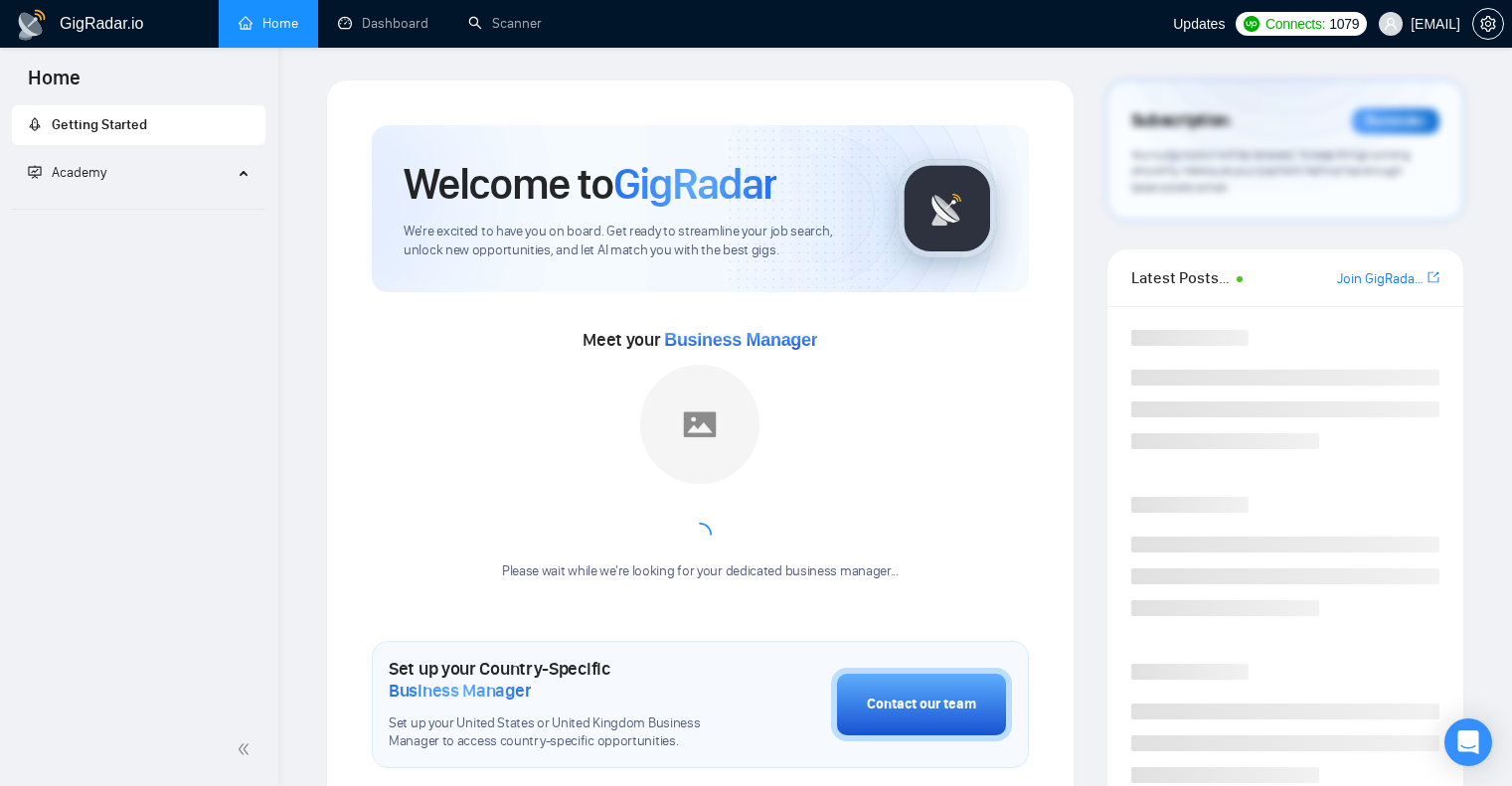 scroll, scrollTop: 0, scrollLeft: 0, axis: both 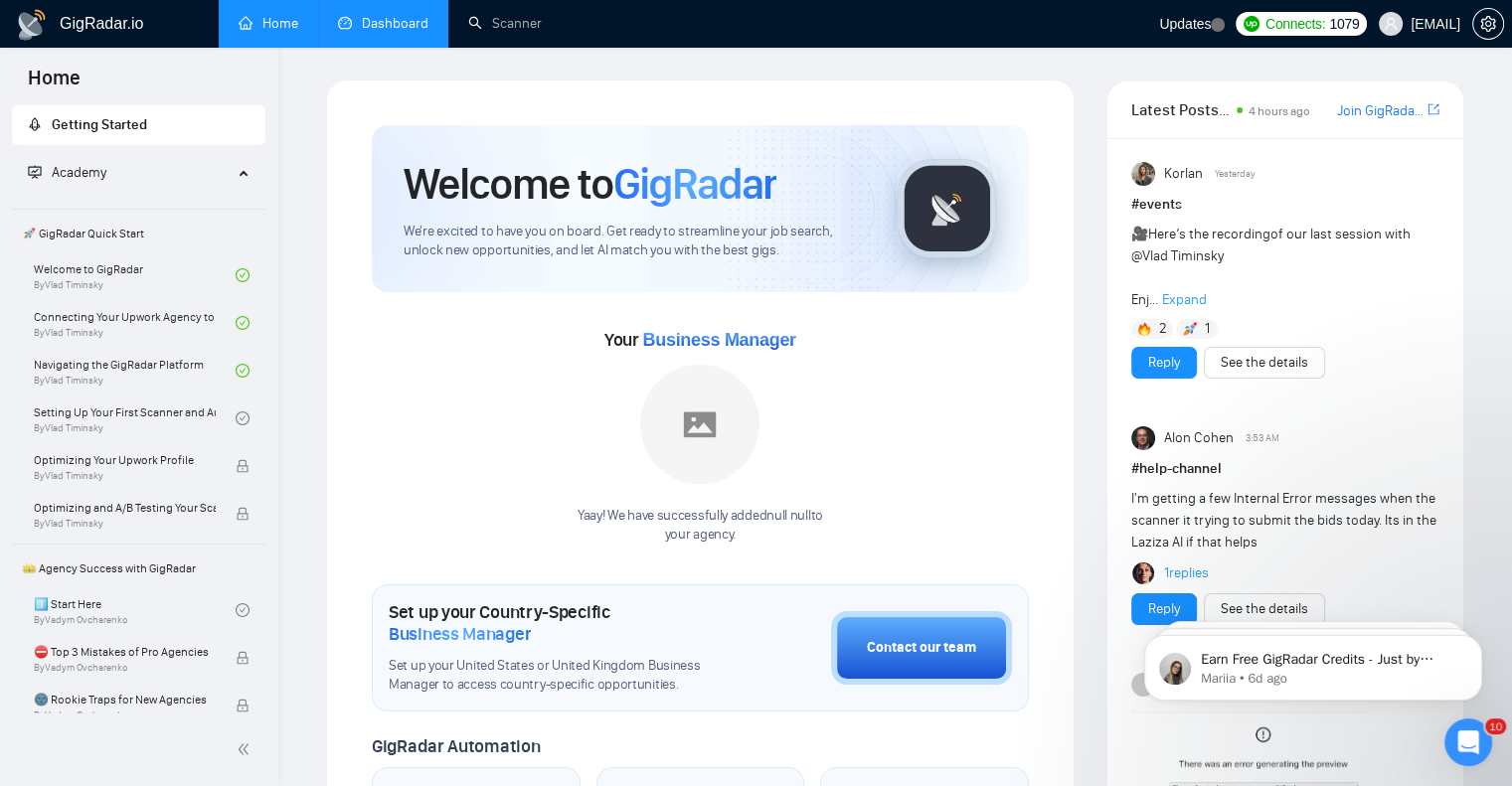 click on "Dashboard" at bounding box center [383, 23] 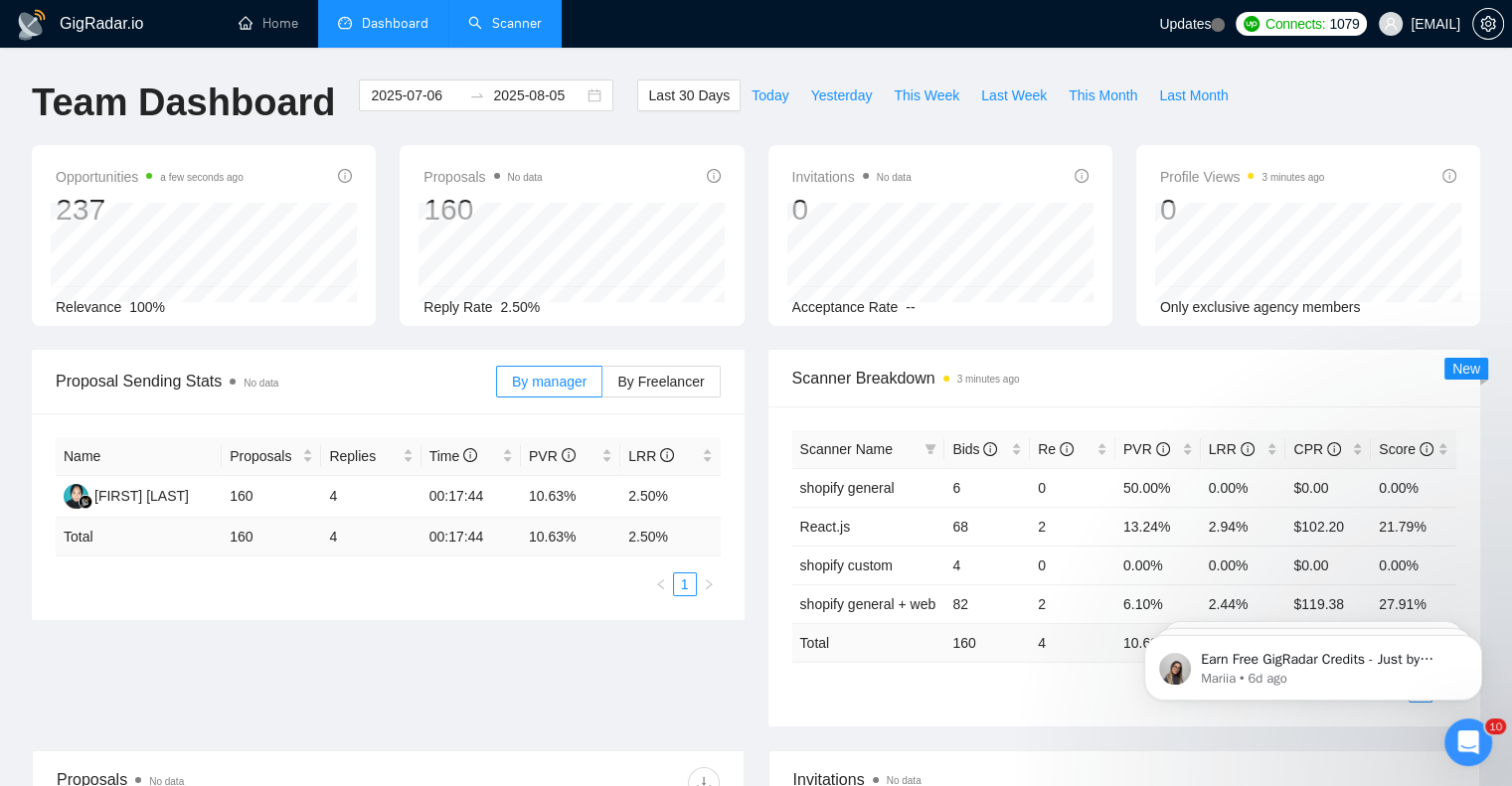 click on "Scanner" at bounding box center [505, 23] 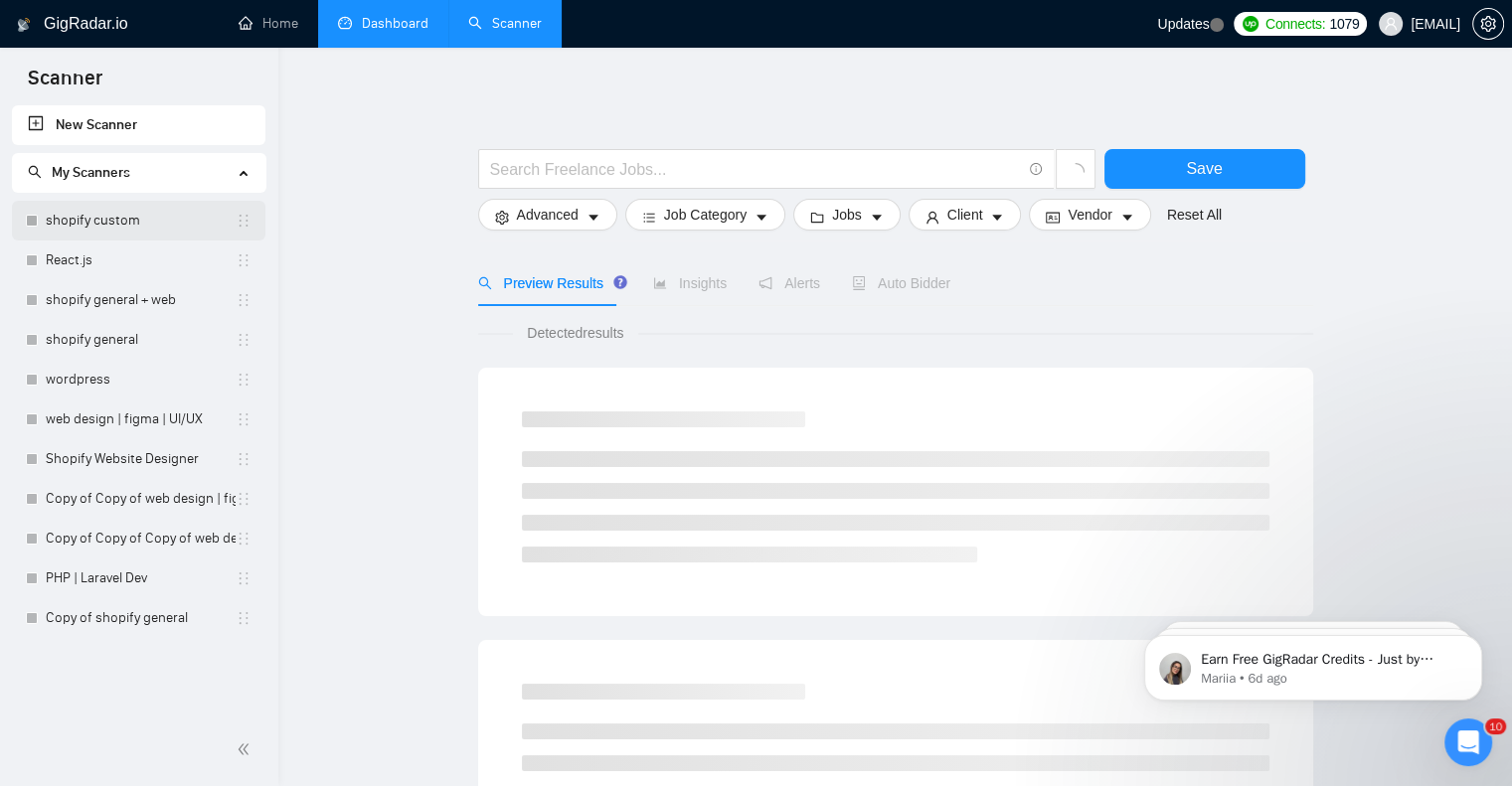 click on "shopify custom" at bounding box center (140, 221) 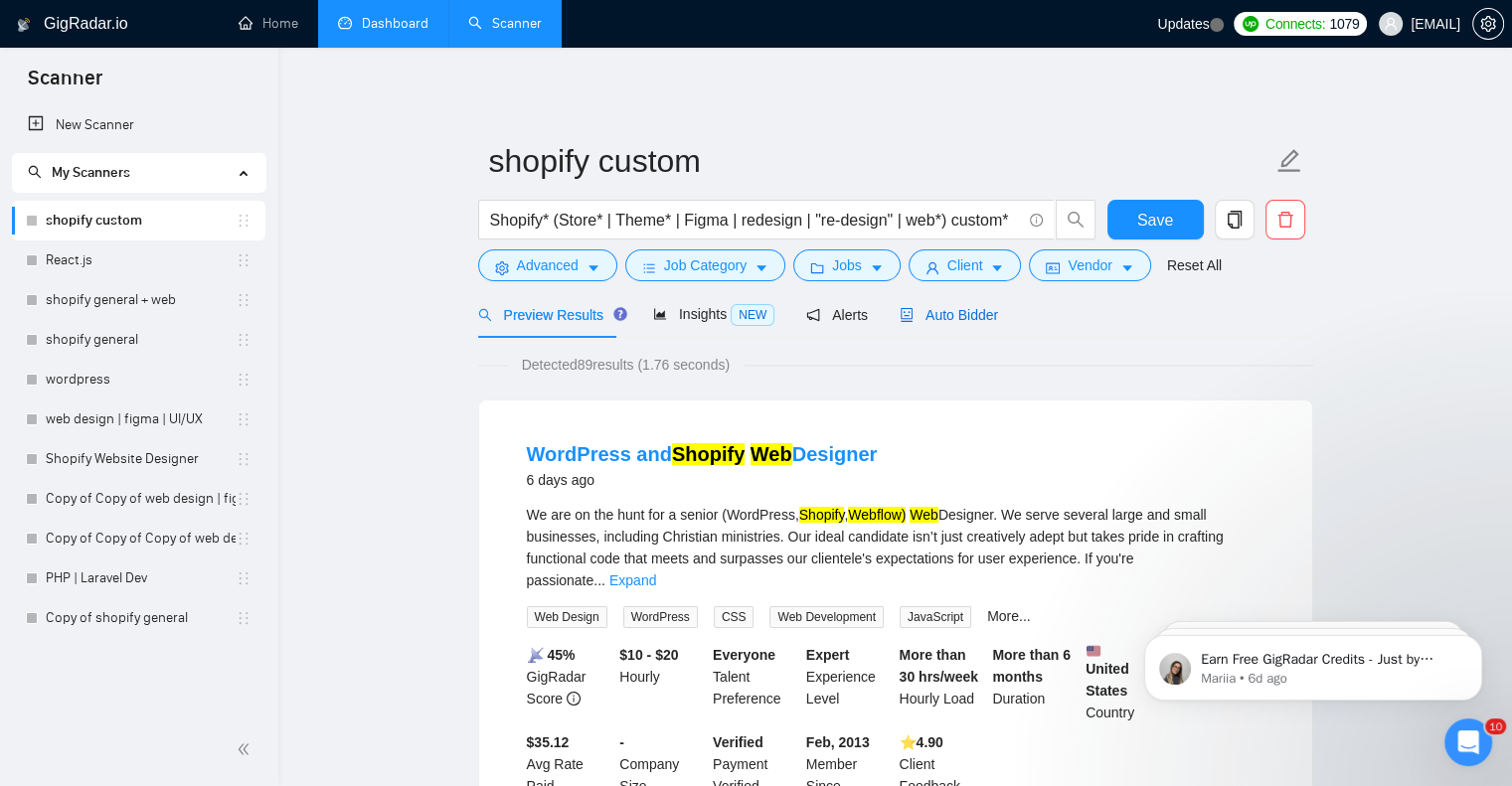 click on "Auto Bidder" at bounding box center (948, 315) 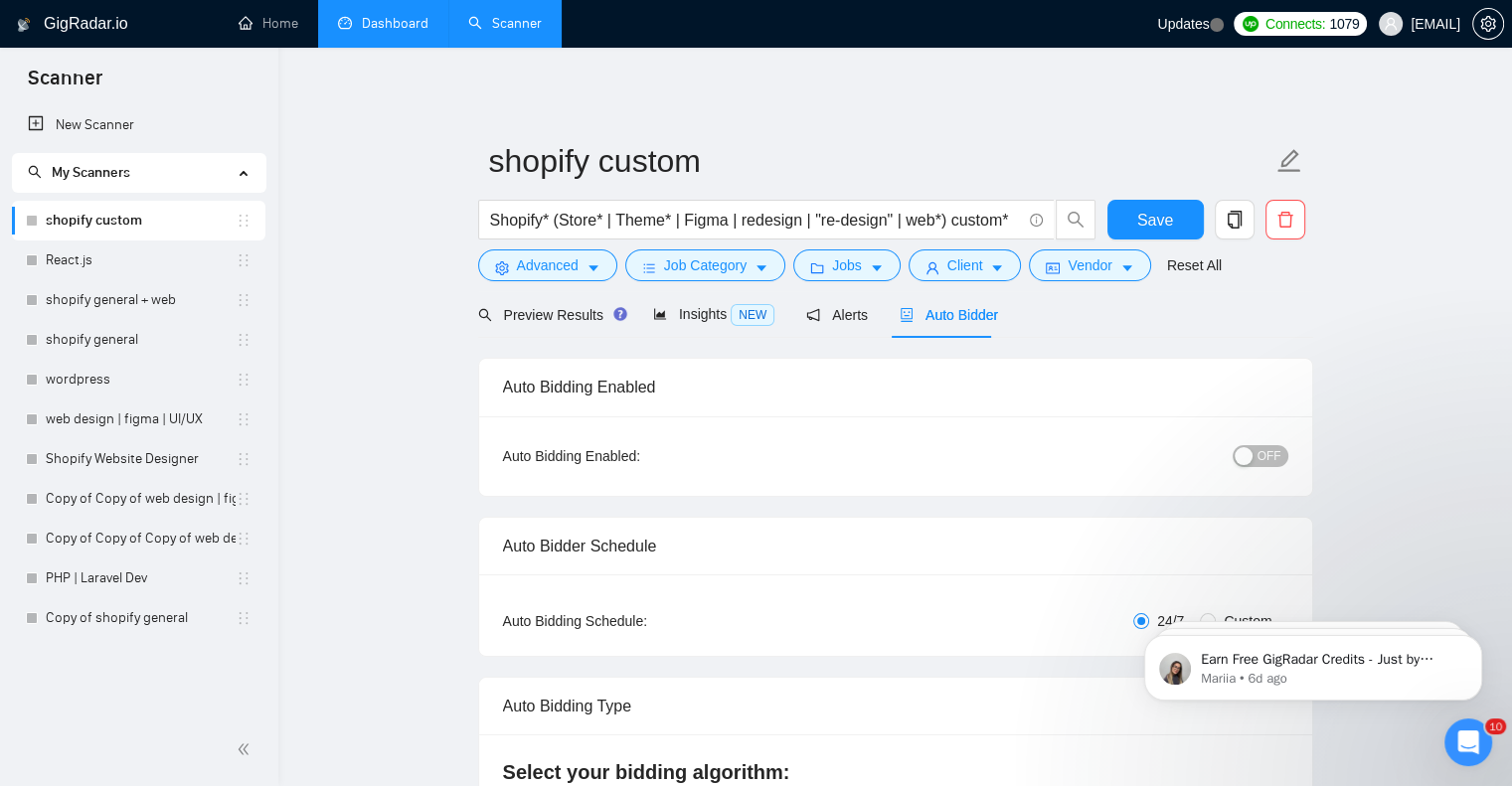 type 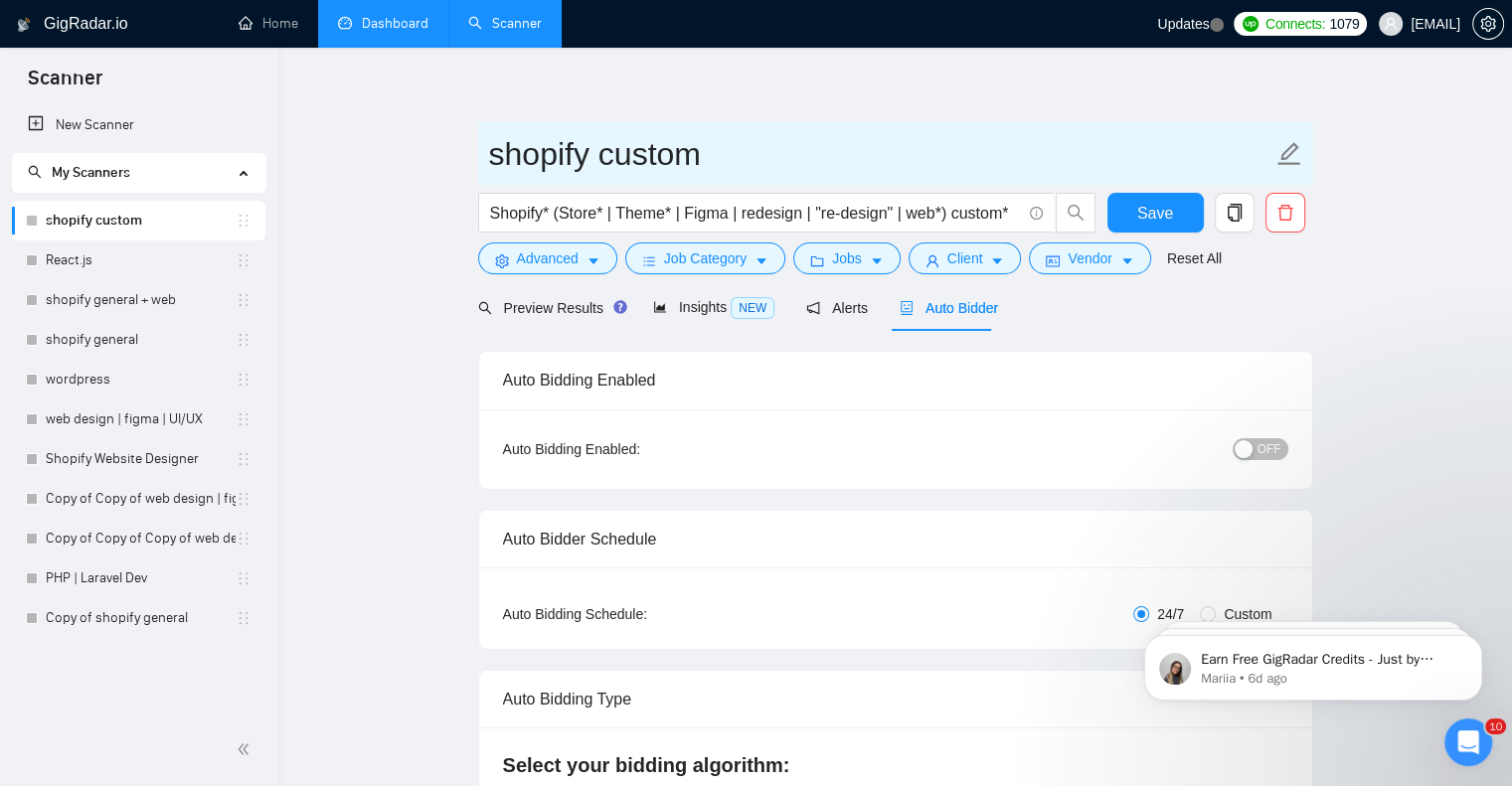 scroll, scrollTop: 0, scrollLeft: 0, axis: both 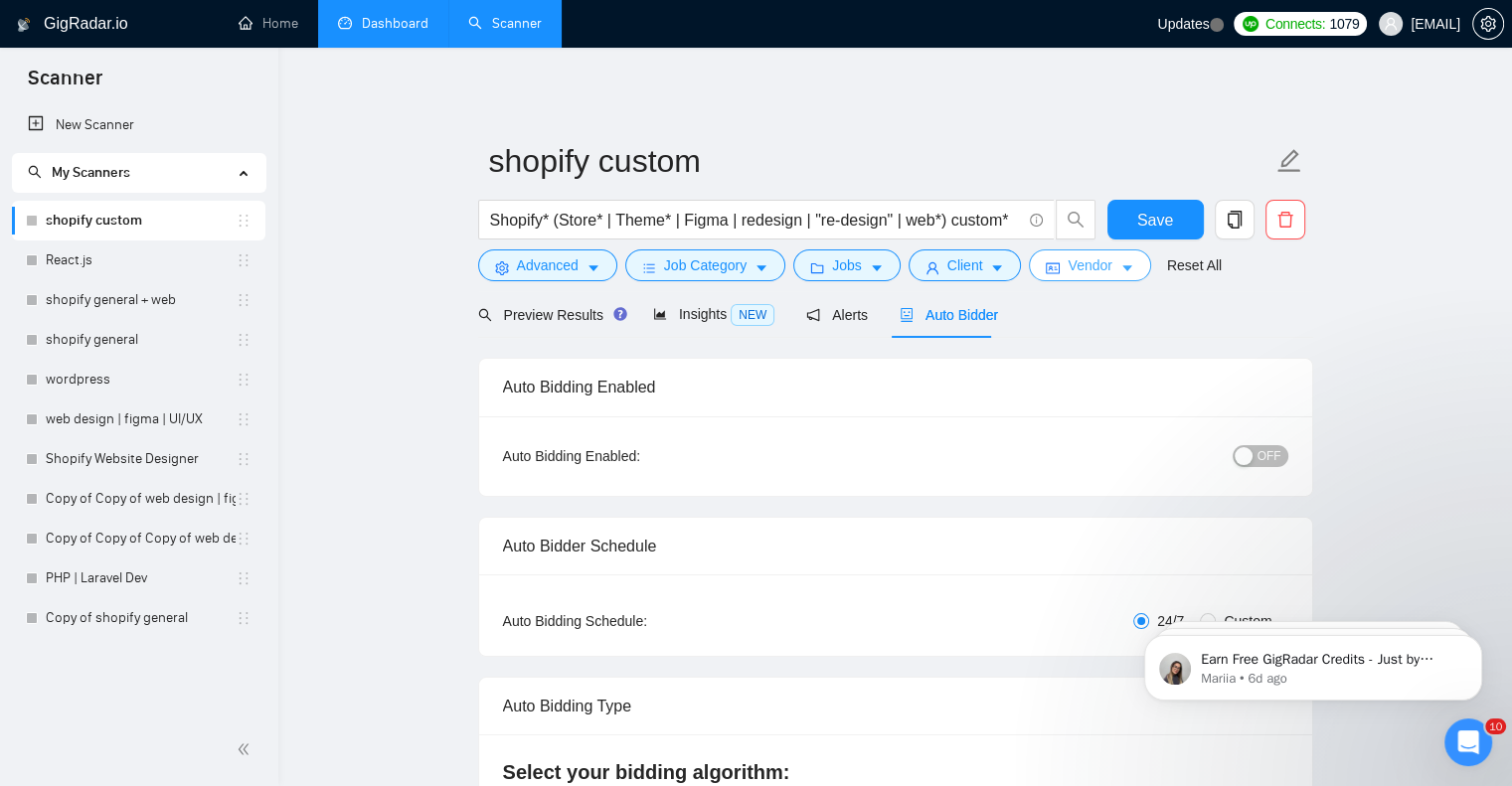 click on "Vendor" at bounding box center (1090, 265) 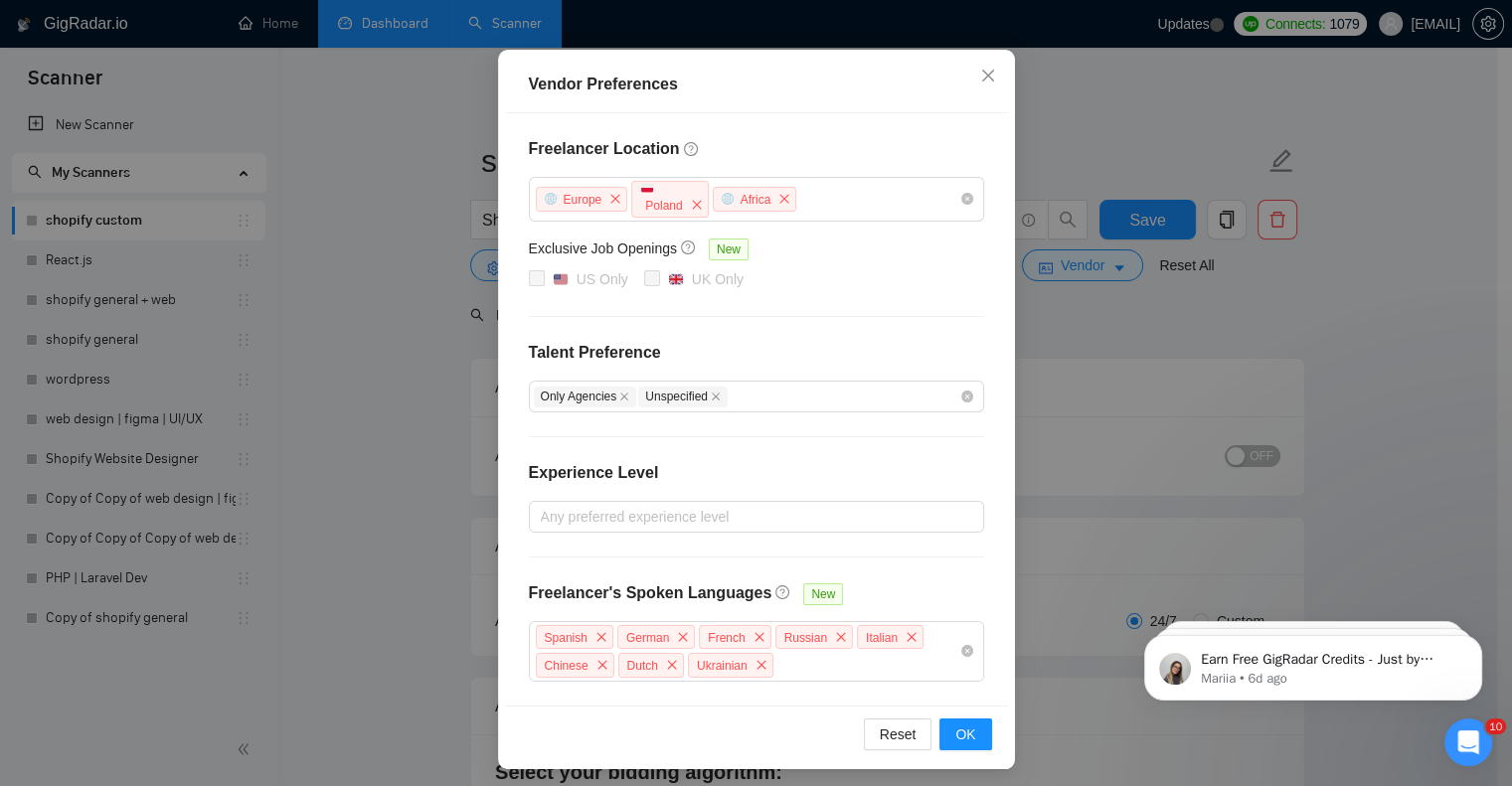 scroll, scrollTop: 170, scrollLeft: 0, axis: vertical 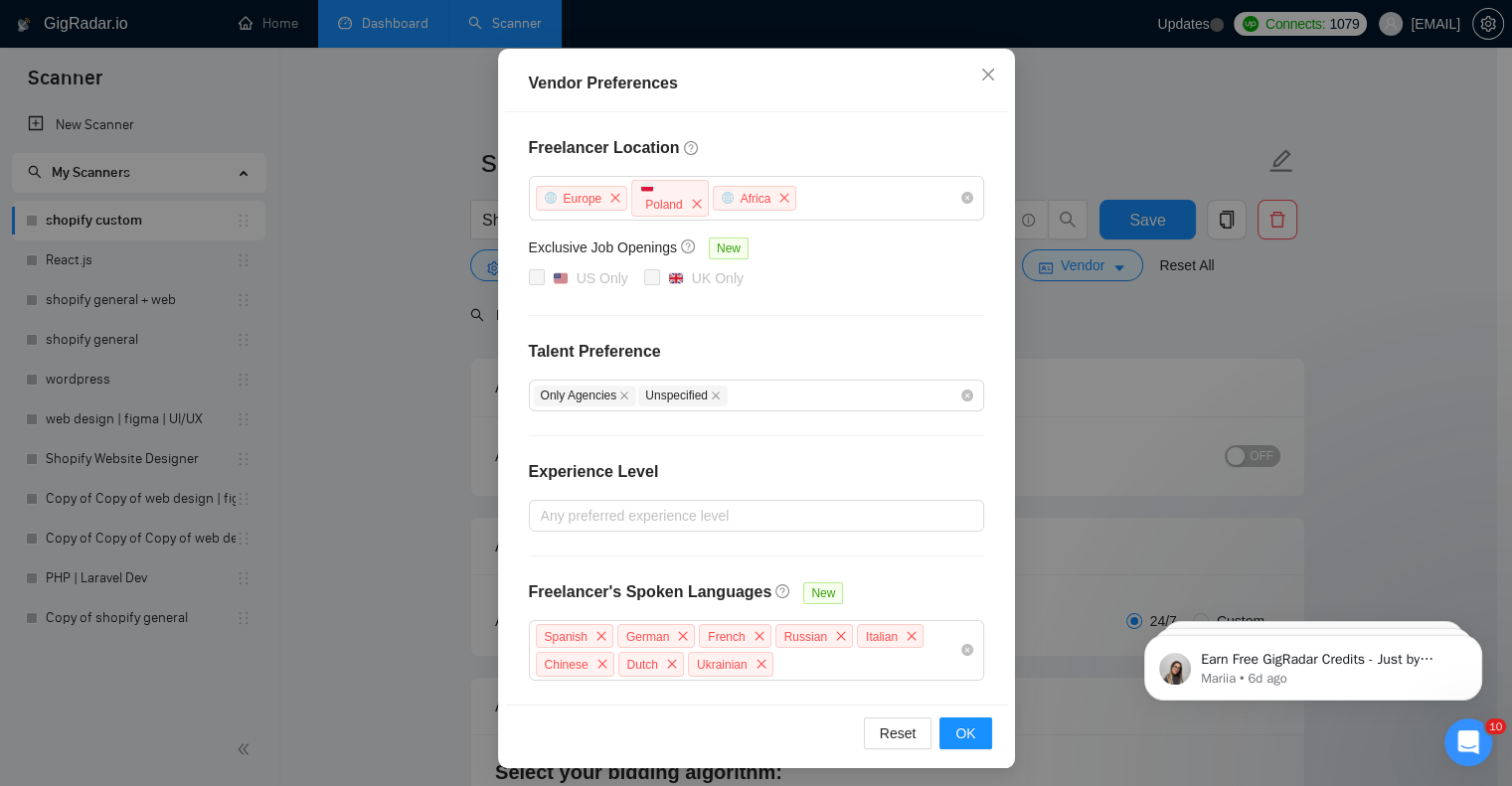 click on "Vendor Preferences Freelancer Location   Europe Poland Africa   Exclusive Job Openings New US Only UK Only Talent Preference Only Agencies Unspecified   Experience Level   Any preferred experience level Freelancer's Spoken Languages New Spanish German French Russian Italian Chinese Dutch Ukrainian   Reset OK" at bounding box center (756, 393) 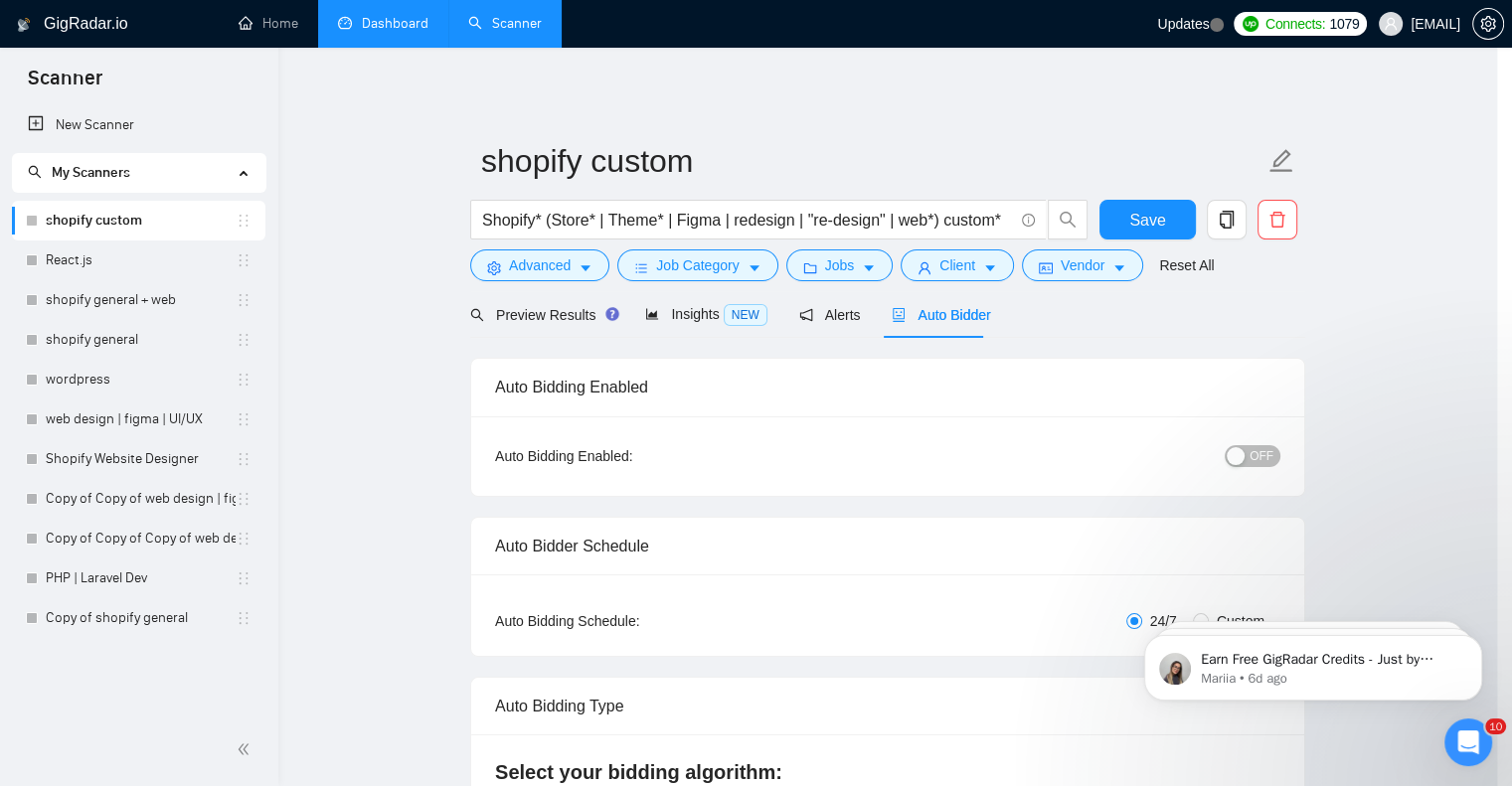 scroll, scrollTop: 71, scrollLeft: 0, axis: vertical 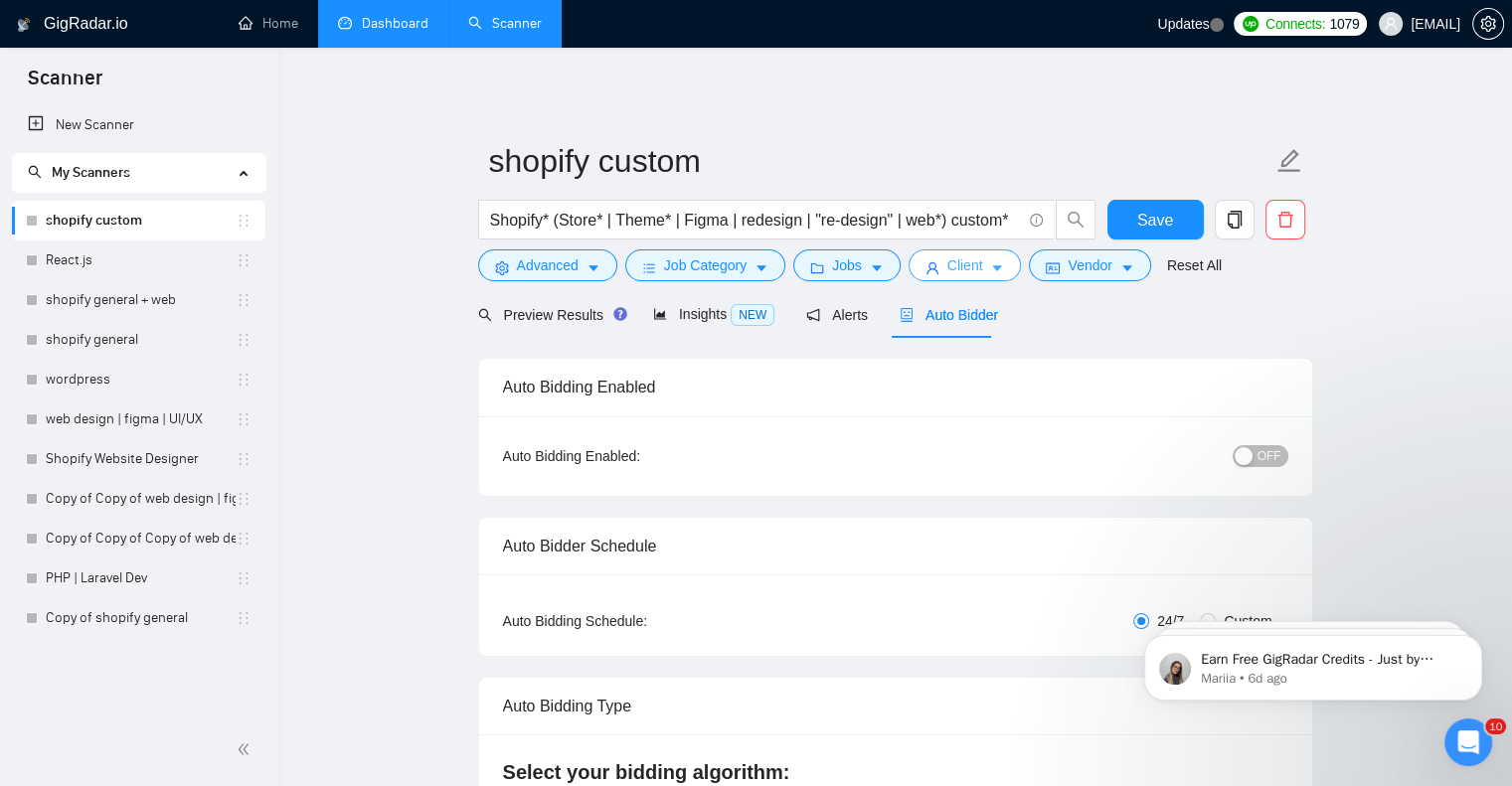 click on "Client" at bounding box center [965, 265] 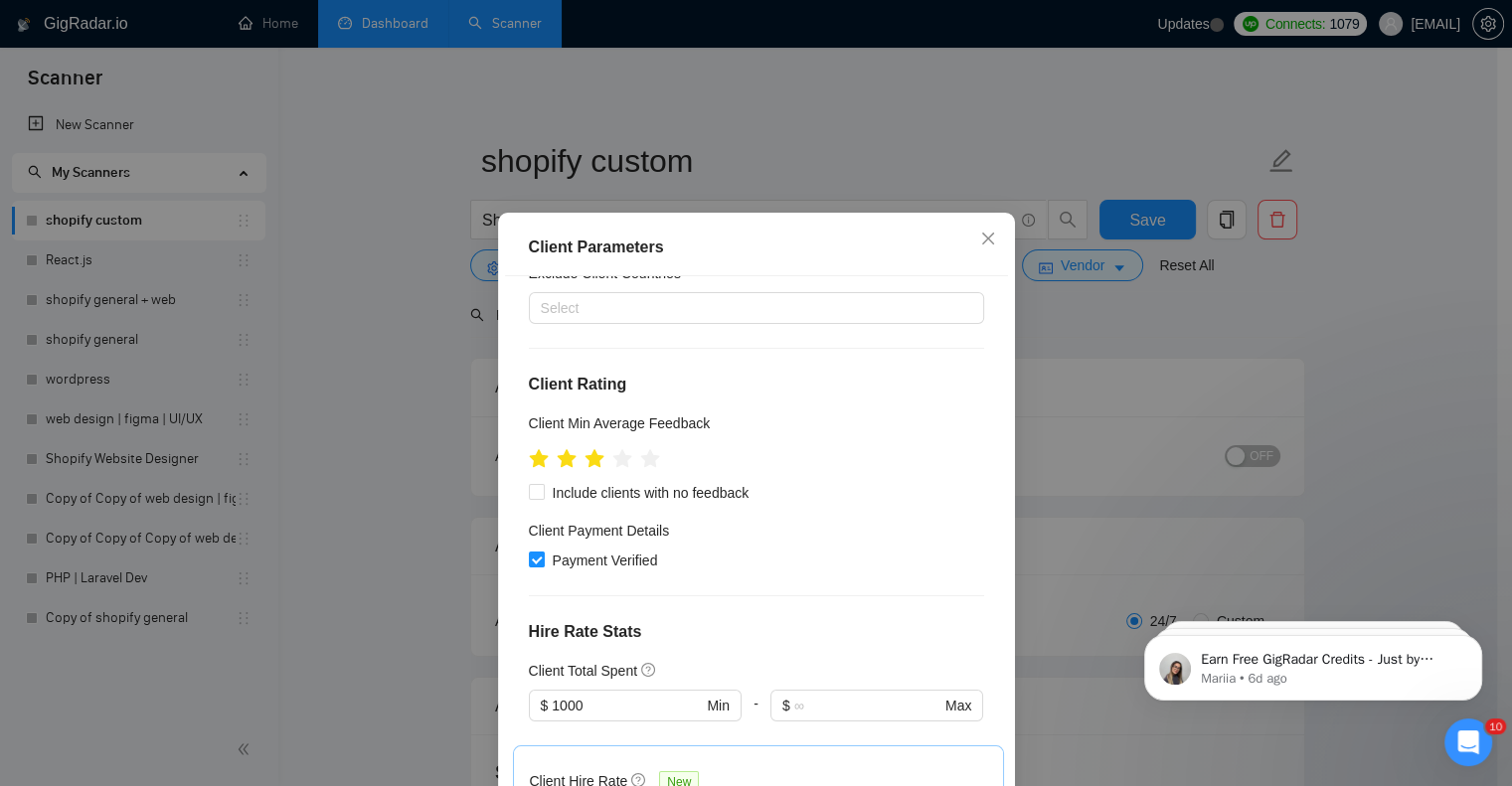 scroll, scrollTop: 264, scrollLeft: 0, axis: vertical 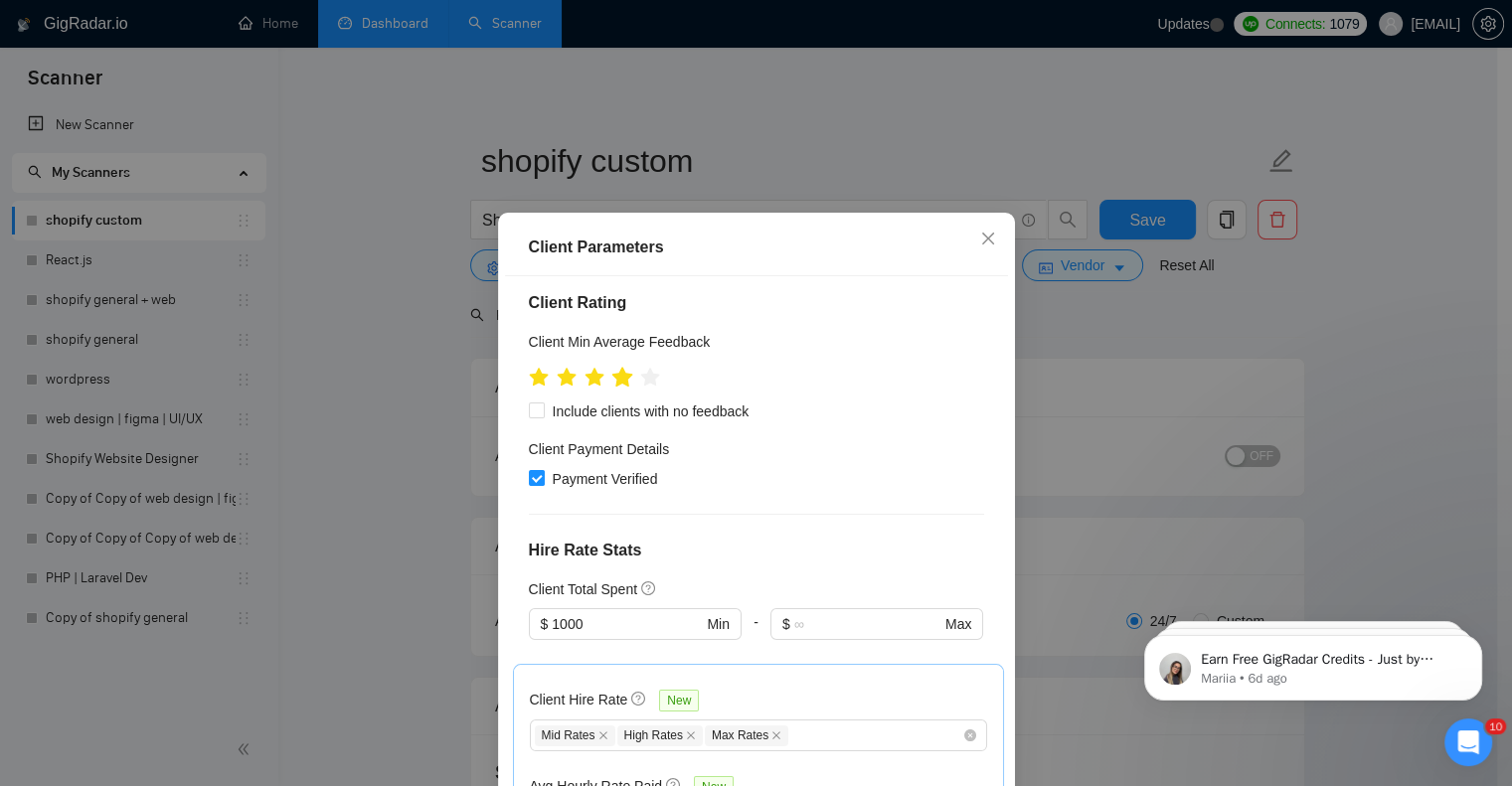 click 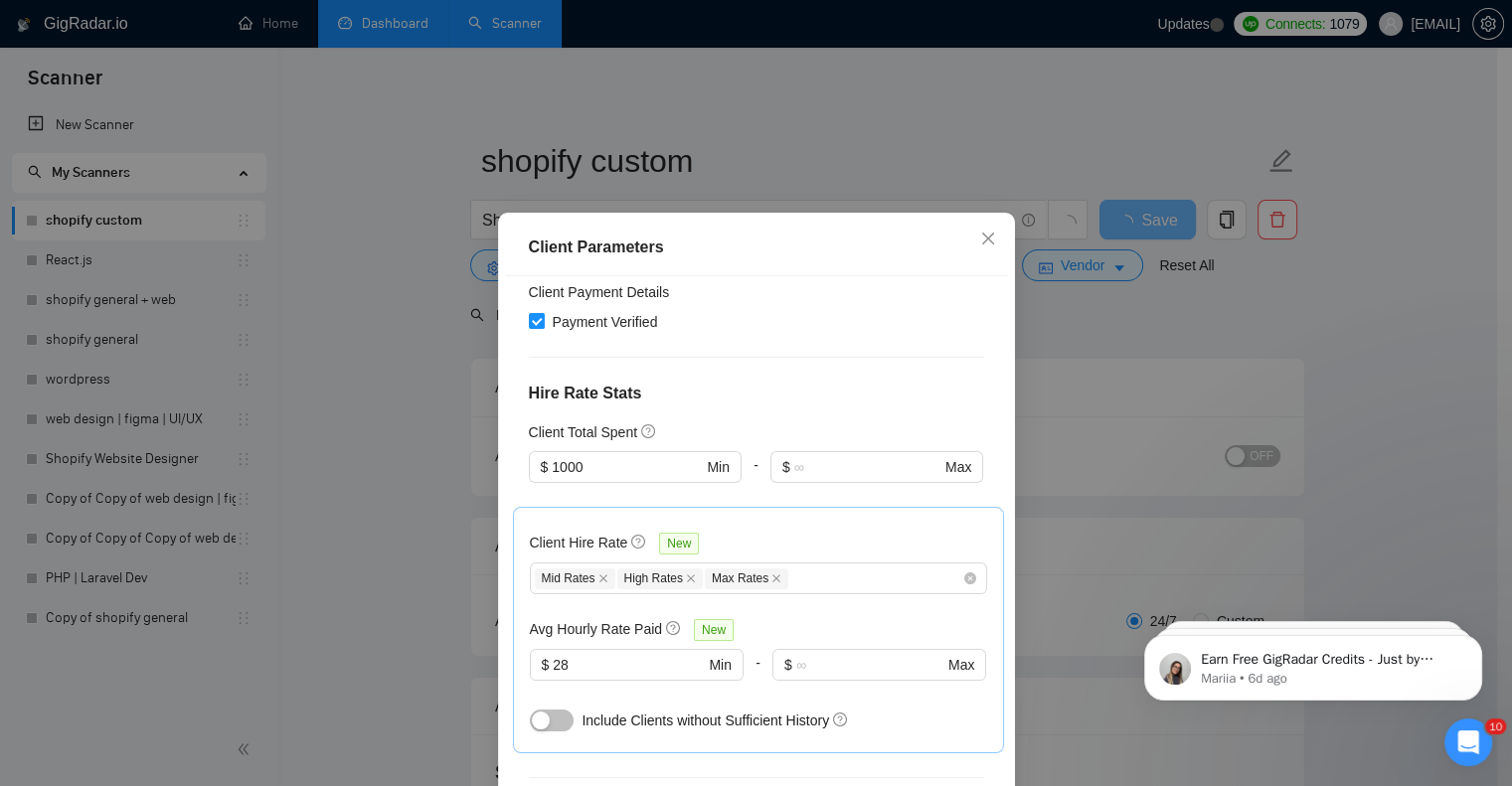 scroll, scrollTop: 397, scrollLeft: 0, axis: vertical 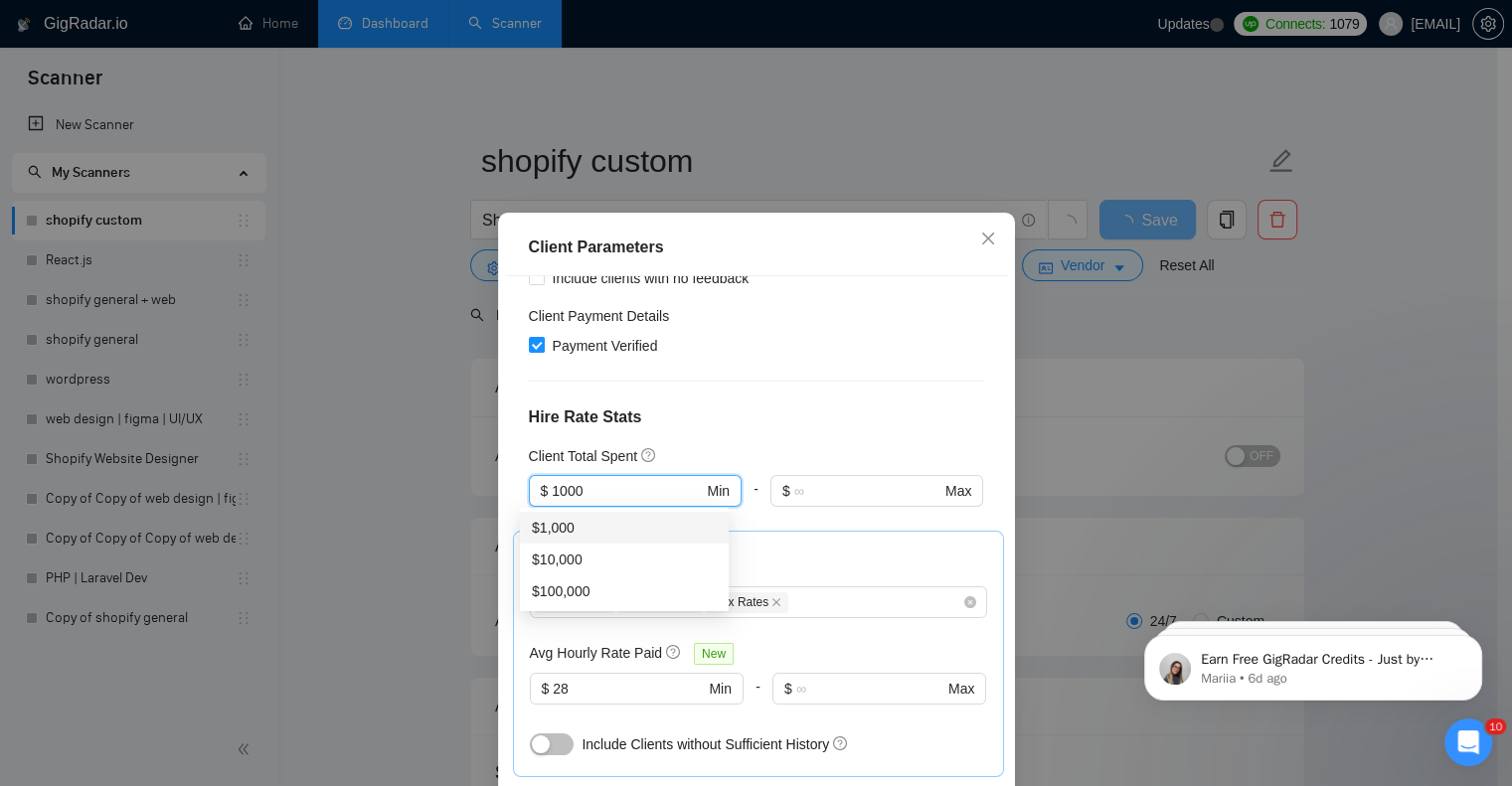 drag, startPoint x: 601, startPoint y: 484, endPoint x: 542, endPoint y: 472, distance: 60.207973 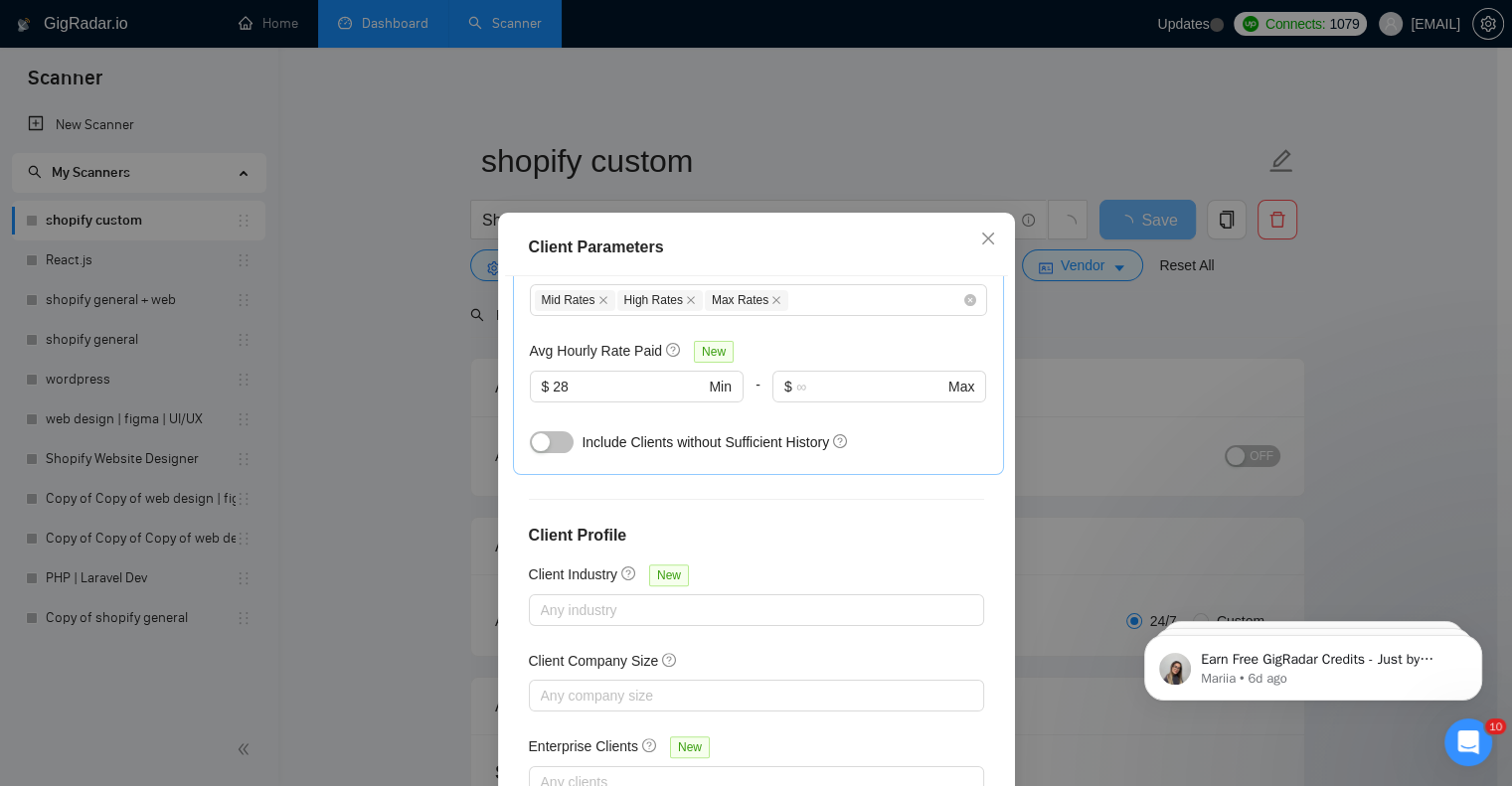 scroll, scrollTop: 716, scrollLeft: 0, axis: vertical 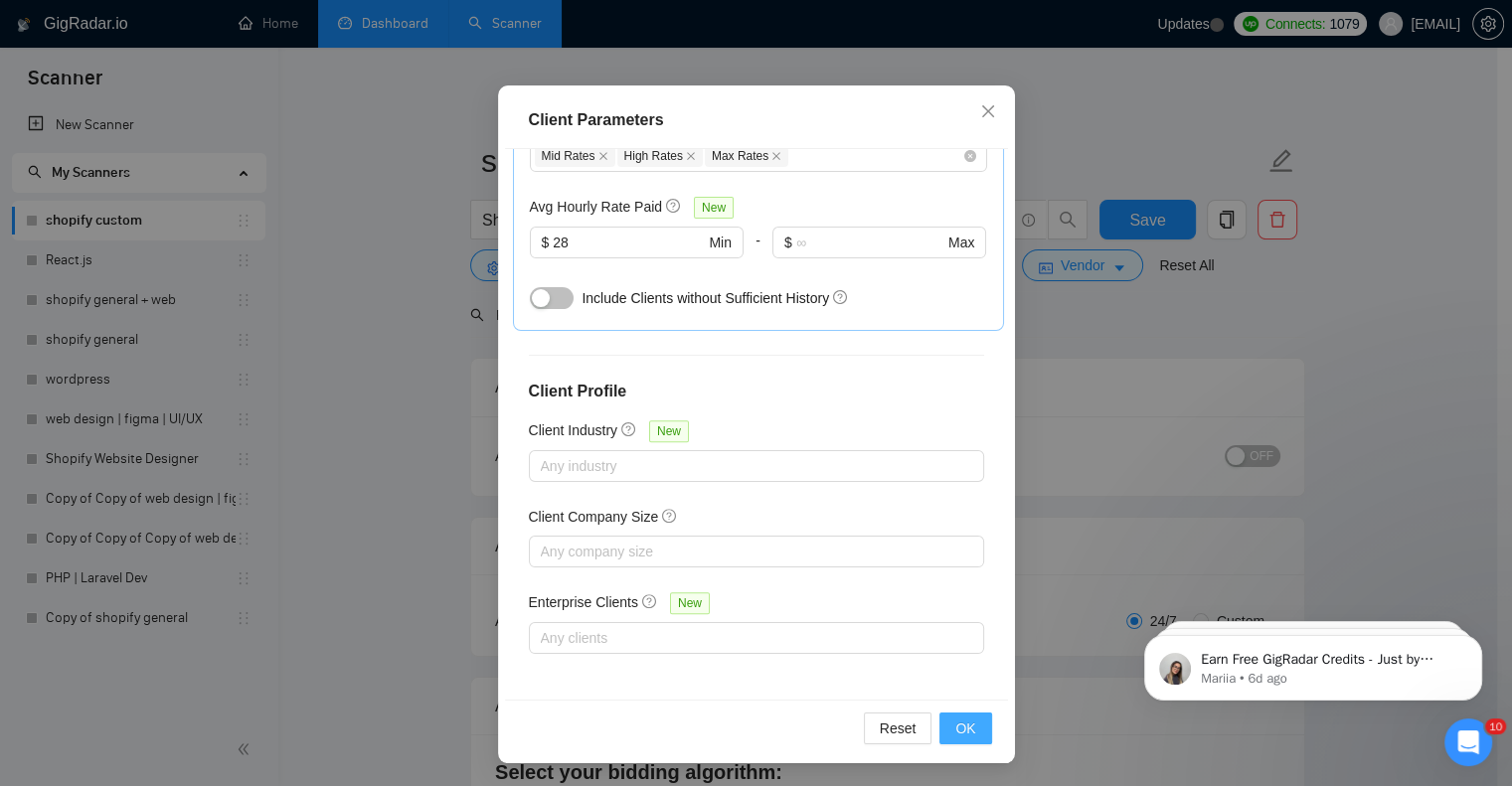 type on "1500" 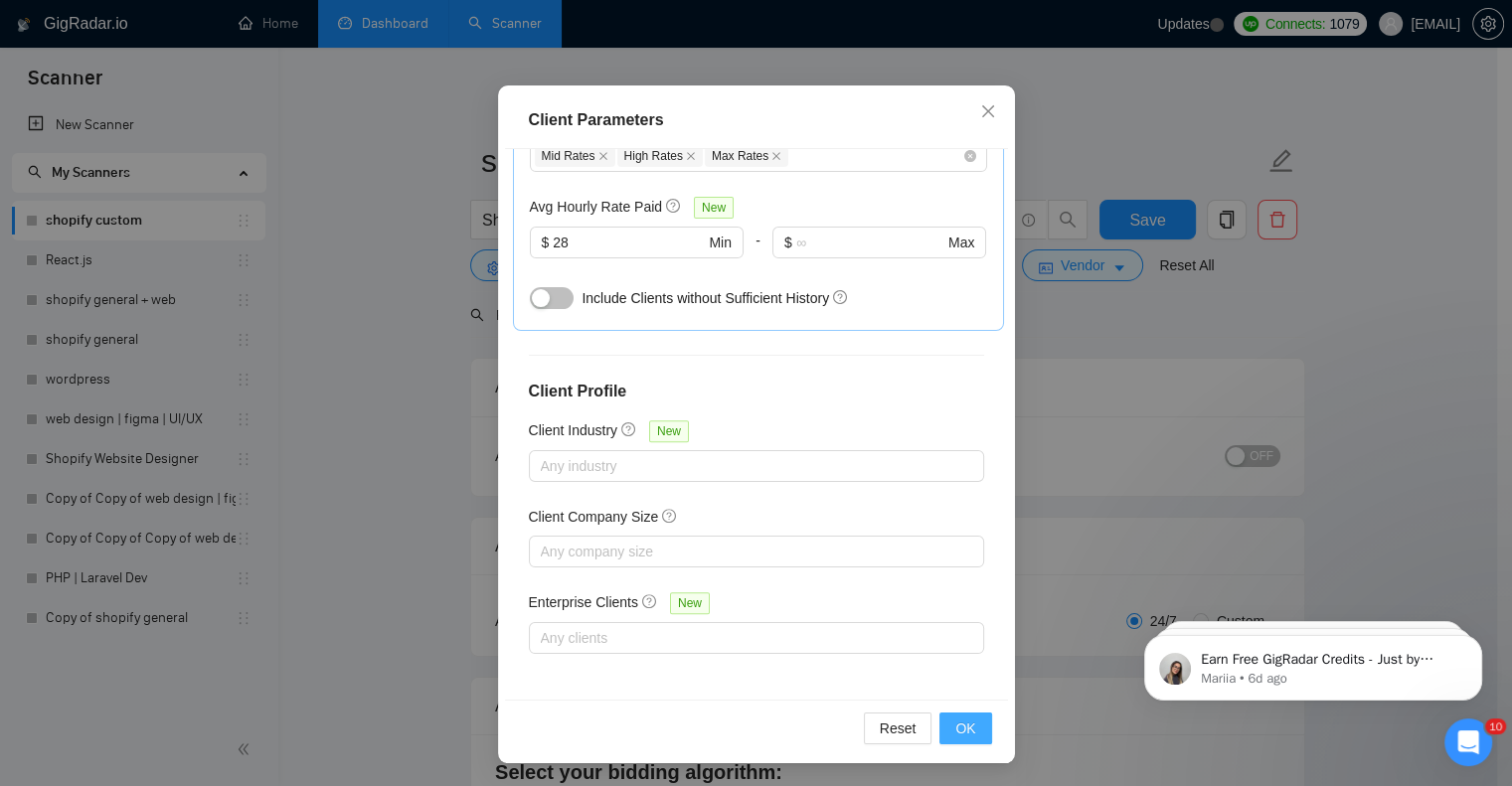 scroll, scrollTop: 34, scrollLeft: 0, axis: vertical 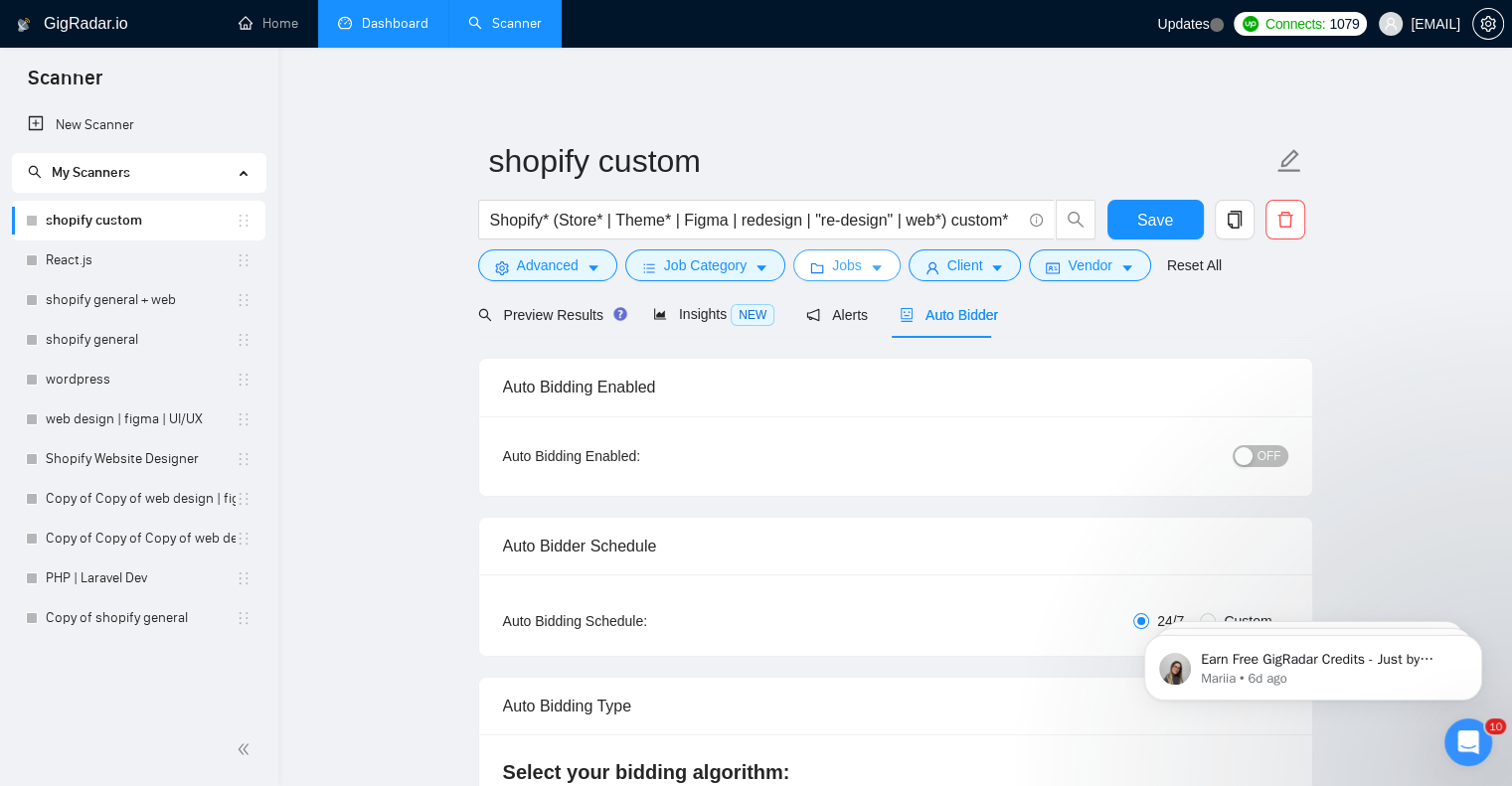 click on "Jobs" at bounding box center [847, 265] 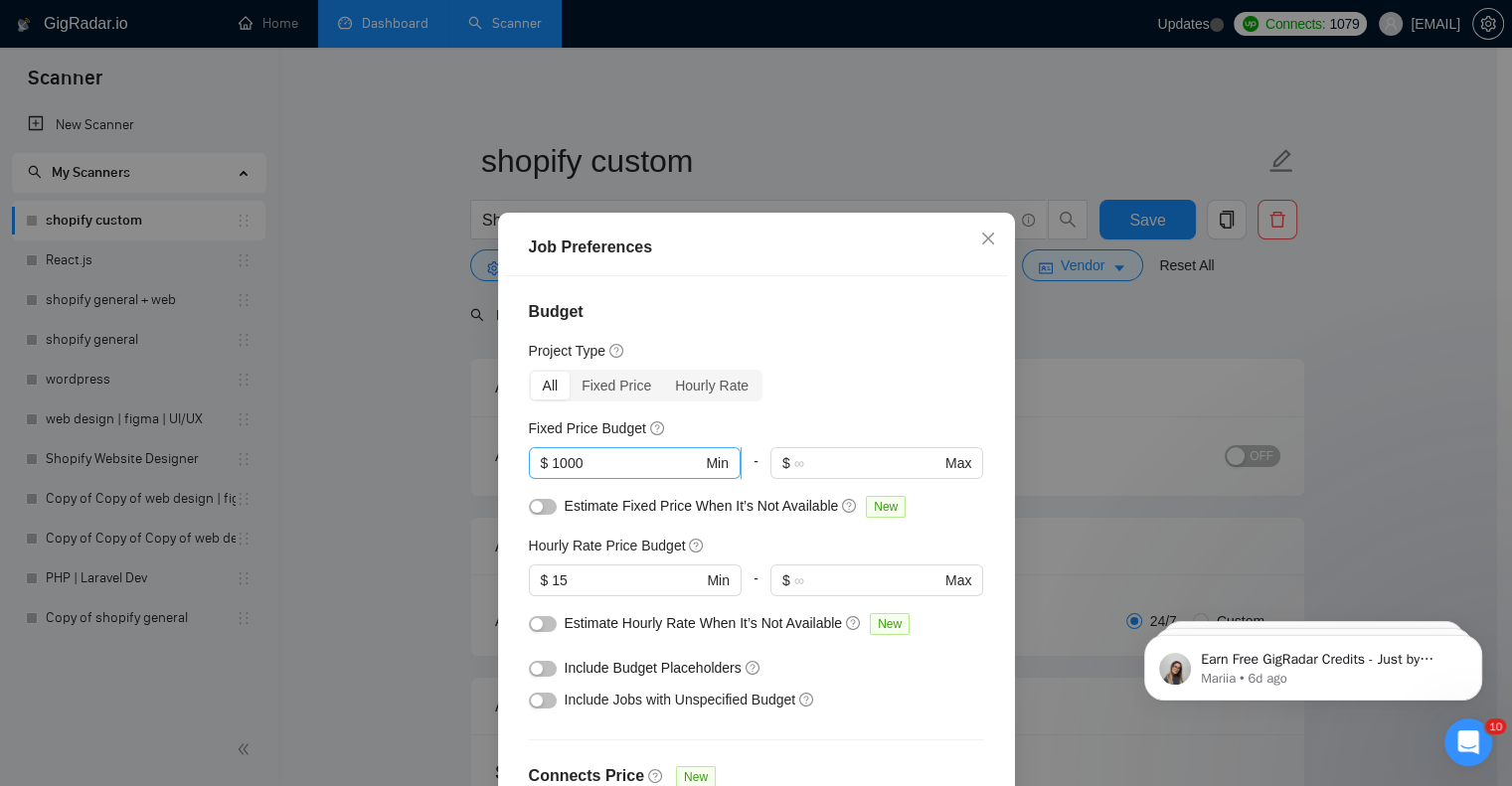 click on "1000" at bounding box center (626, 463) 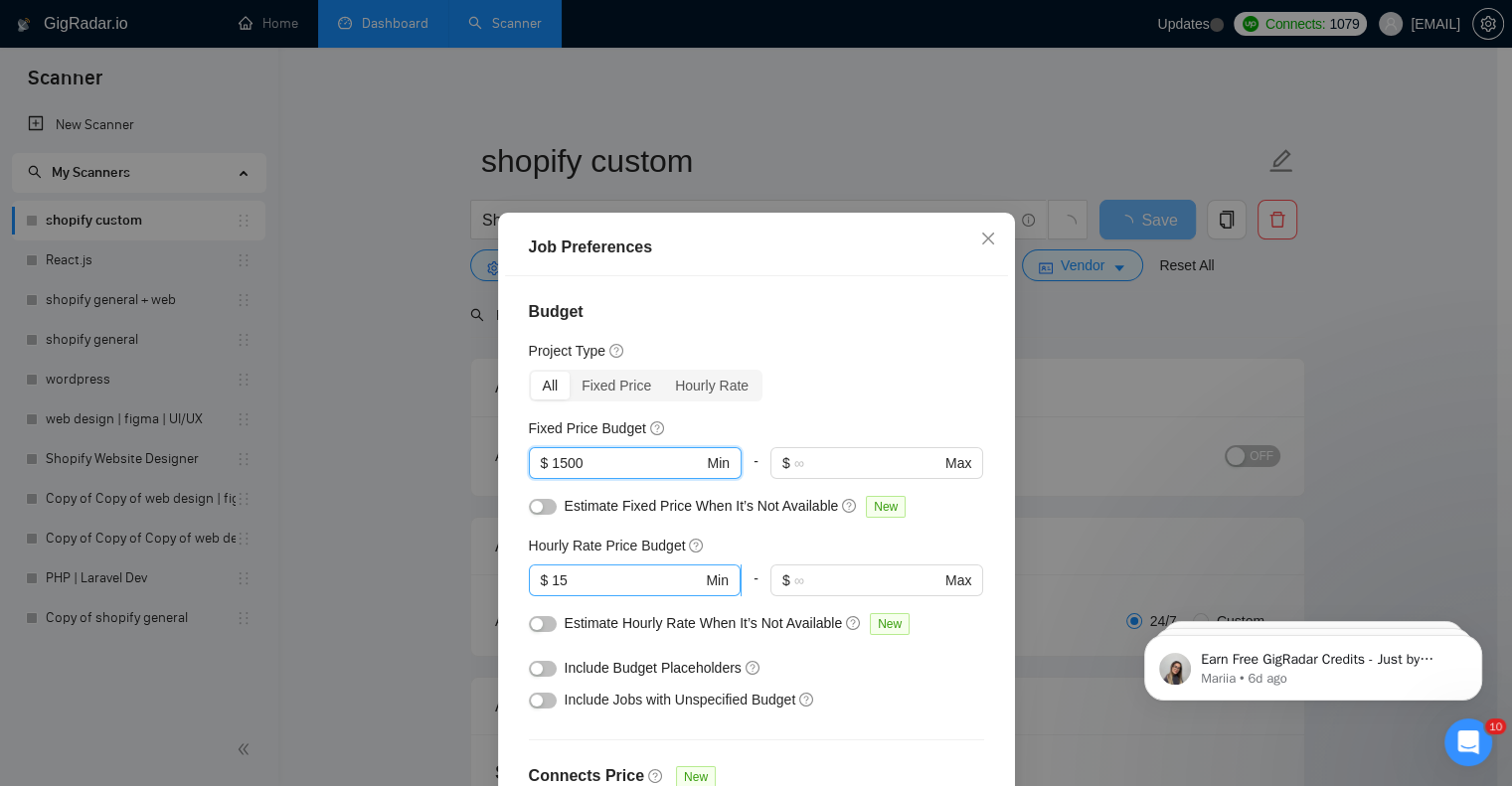 type on "1500" 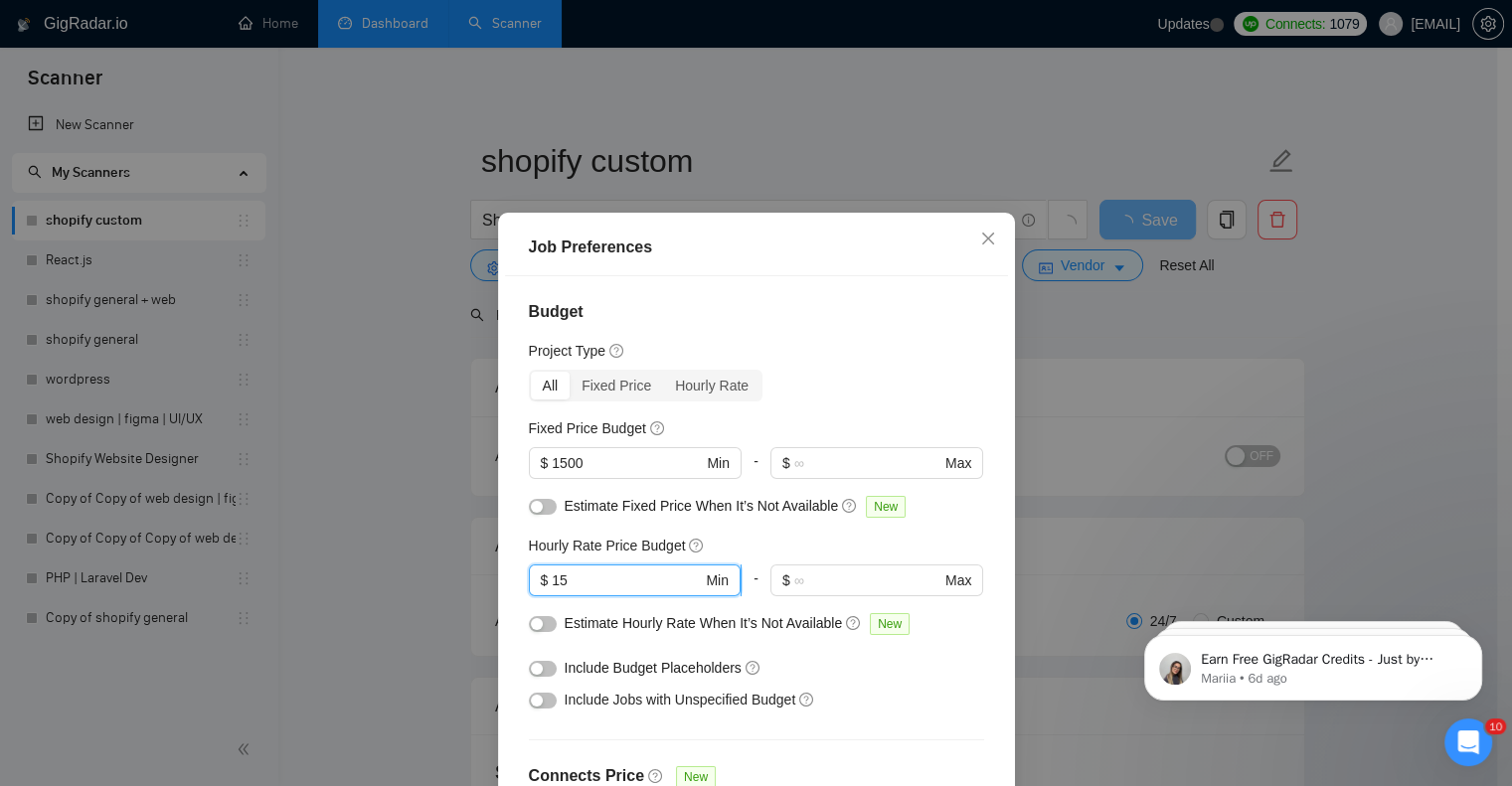 click on "15" at bounding box center (626, 580) 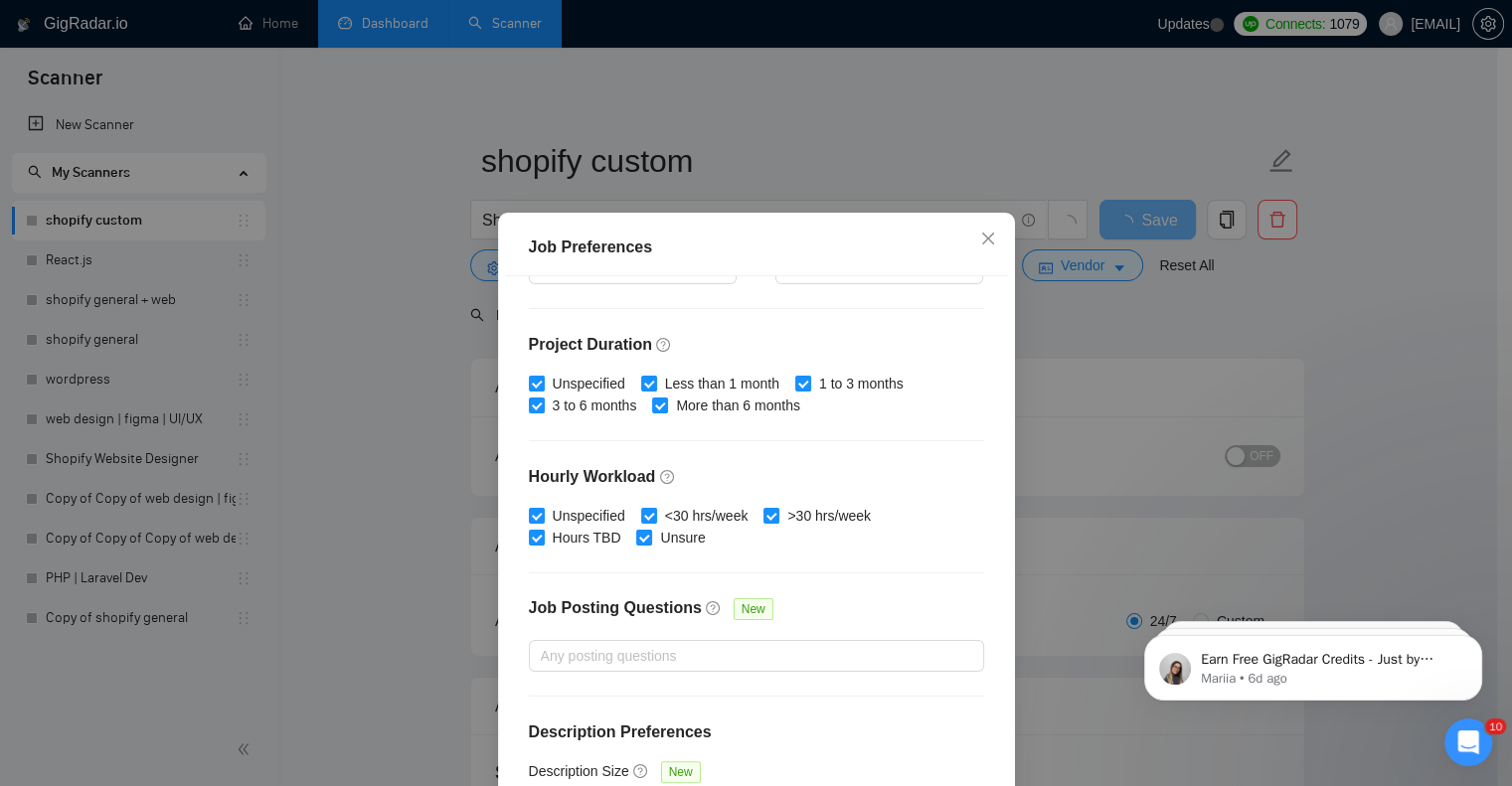 scroll, scrollTop: 569, scrollLeft: 0, axis: vertical 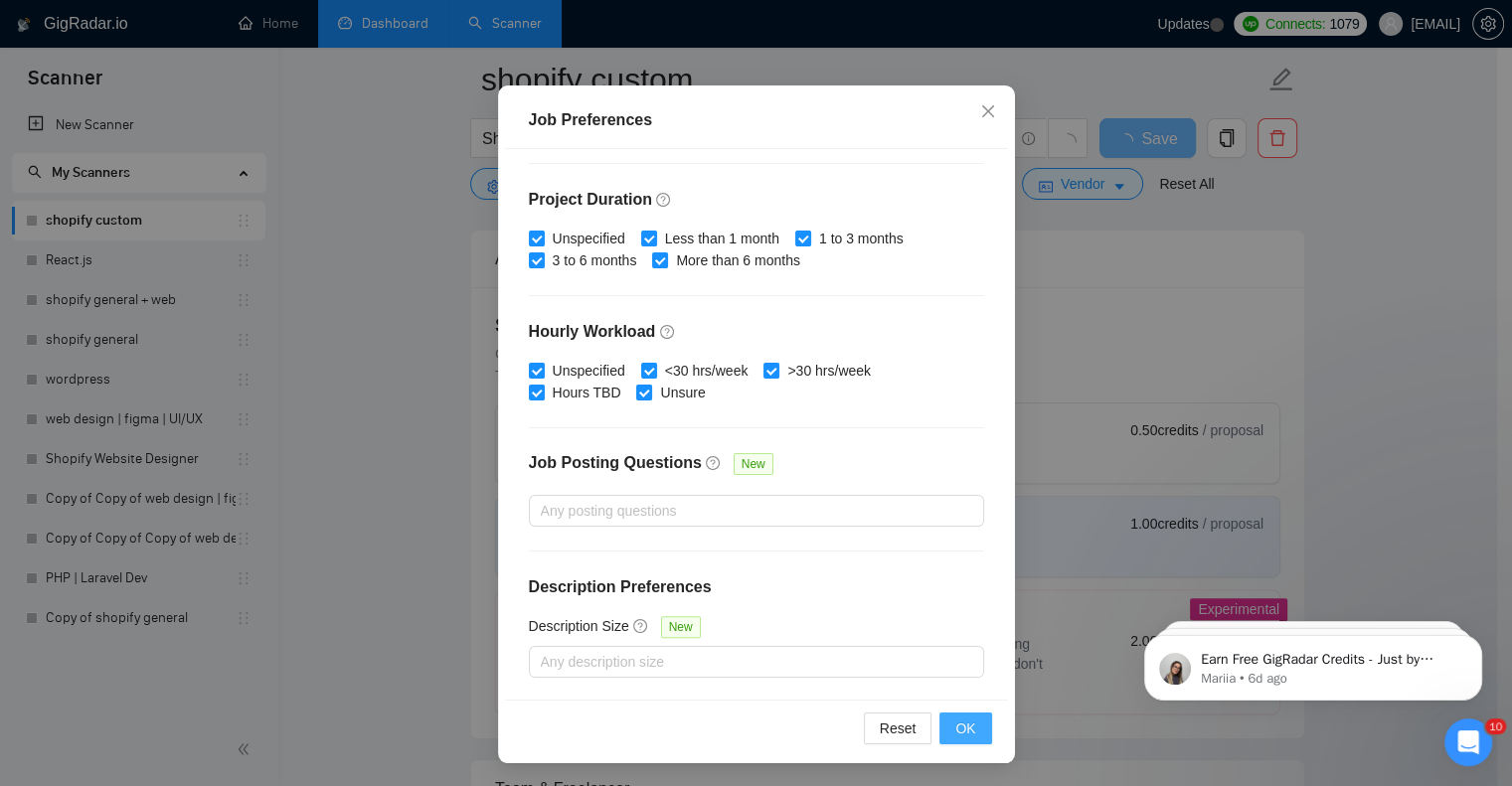 type on "18" 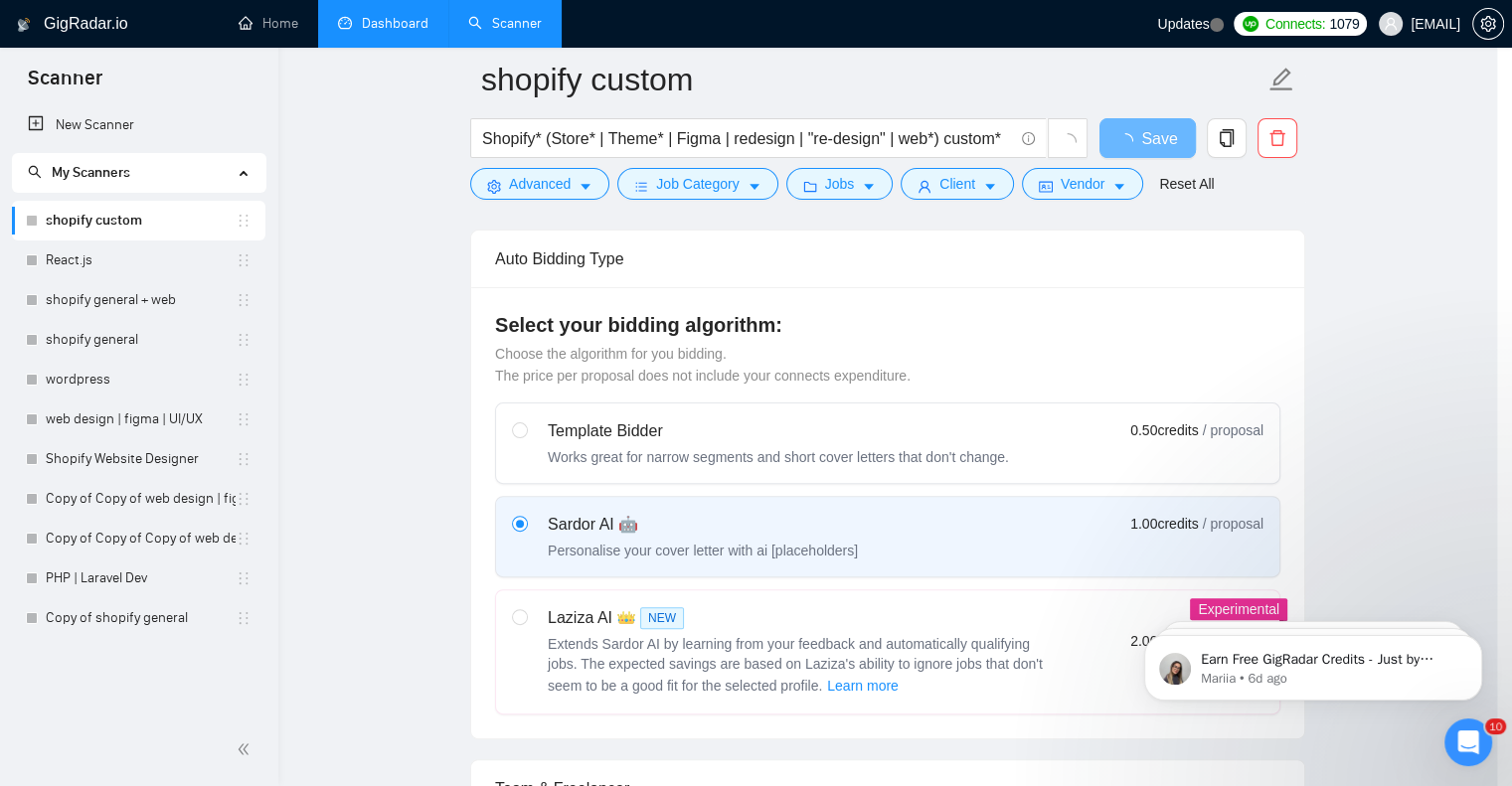 scroll, scrollTop: 34, scrollLeft: 0, axis: vertical 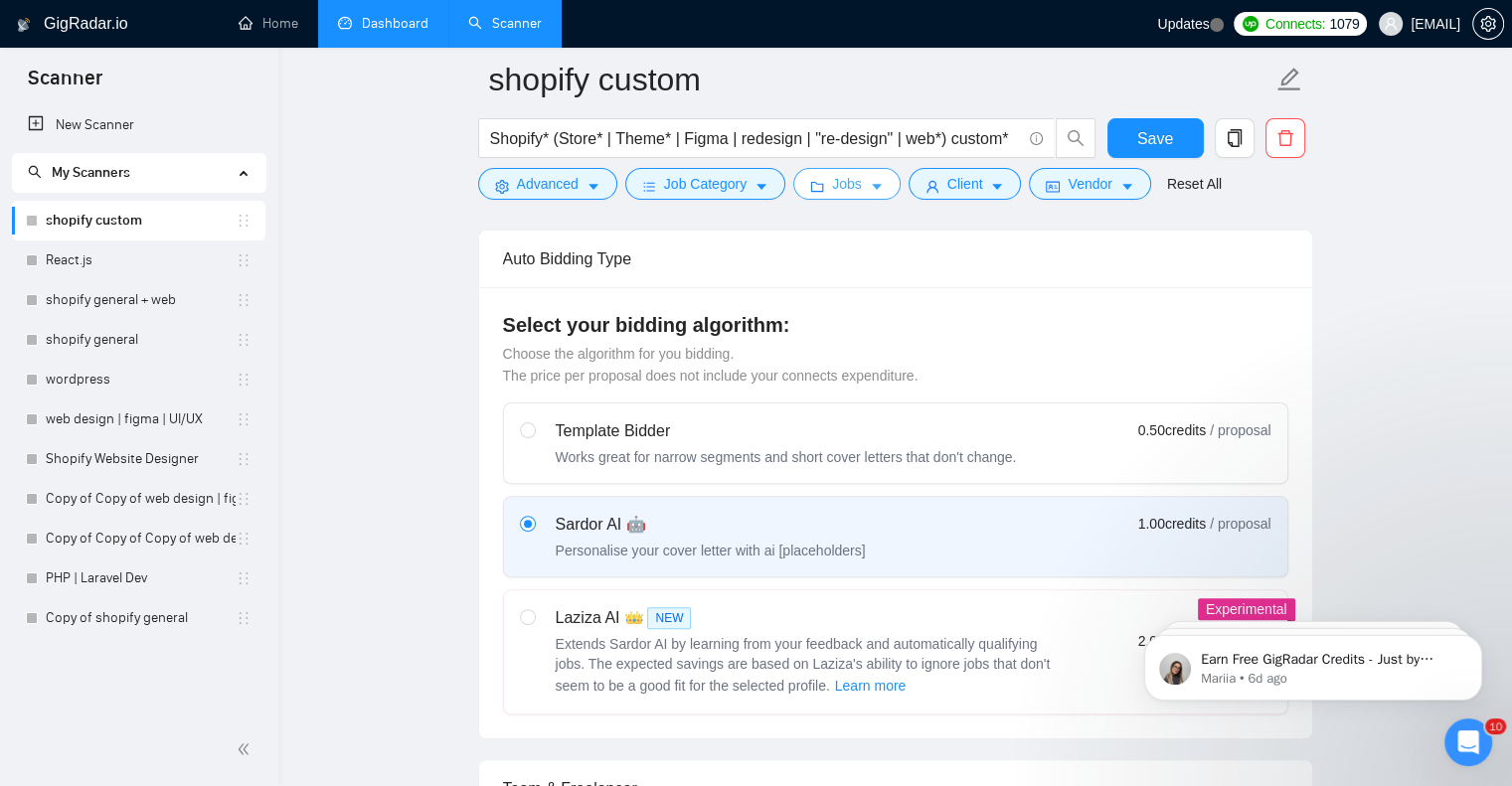 type 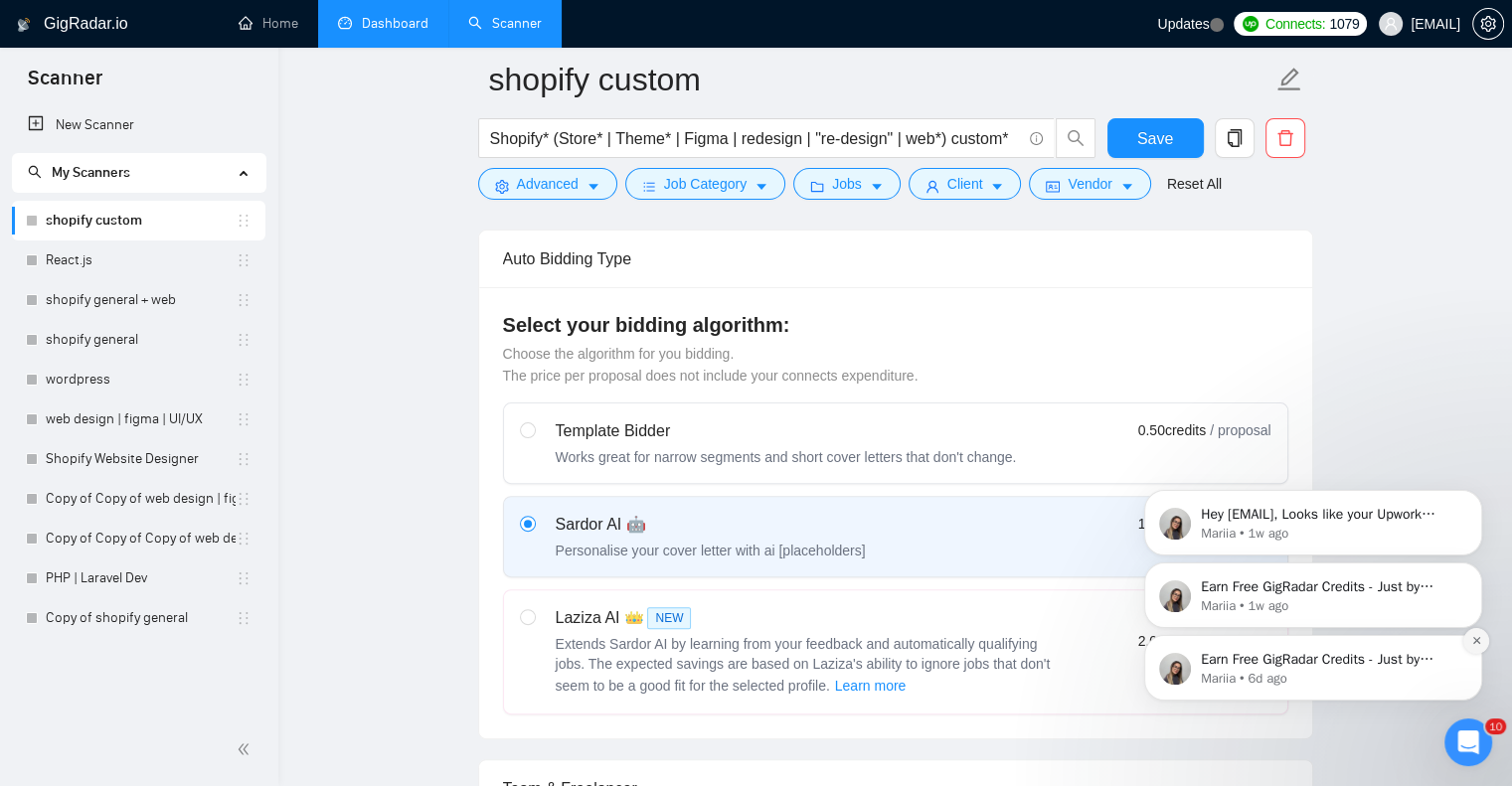 click at bounding box center (1476, 641) 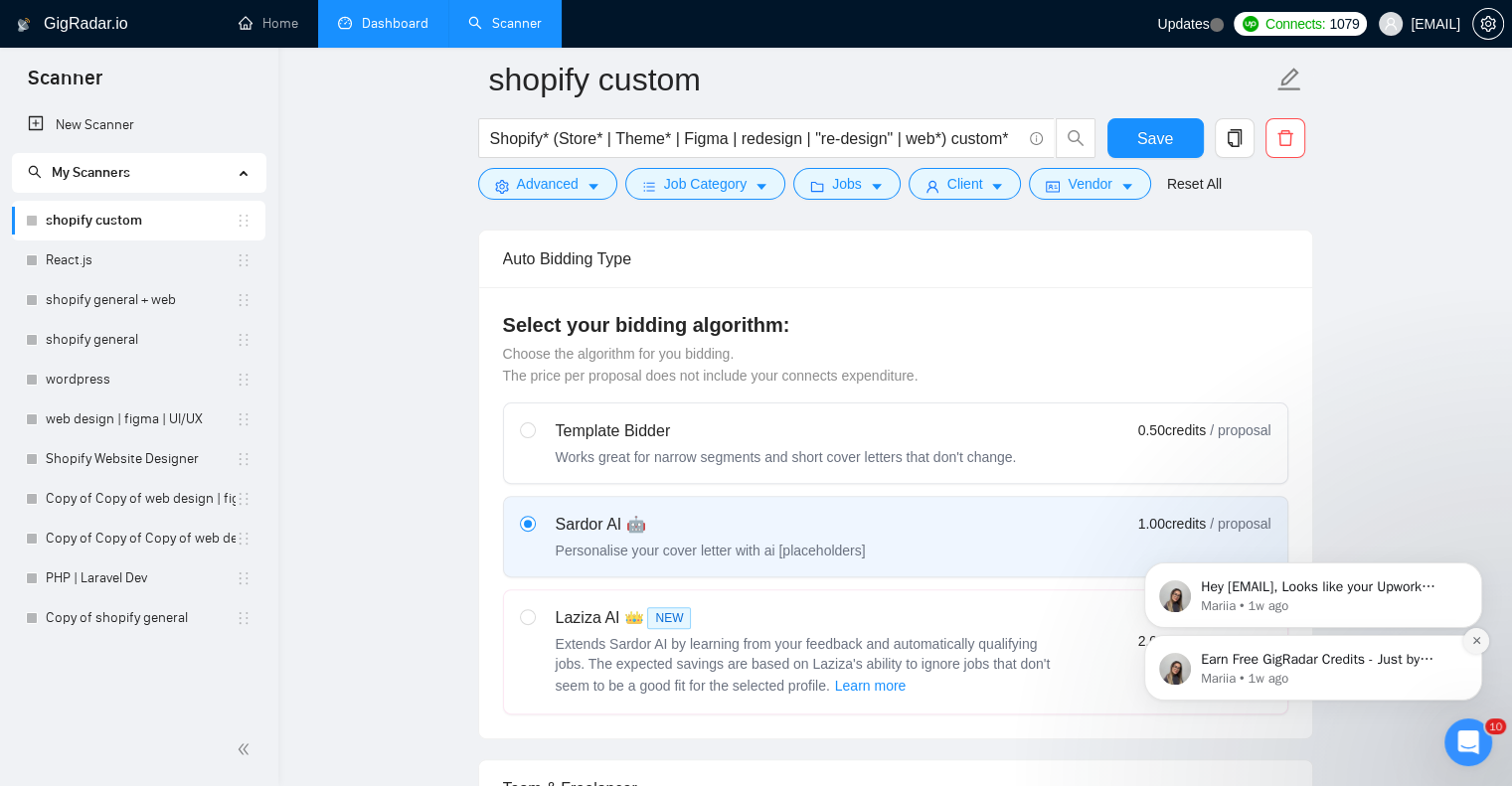 click at bounding box center [1476, 641] 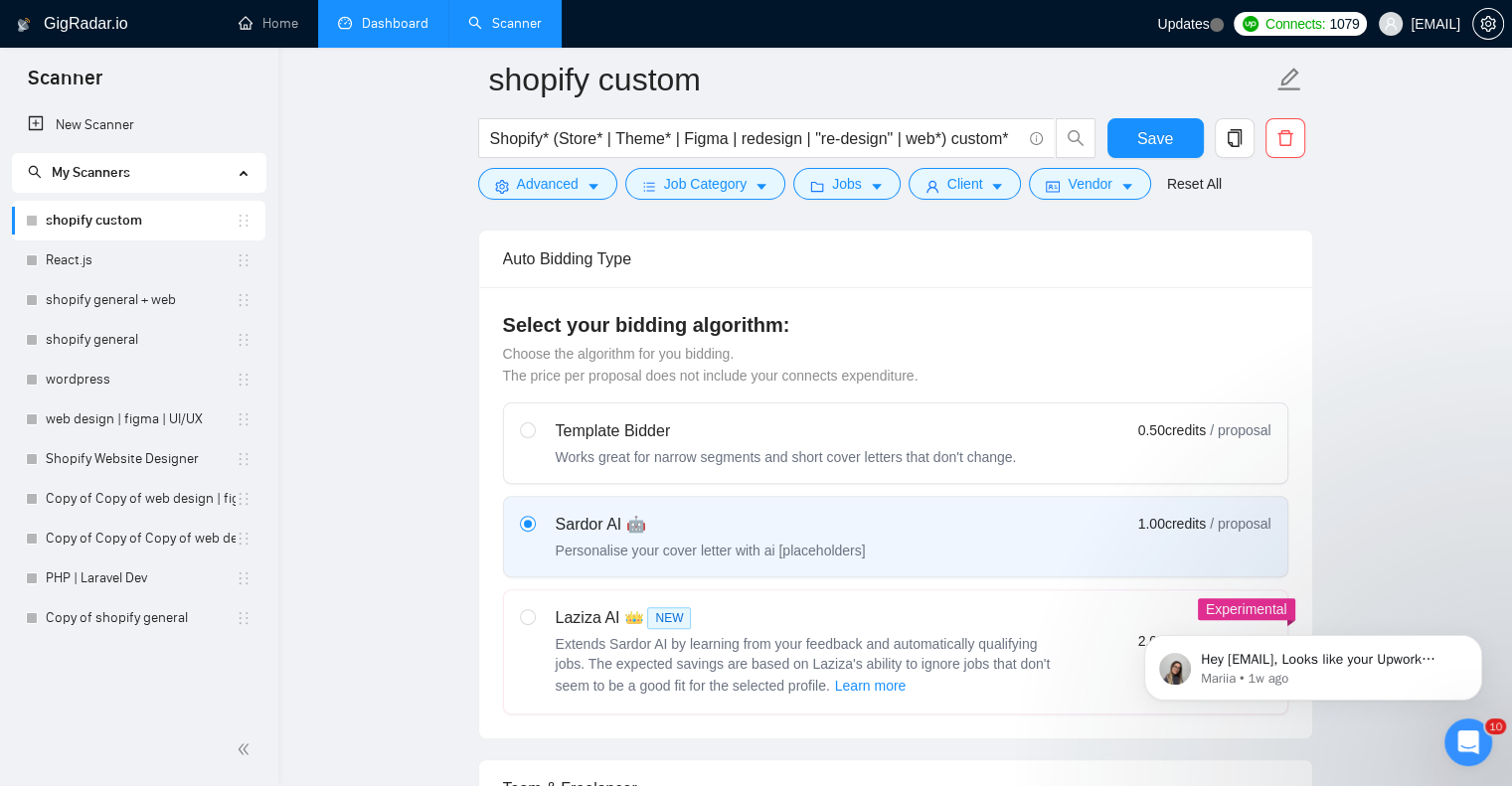 click 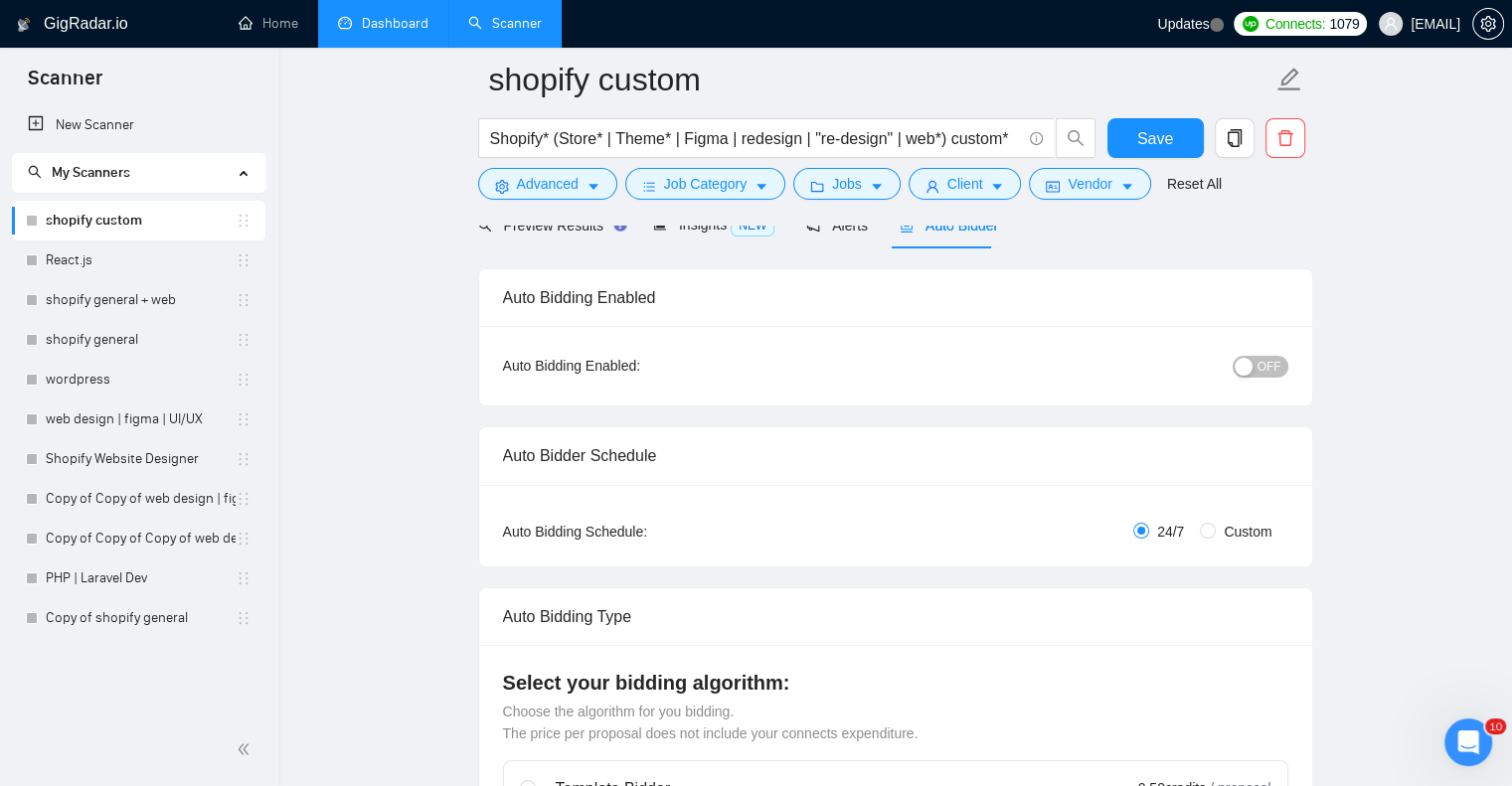 scroll, scrollTop: 0, scrollLeft: 0, axis: both 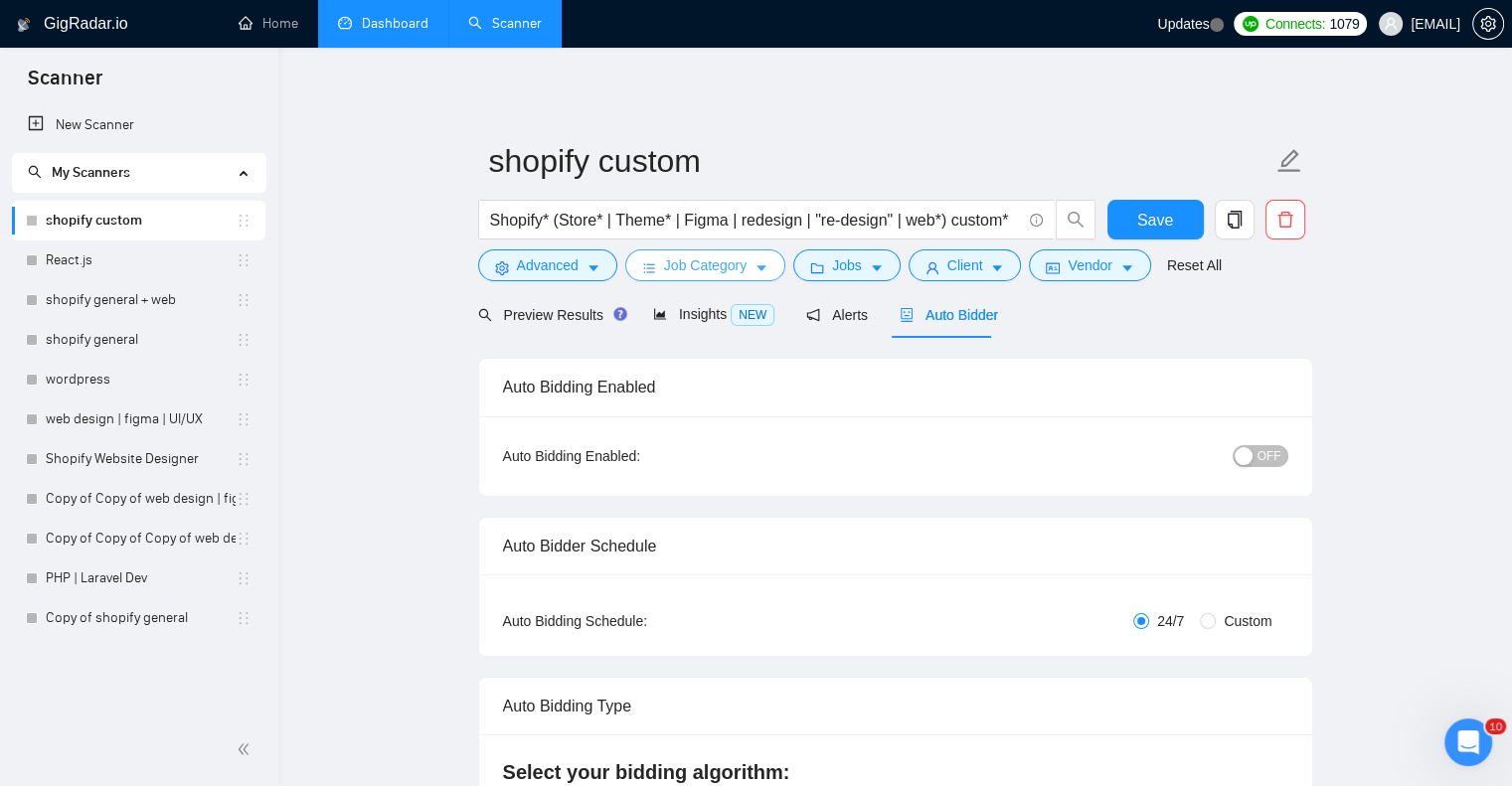 click on "Job Category" at bounding box center (705, 265) 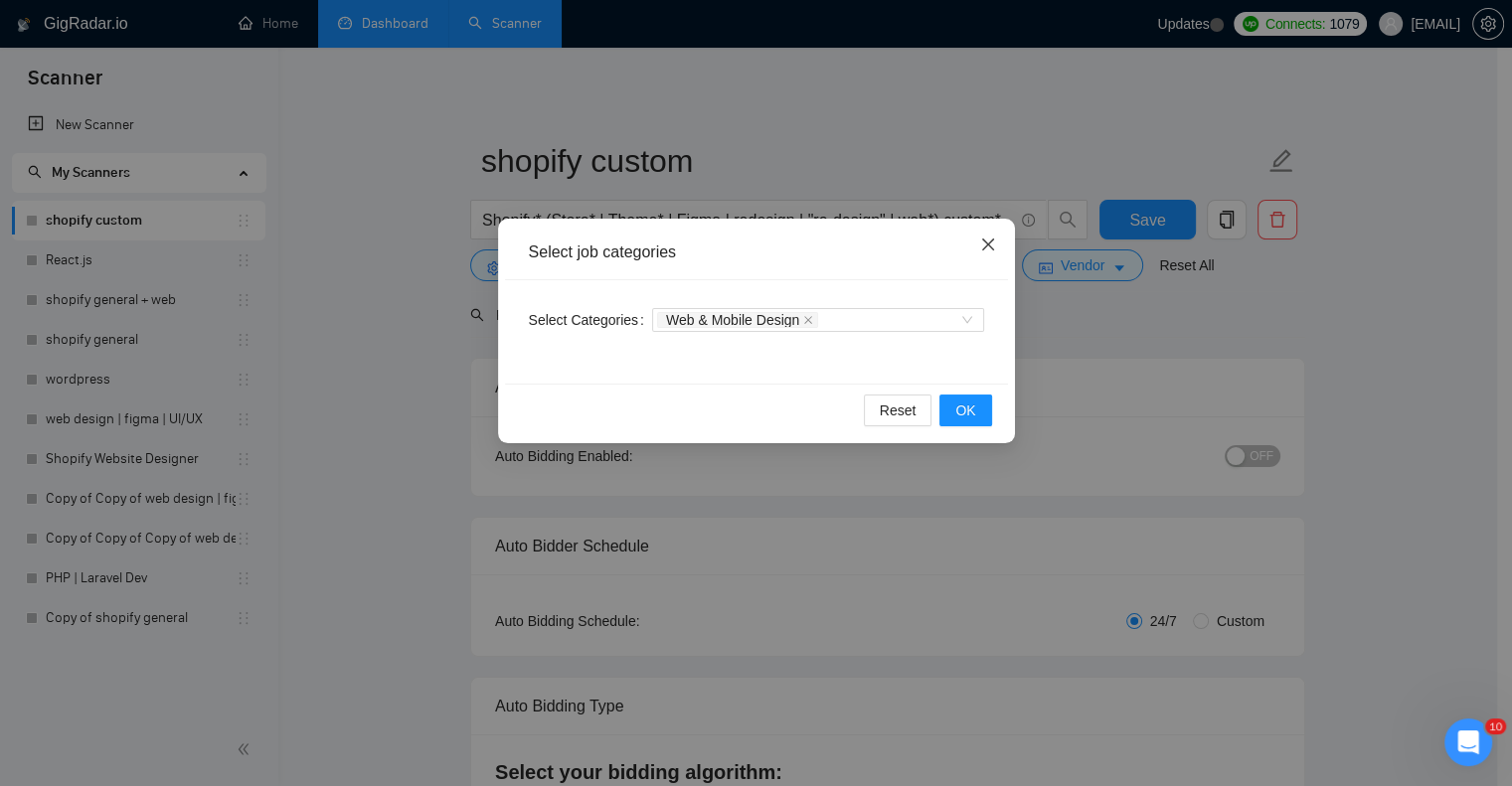 click 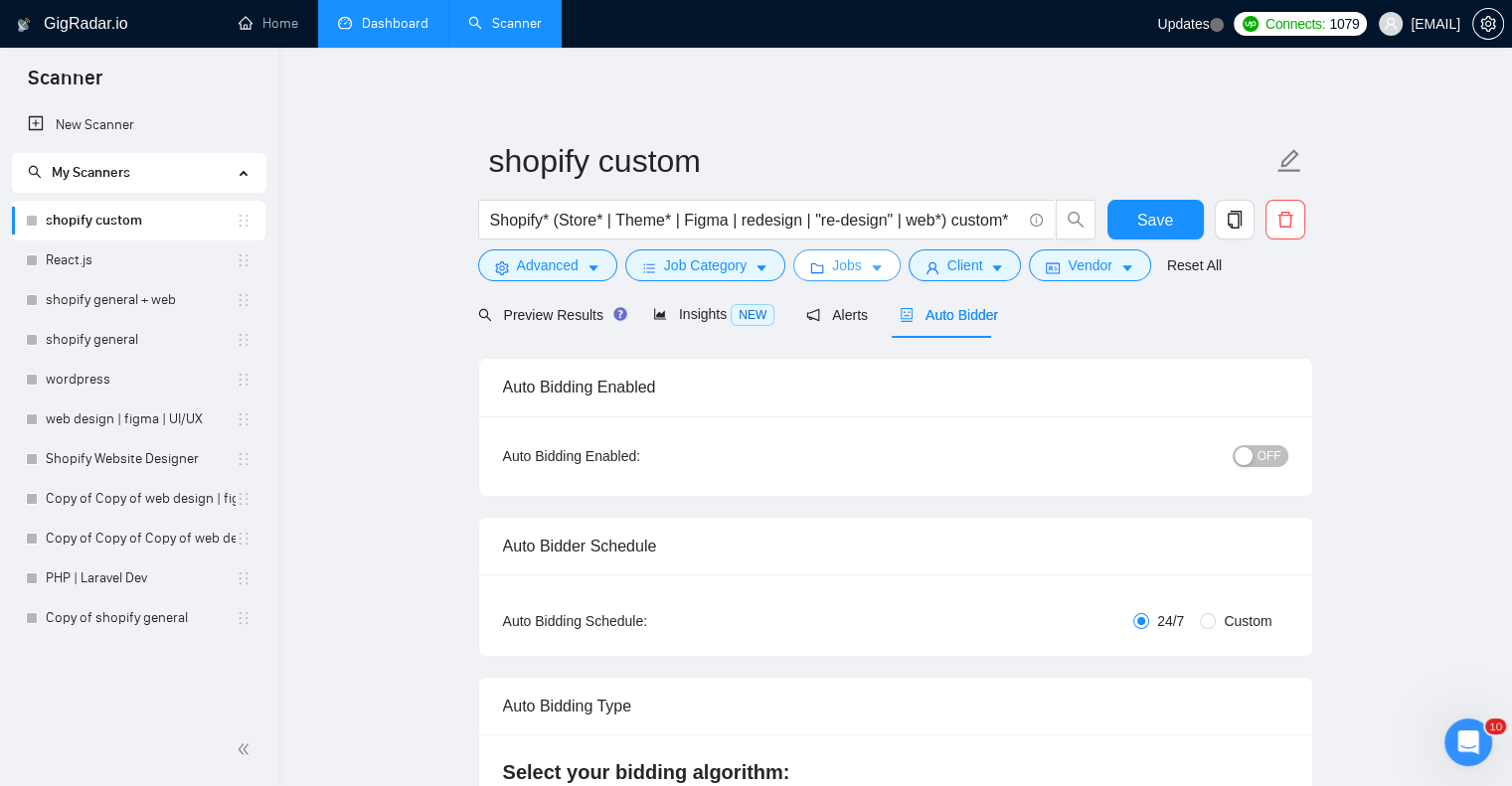 click on "Jobs" at bounding box center (847, 265) 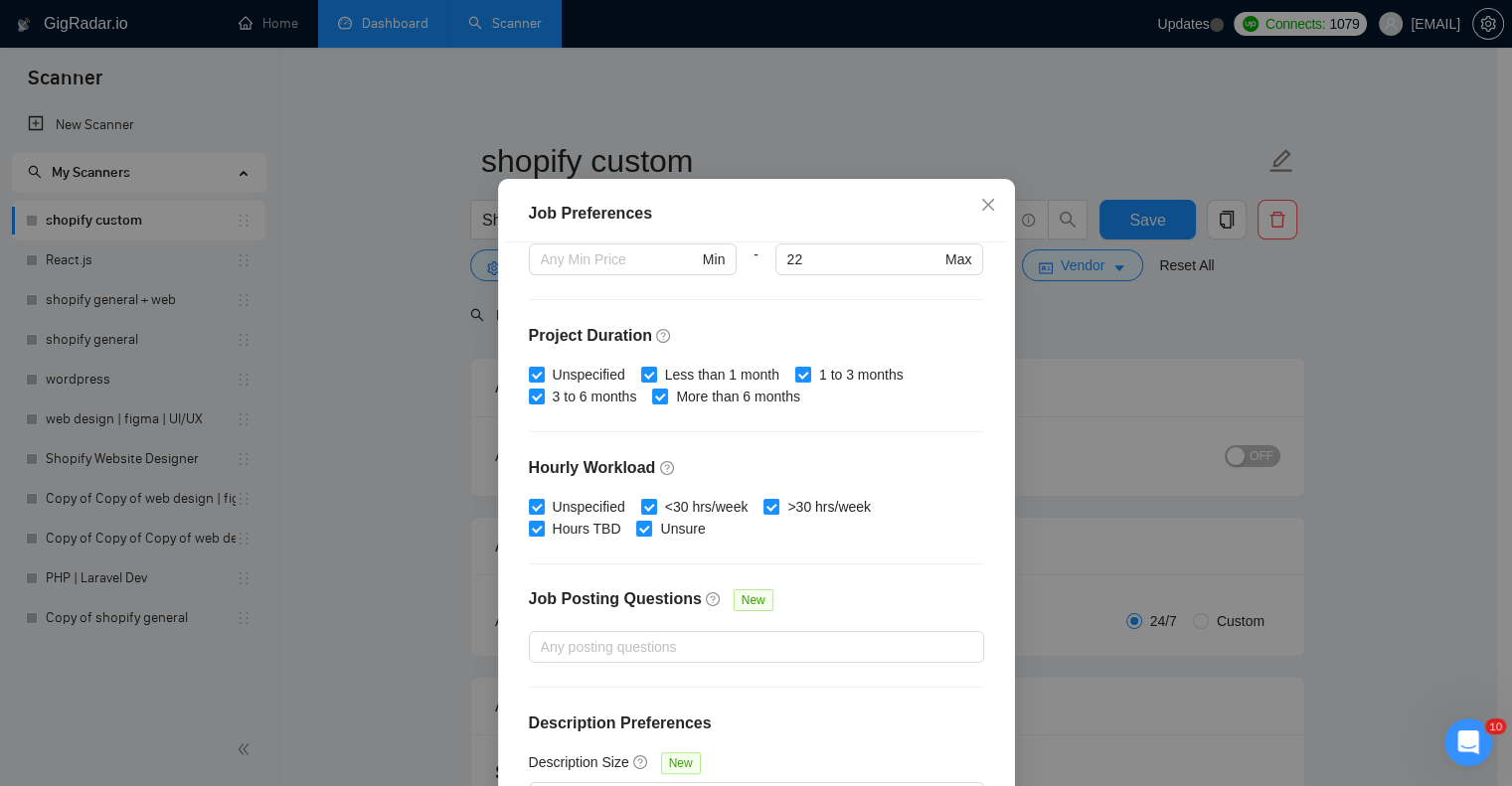 scroll, scrollTop: 569, scrollLeft: 0, axis: vertical 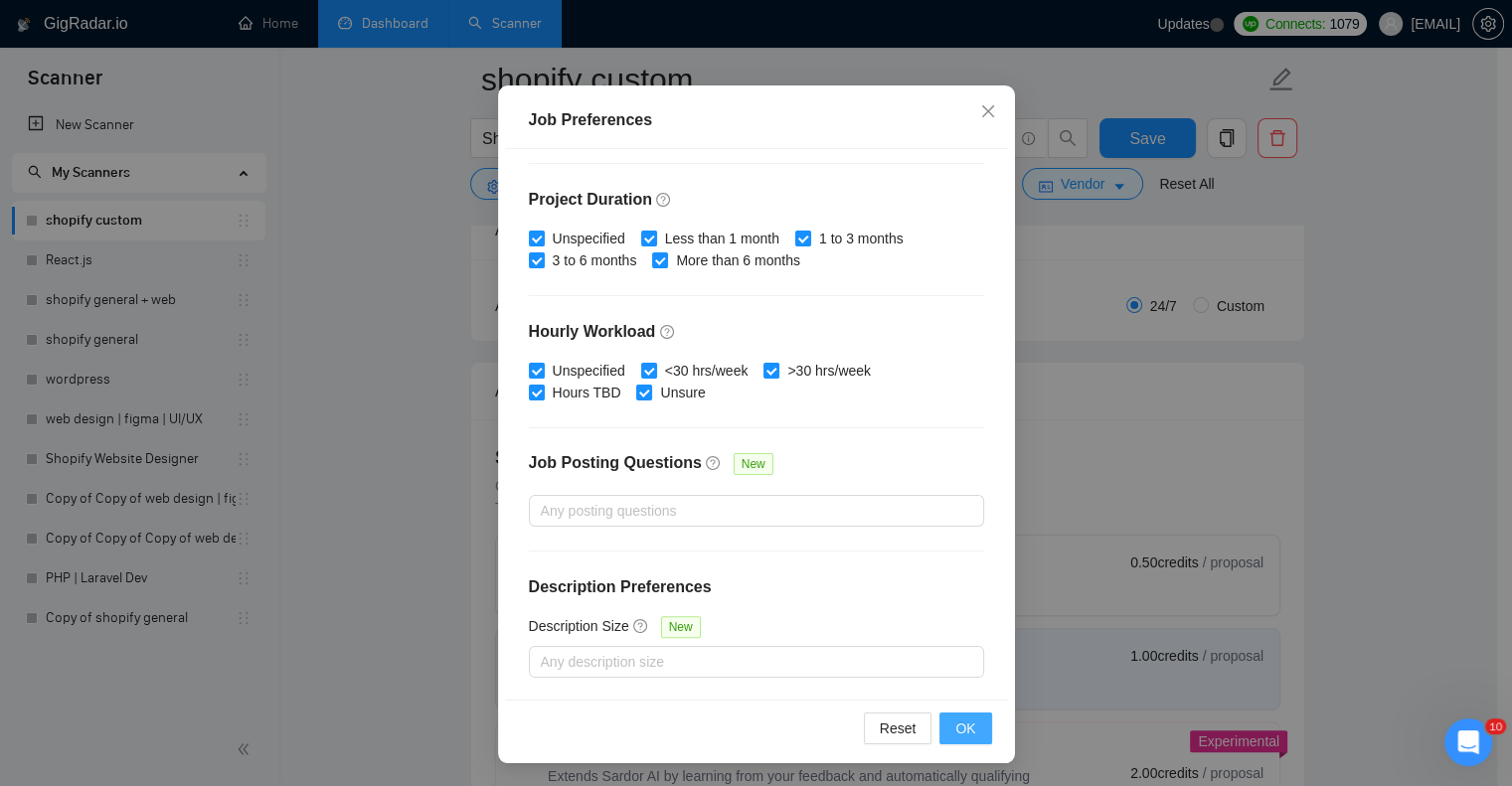 click on "OK" at bounding box center [965, 728] 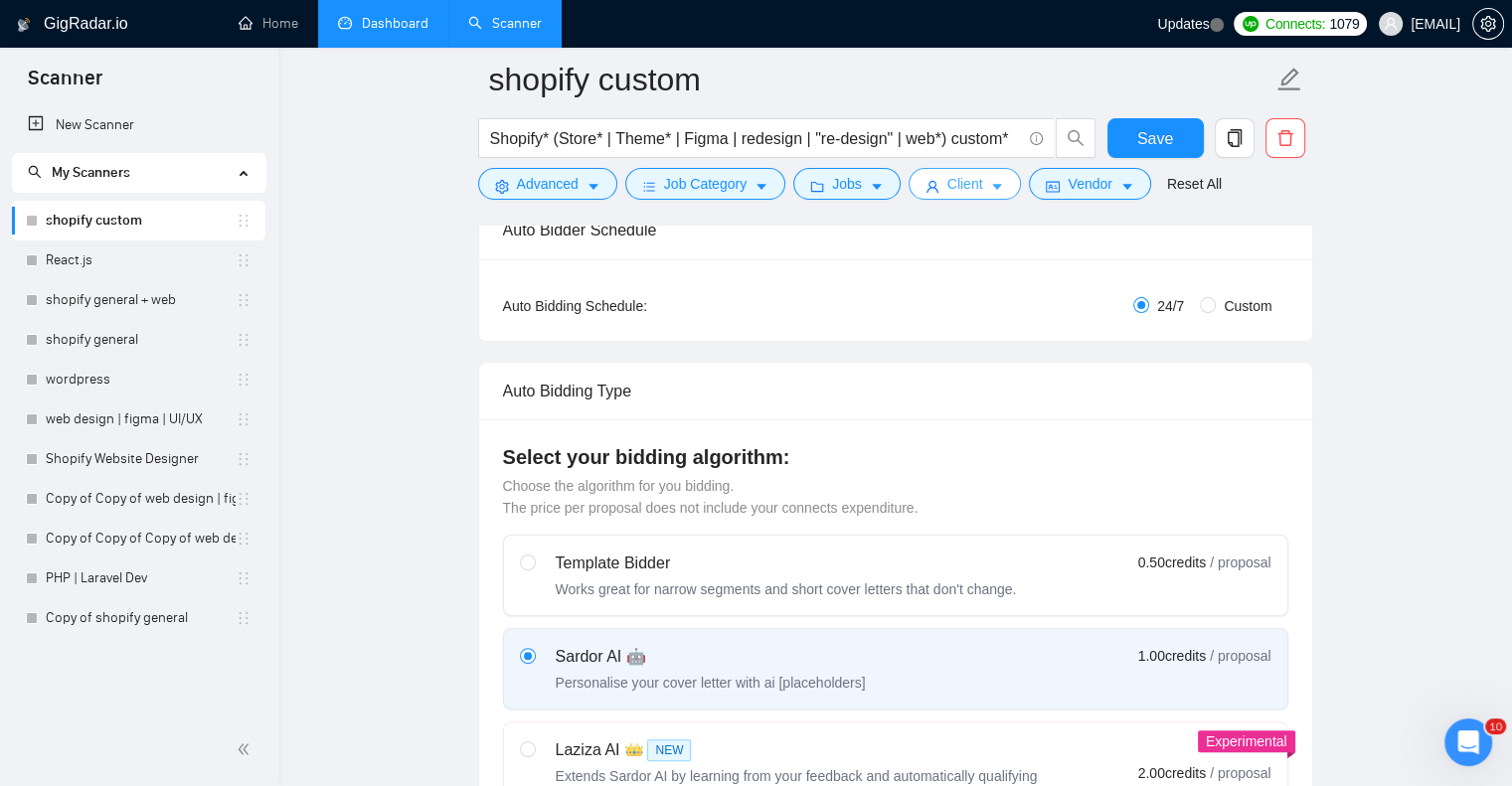 click on "Client" at bounding box center (965, 184) 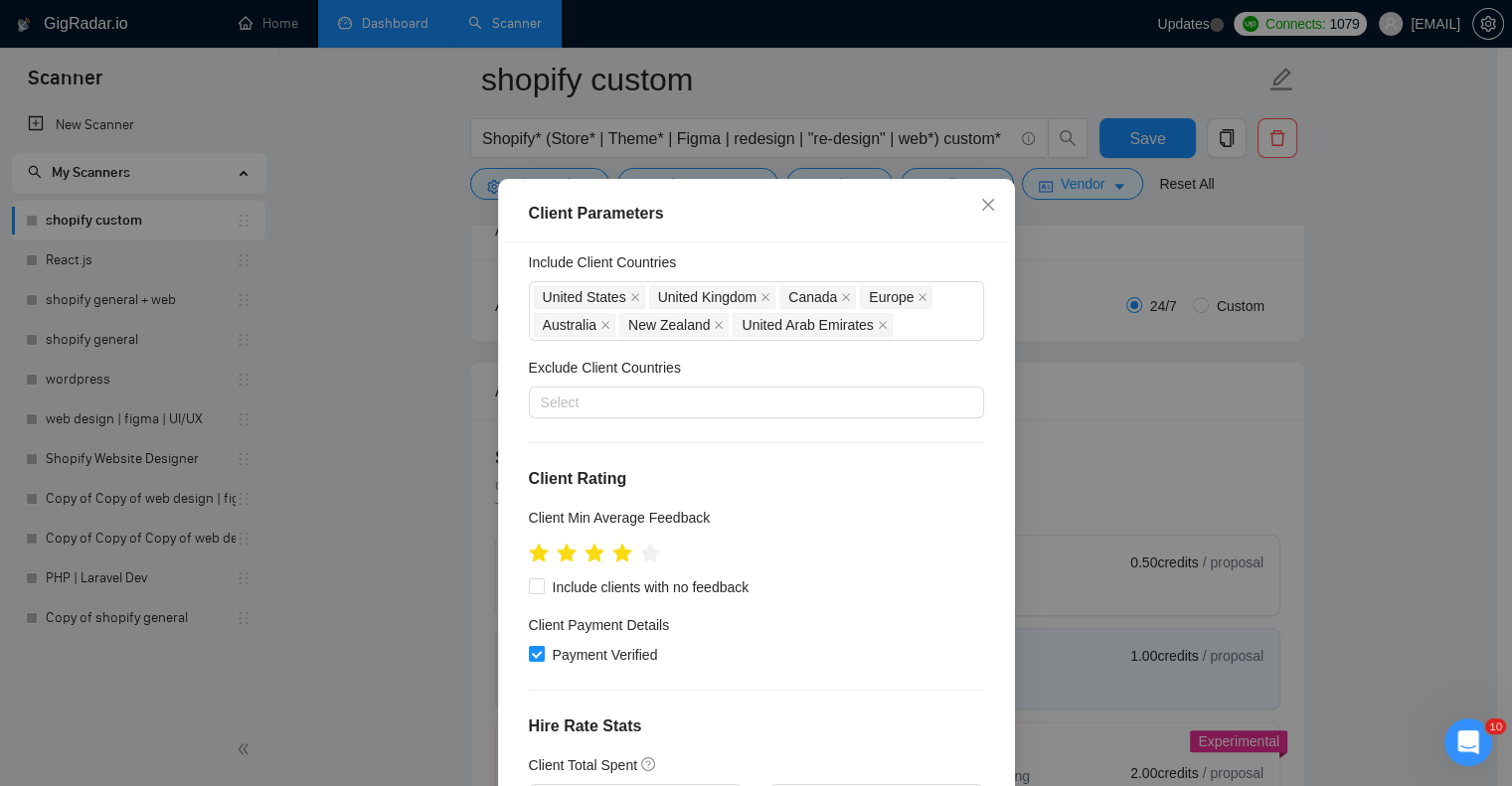 scroll, scrollTop: 0, scrollLeft: 0, axis: both 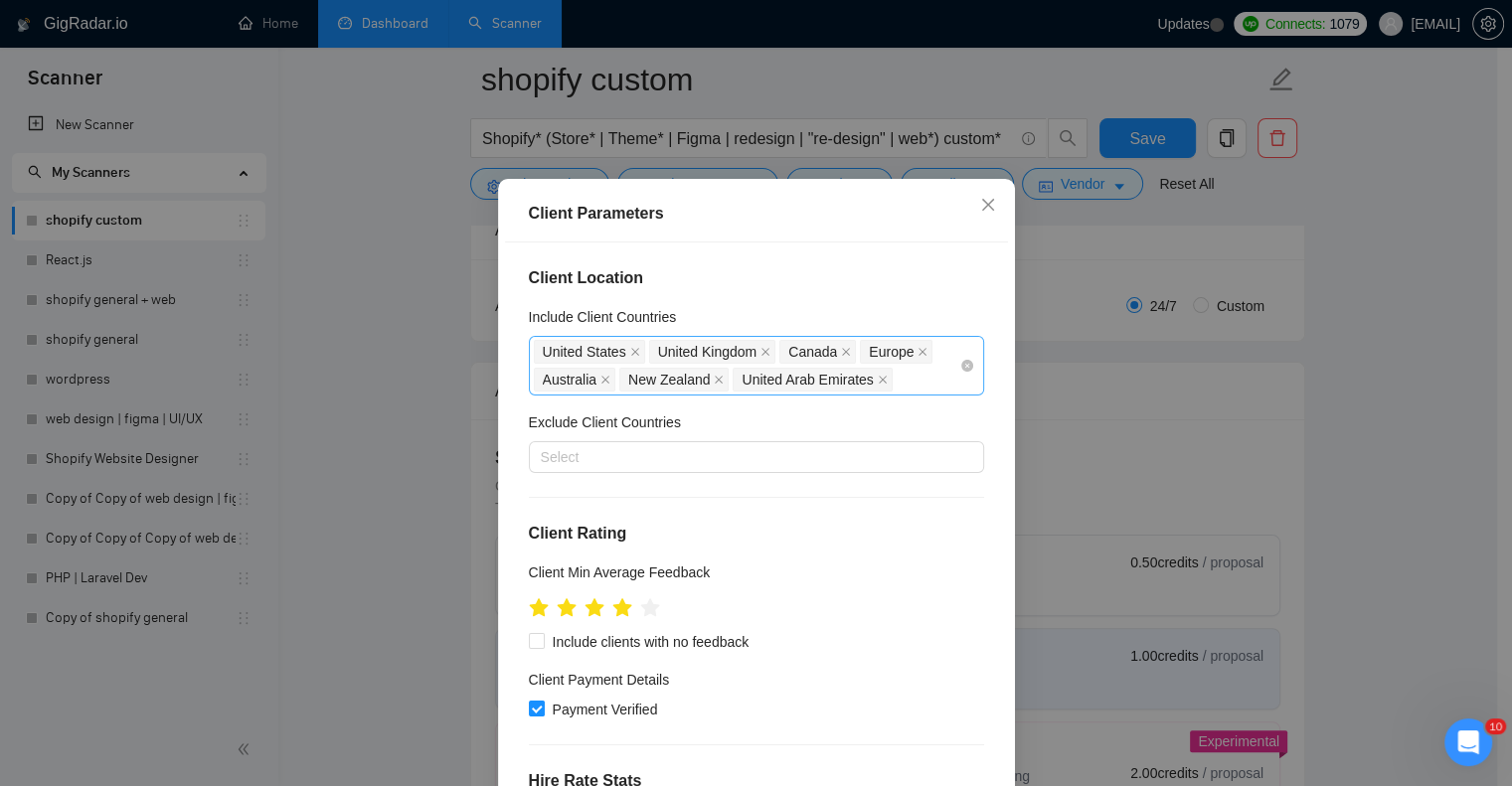 click on "United States United Kingdom Canada Europe Australia New Zealand United Arab Emirates" at bounding box center [747, 366] 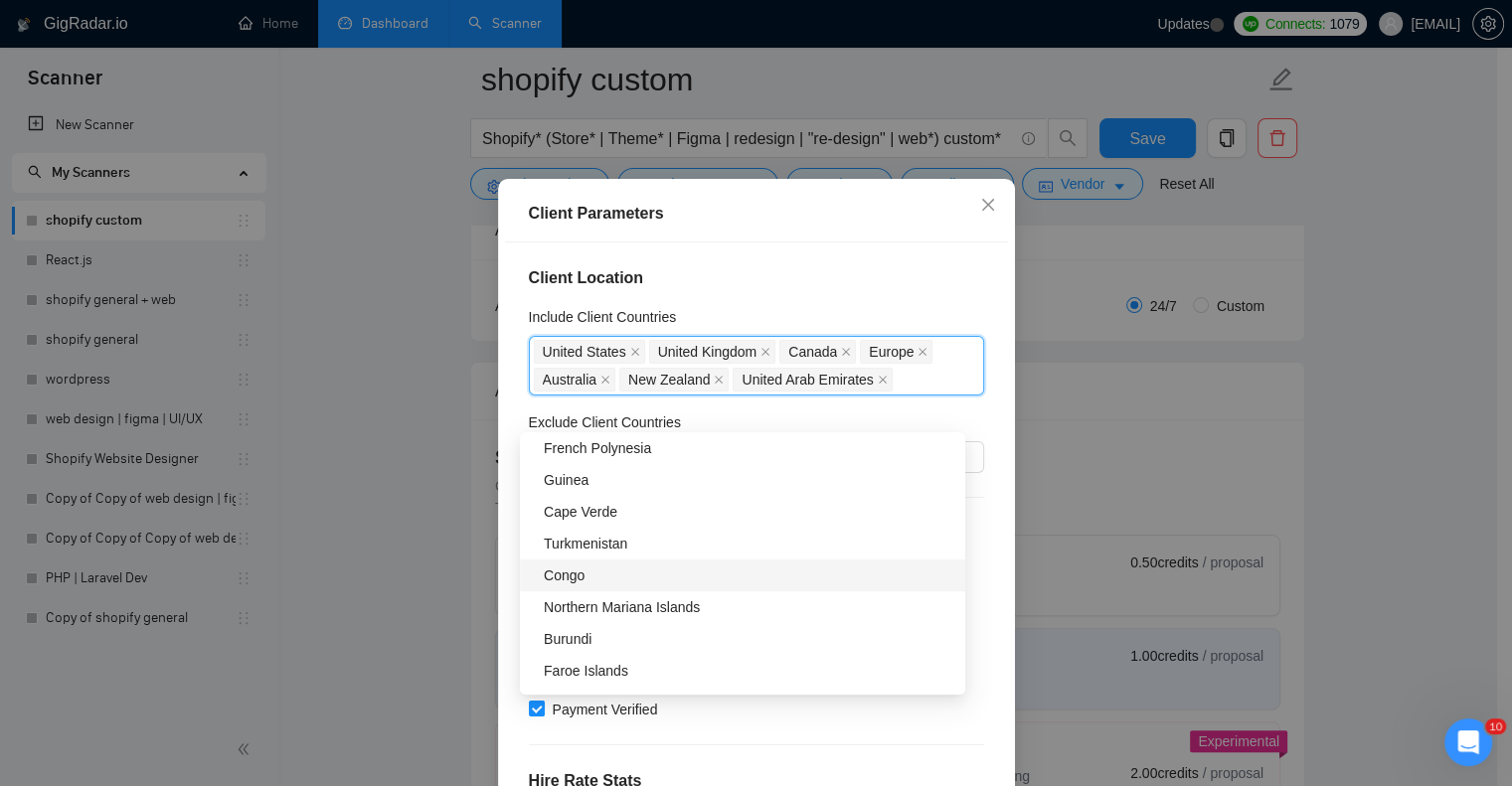 scroll, scrollTop: 6360, scrollLeft: 0, axis: vertical 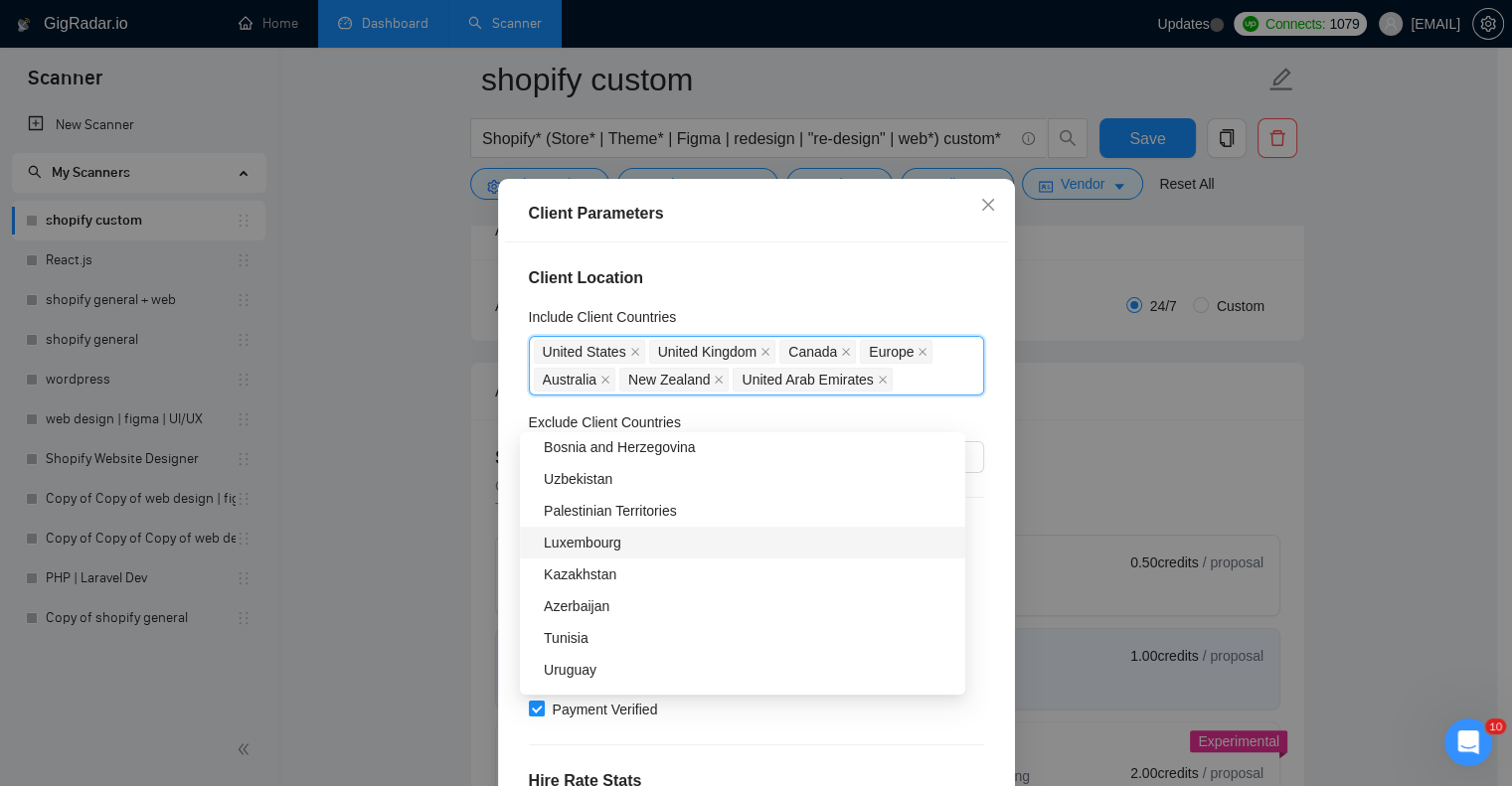 click on "Luxembourg" at bounding box center (749, 543) 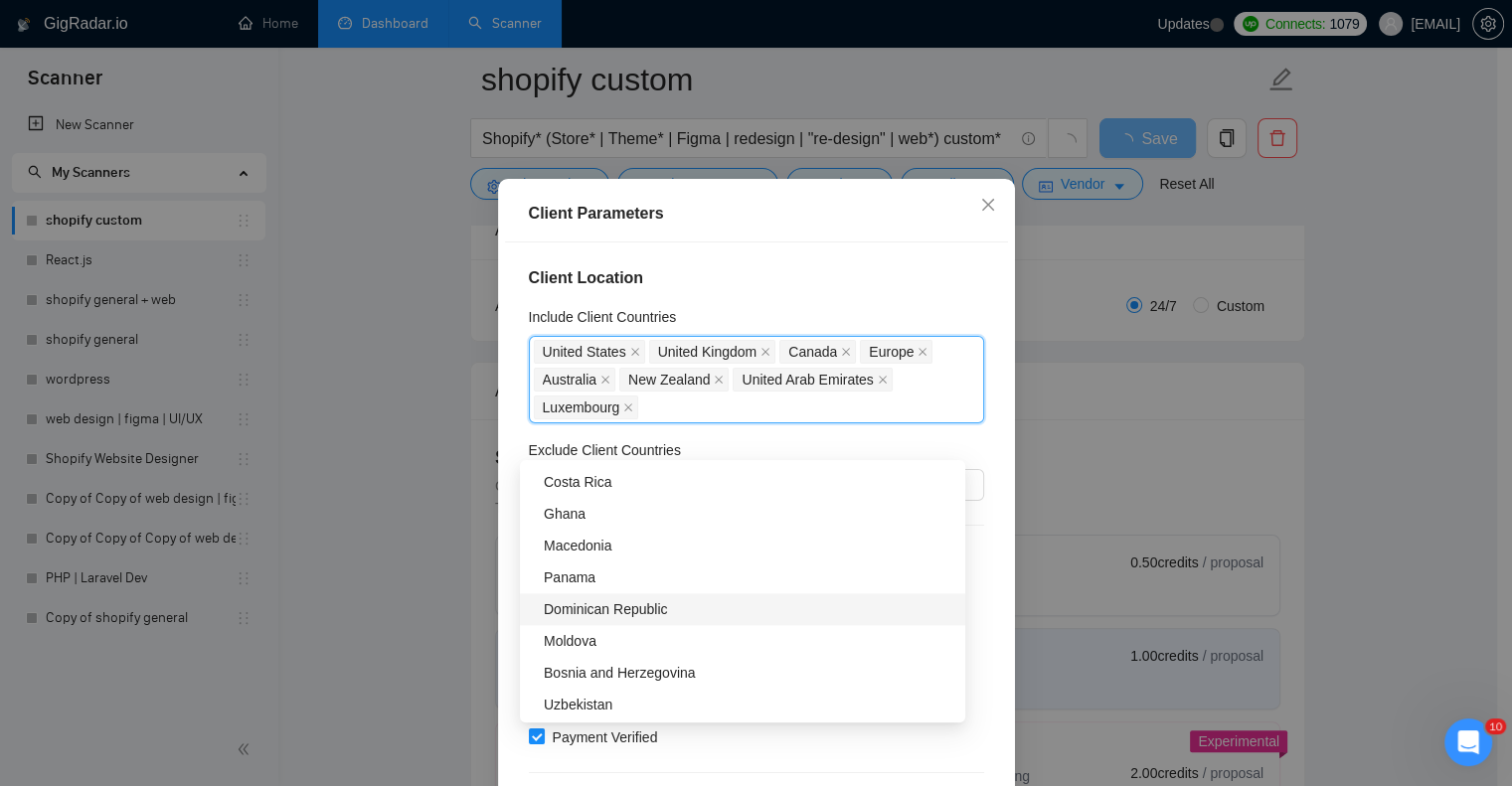 scroll, scrollTop: 2731, scrollLeft: 0, axis: vertical 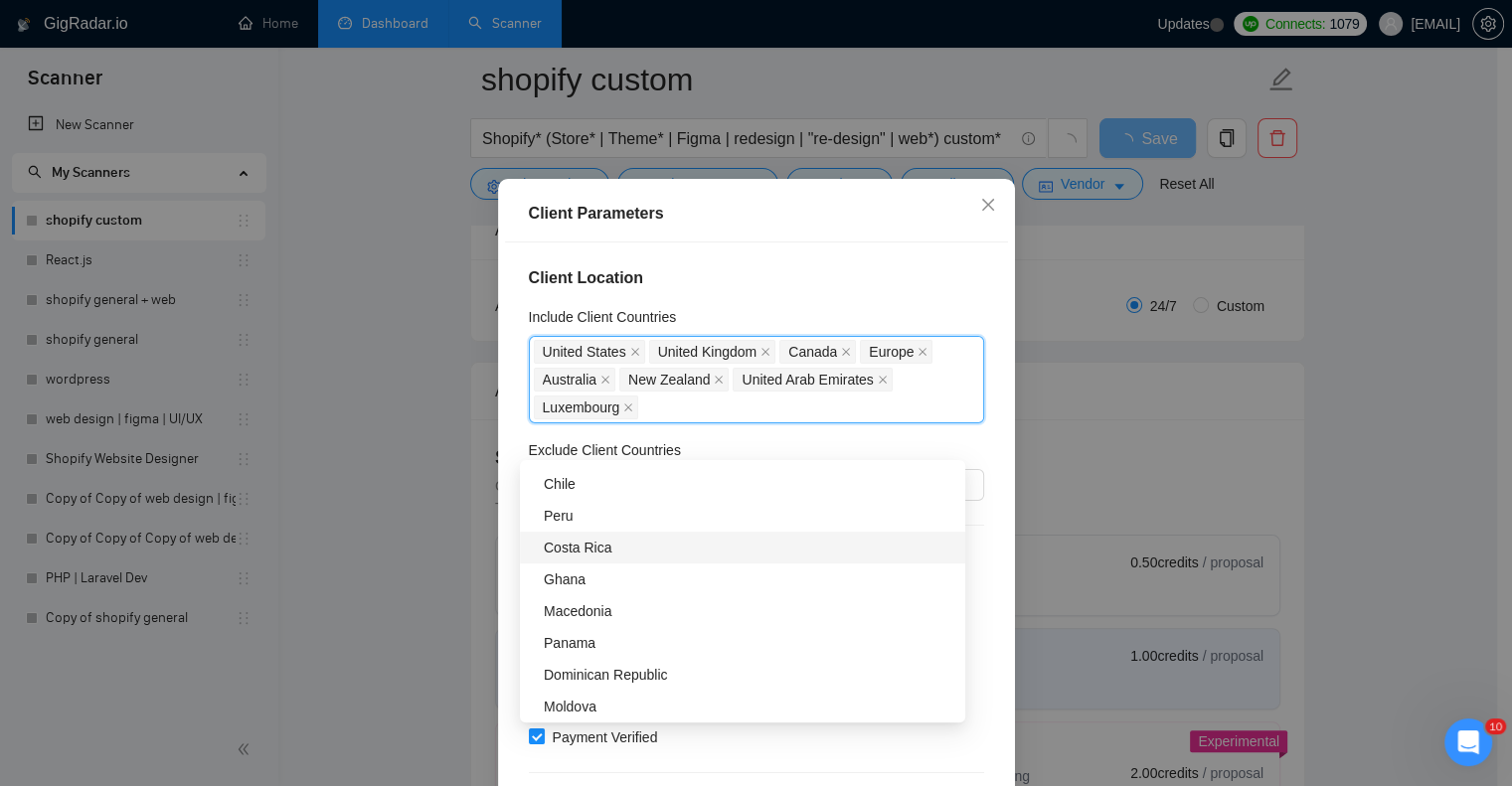 click on "Costa Rica" at bounding box center (749, 548) 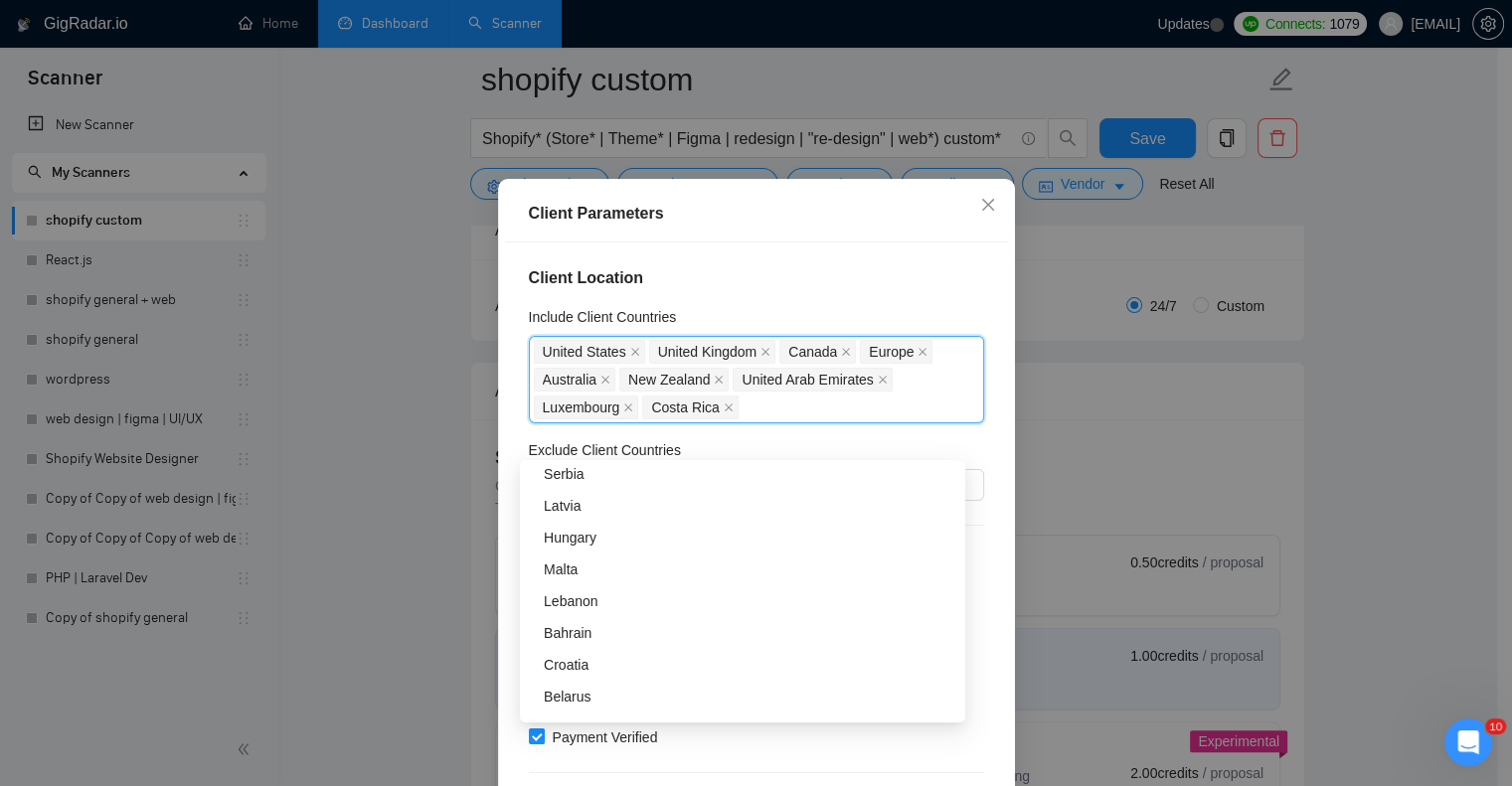 scroll, scrollTop: 2071, scrollLeft: 0, axis: vertical 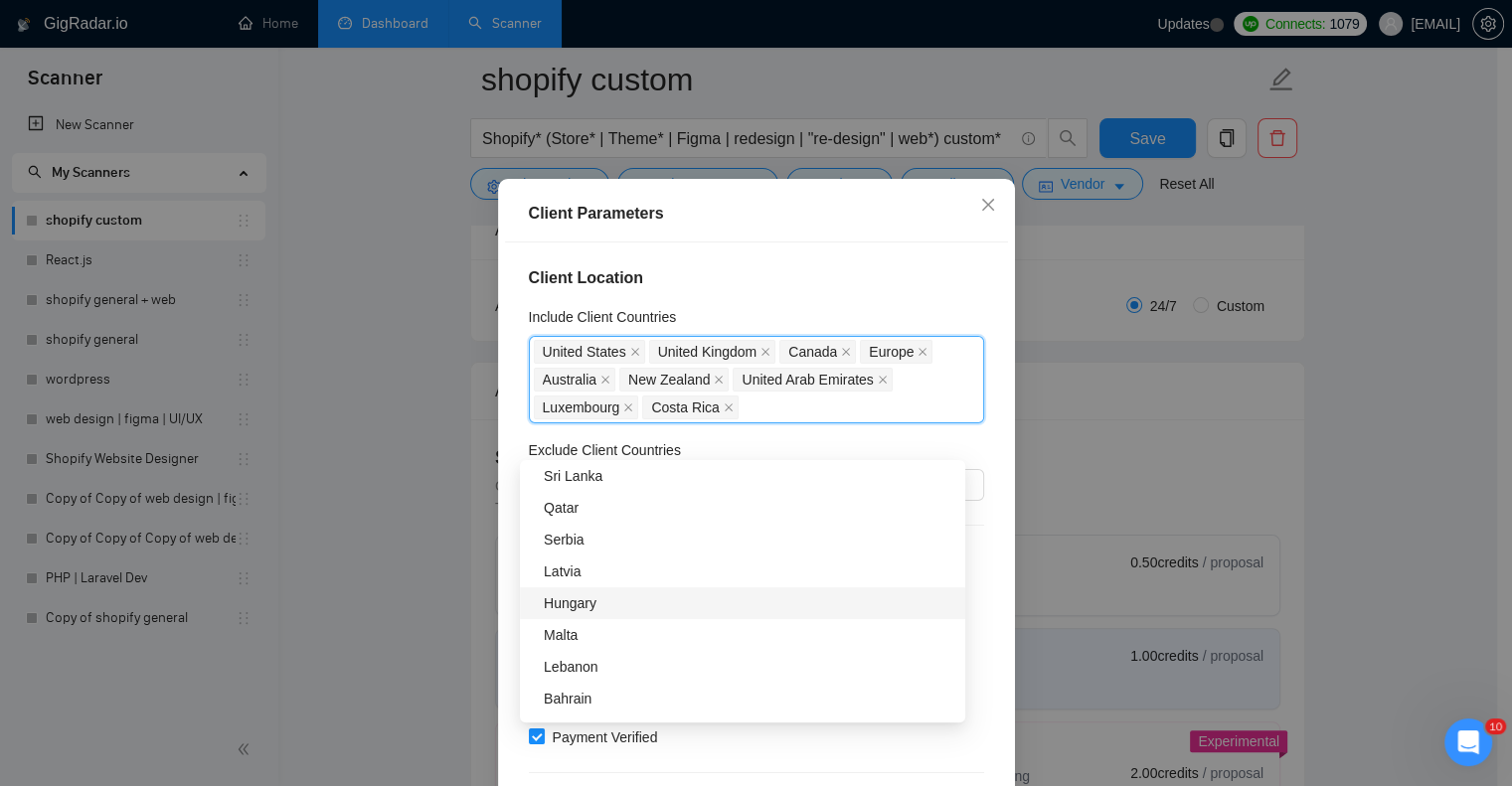 click on "Hungary" at bounding box center (749, 603) 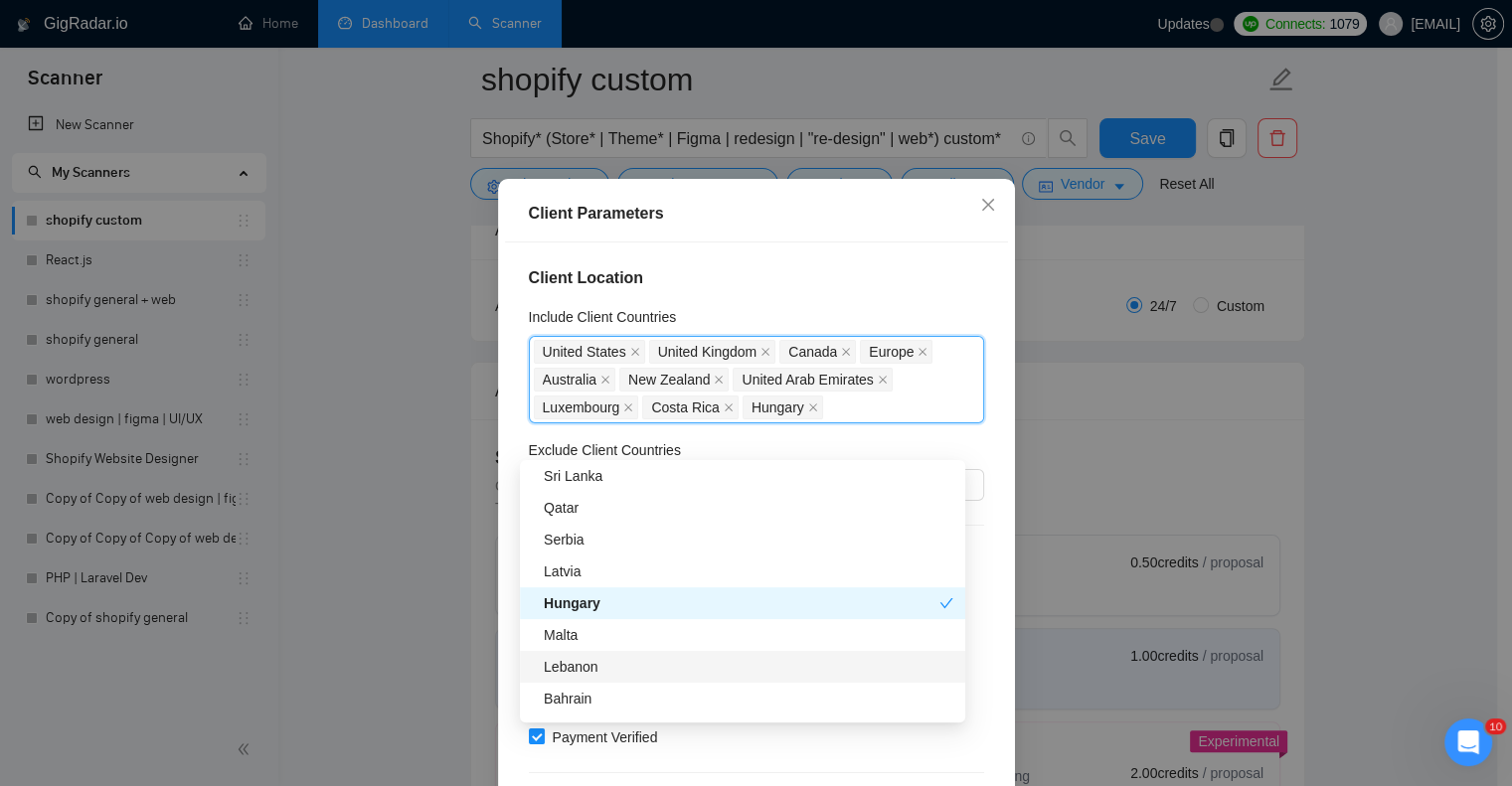 click on "Lebanon" at bounding box center (749, 667) 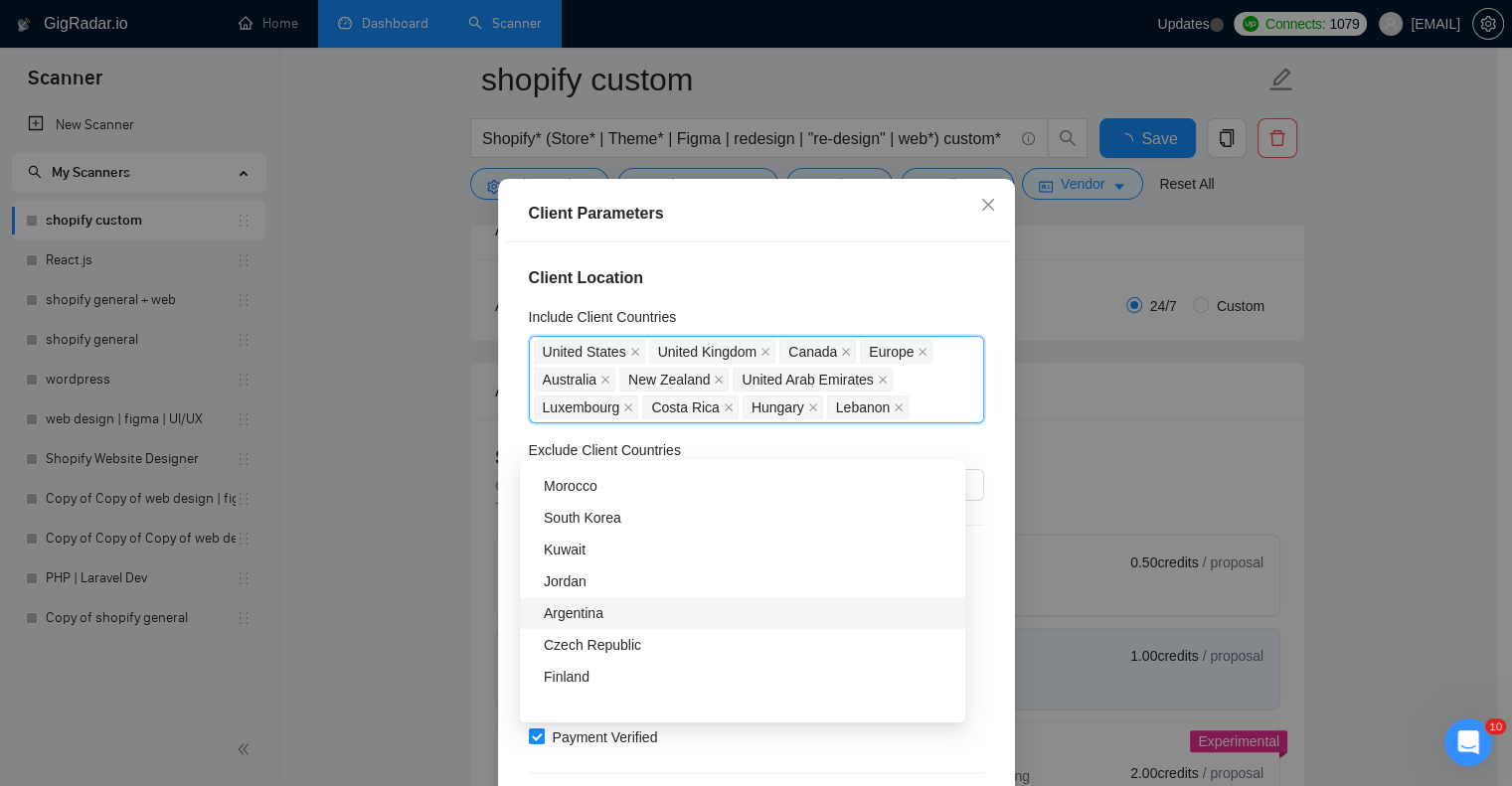 scroll, scrollTop: 1741, scrollLeft: 0, axis: vertical 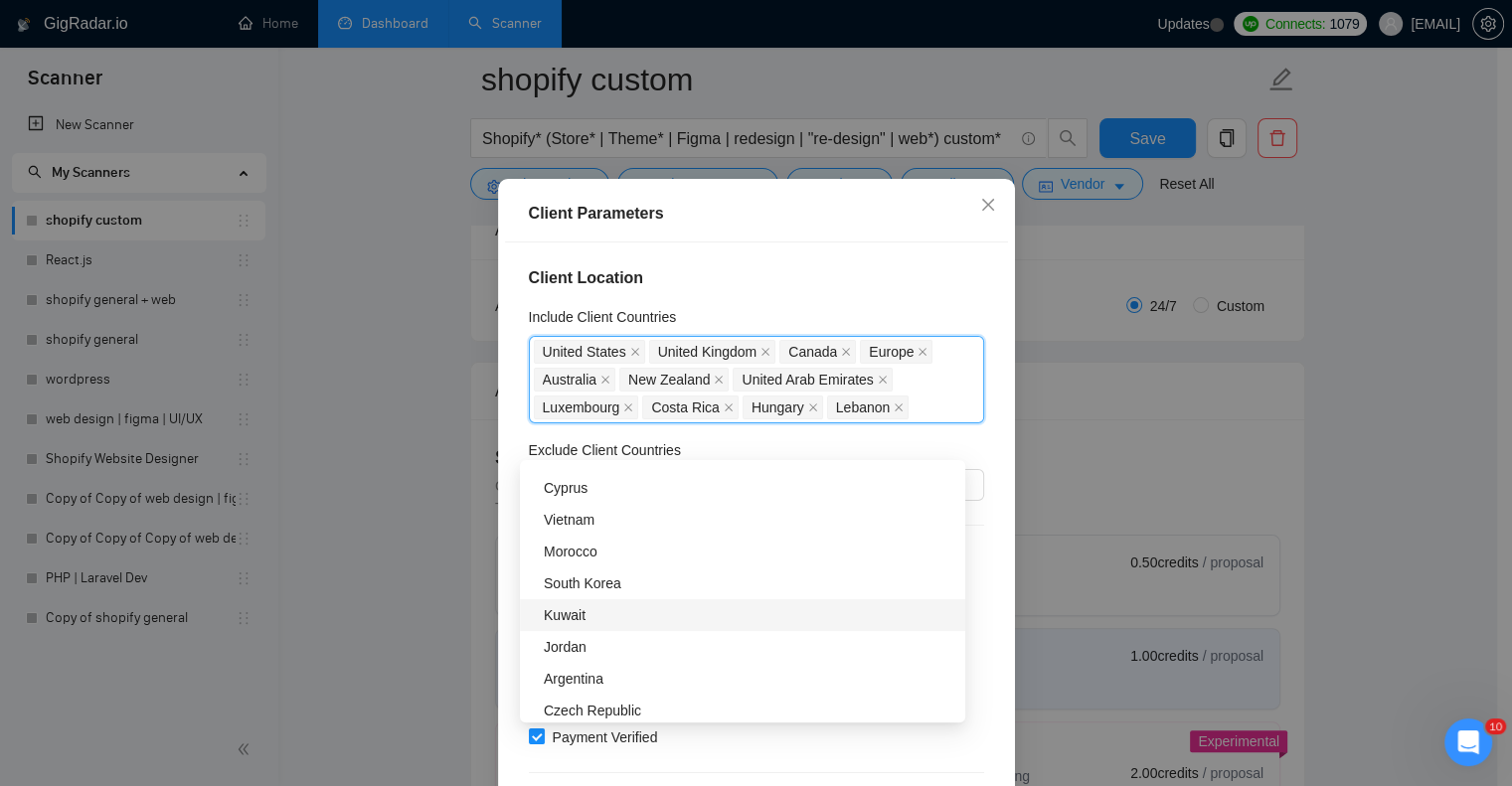 click on "Kuwait" at bounding box center [749, 615] 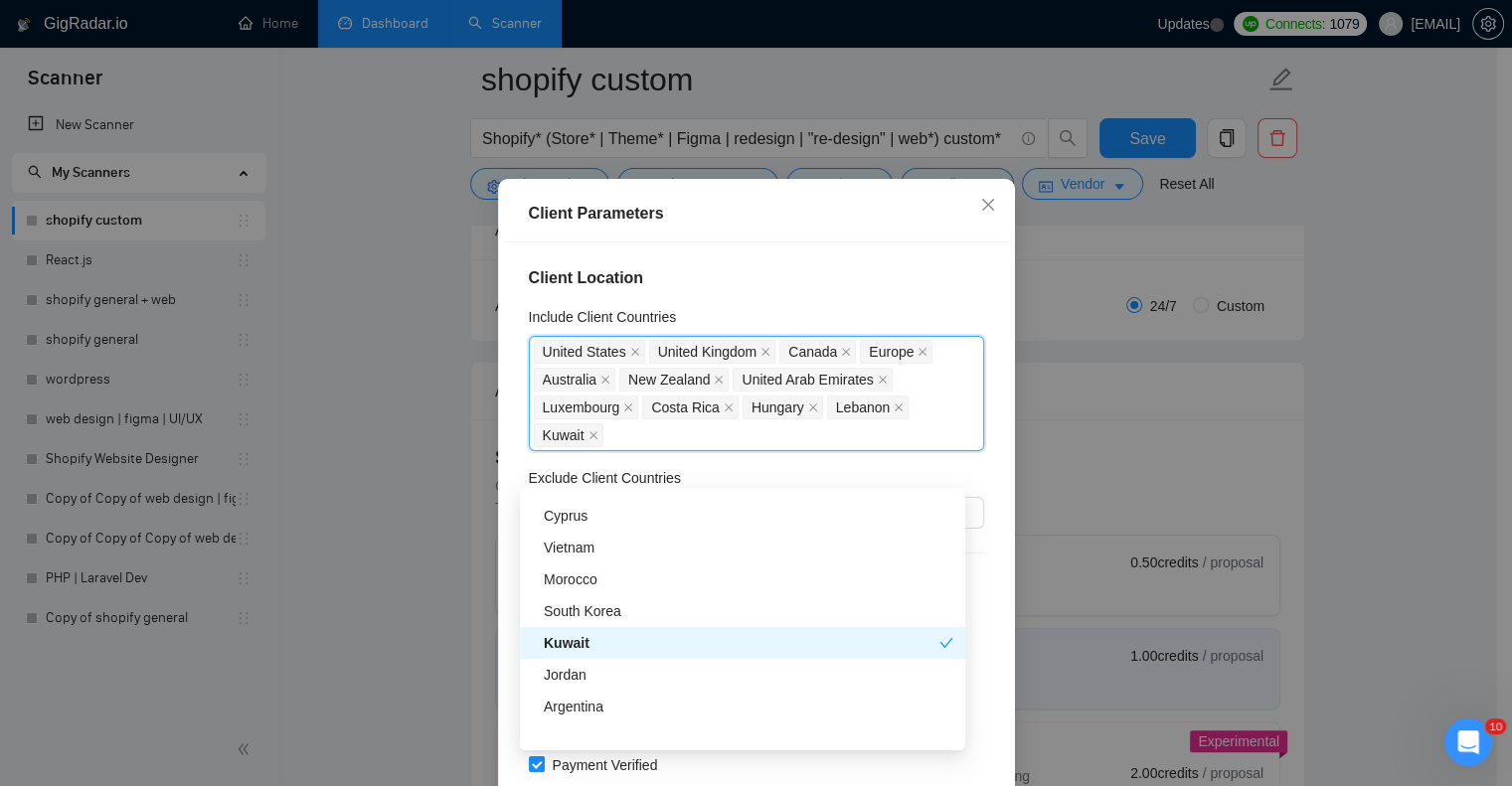 scroll, scrollTop: 1674, scrollLeft: 0, axis: vertical 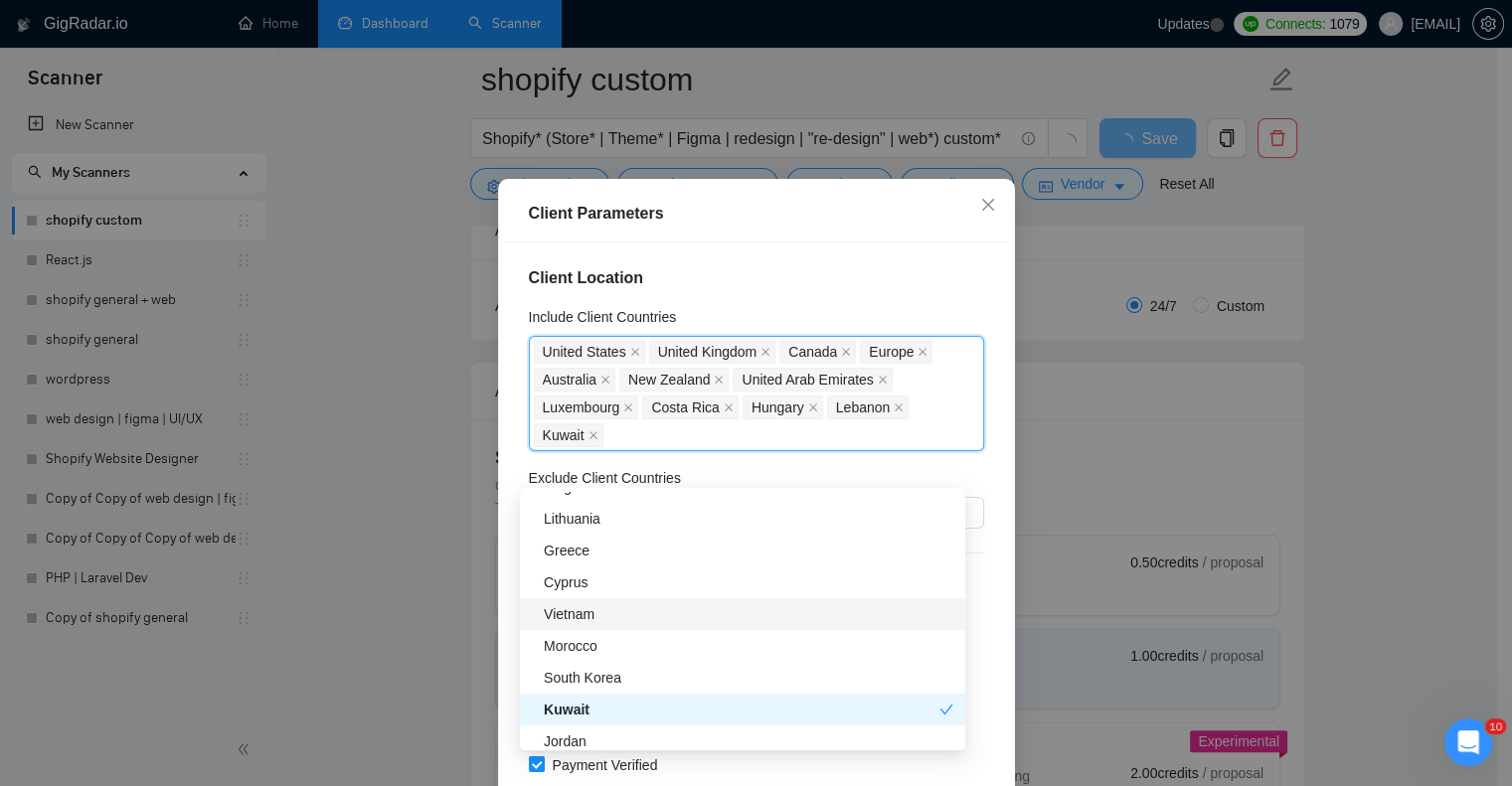 click on "Vietnam" at bounding box center (749, 614) 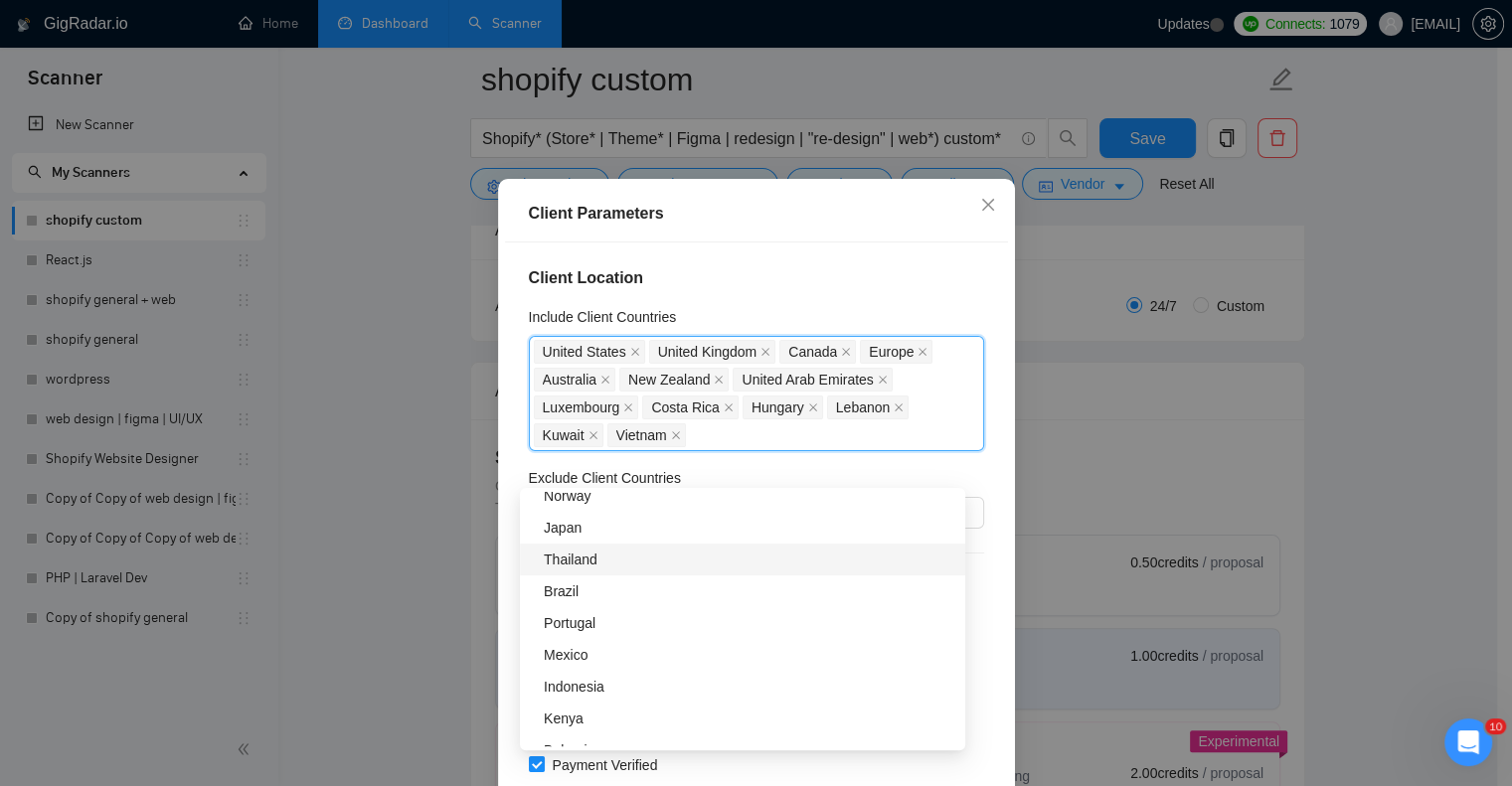 scroll, scrollTop: 1344, scrollLeft: 0, axis: vertical 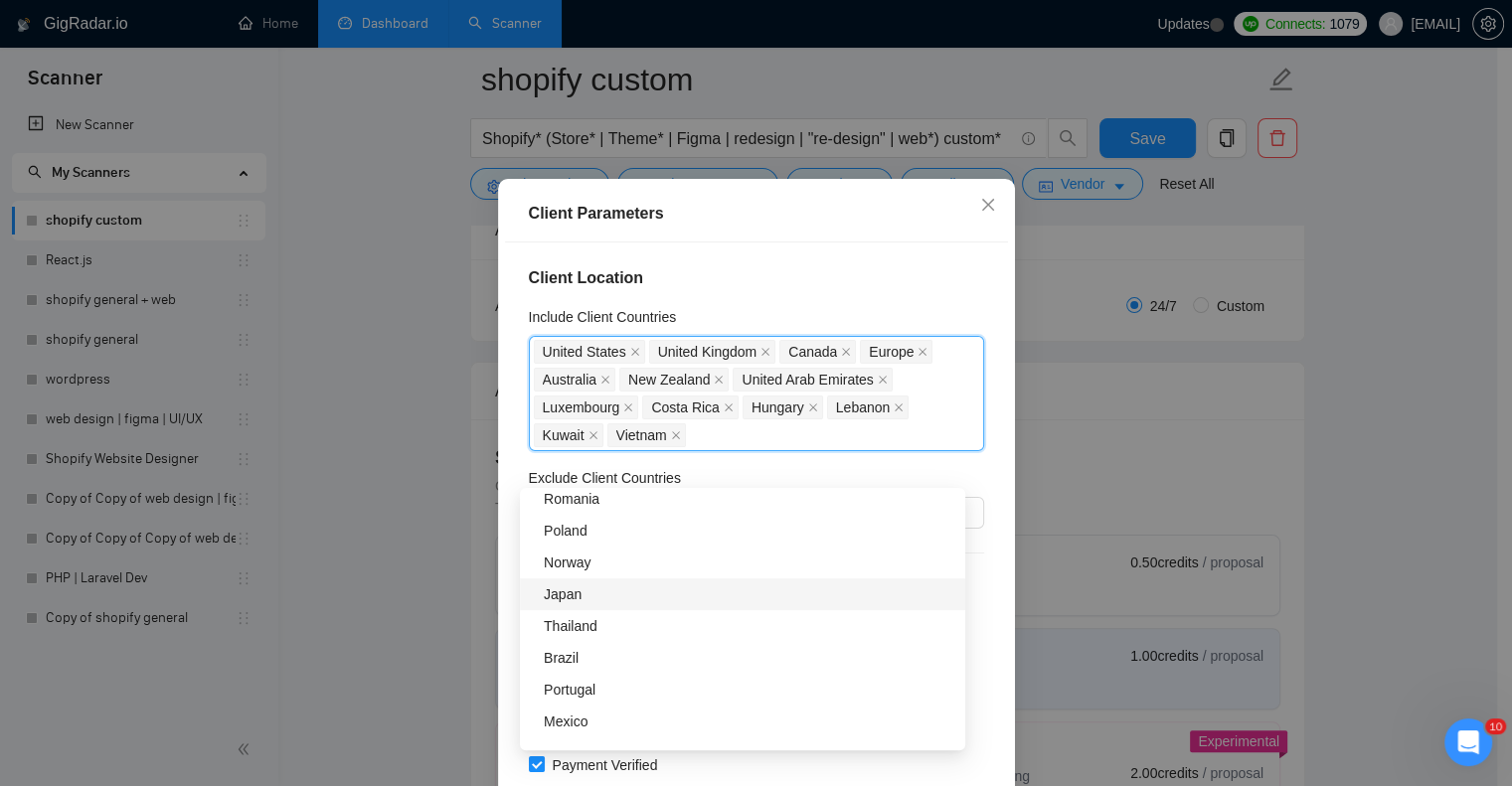 click on "Japan" at bounding box center [749, 594] 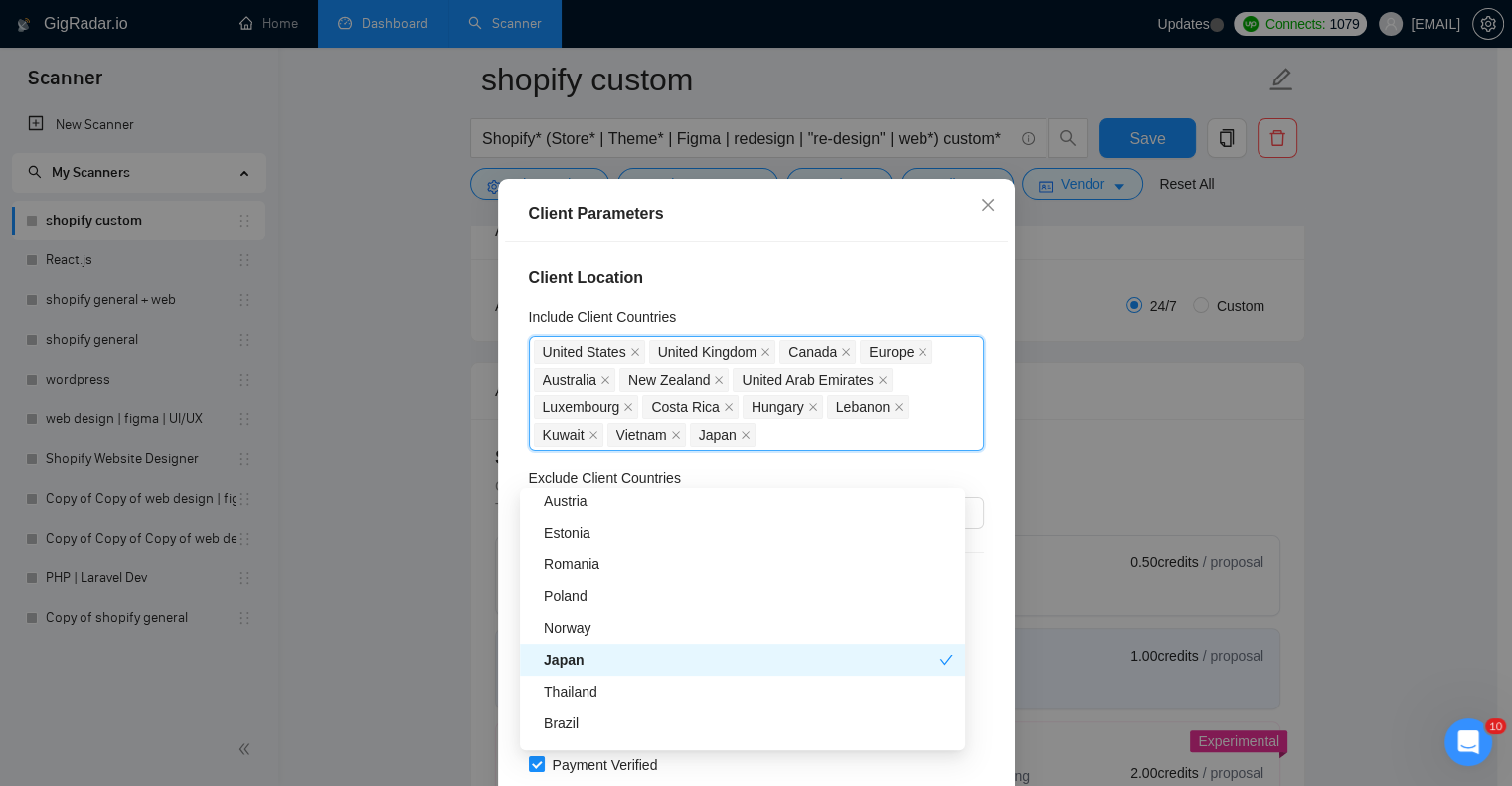 scroll, scrollTop: 1147, scrollLeft: 0, axis: vertical 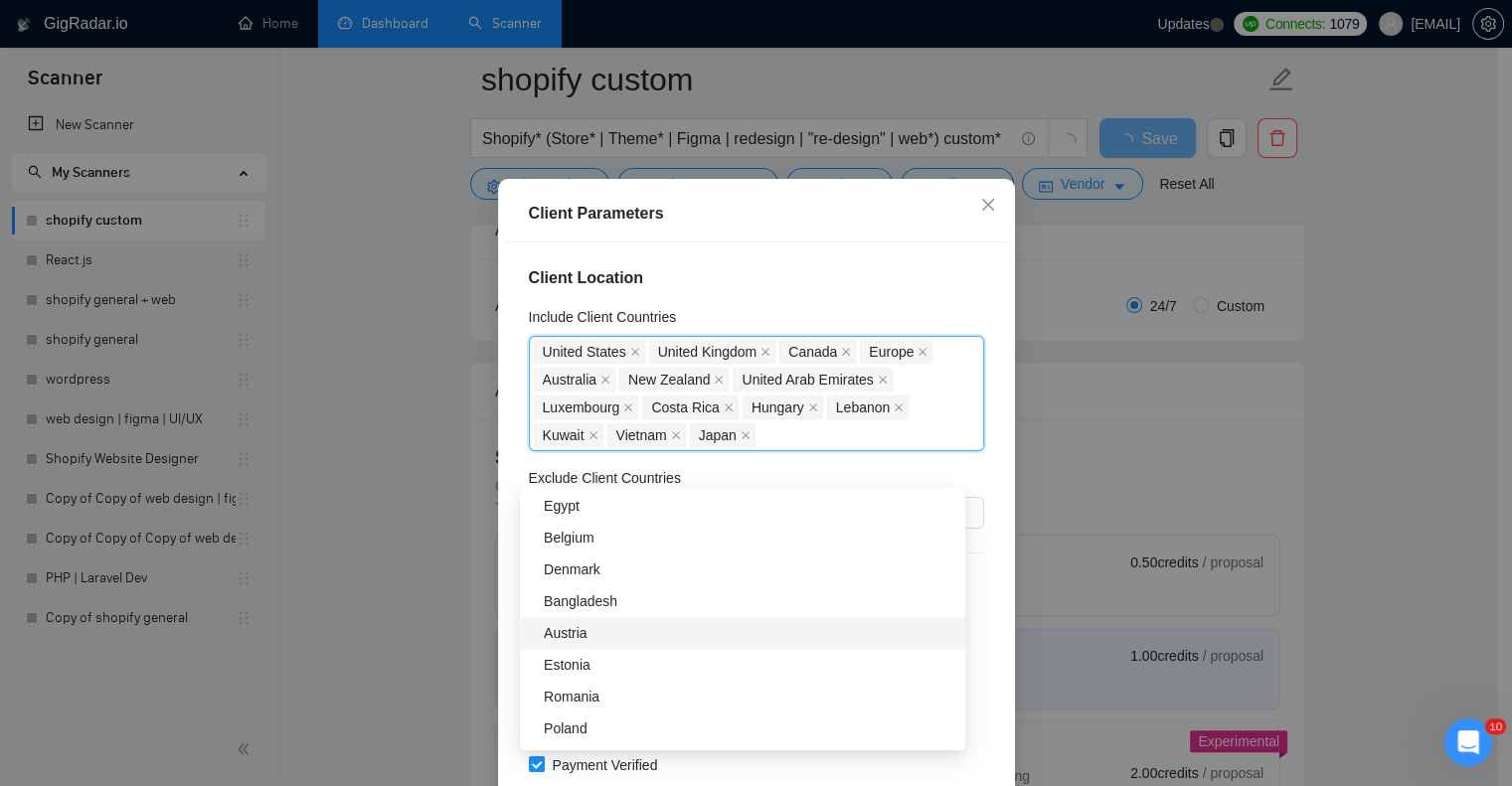 click on "Austria" at bounding box center [749, 633] 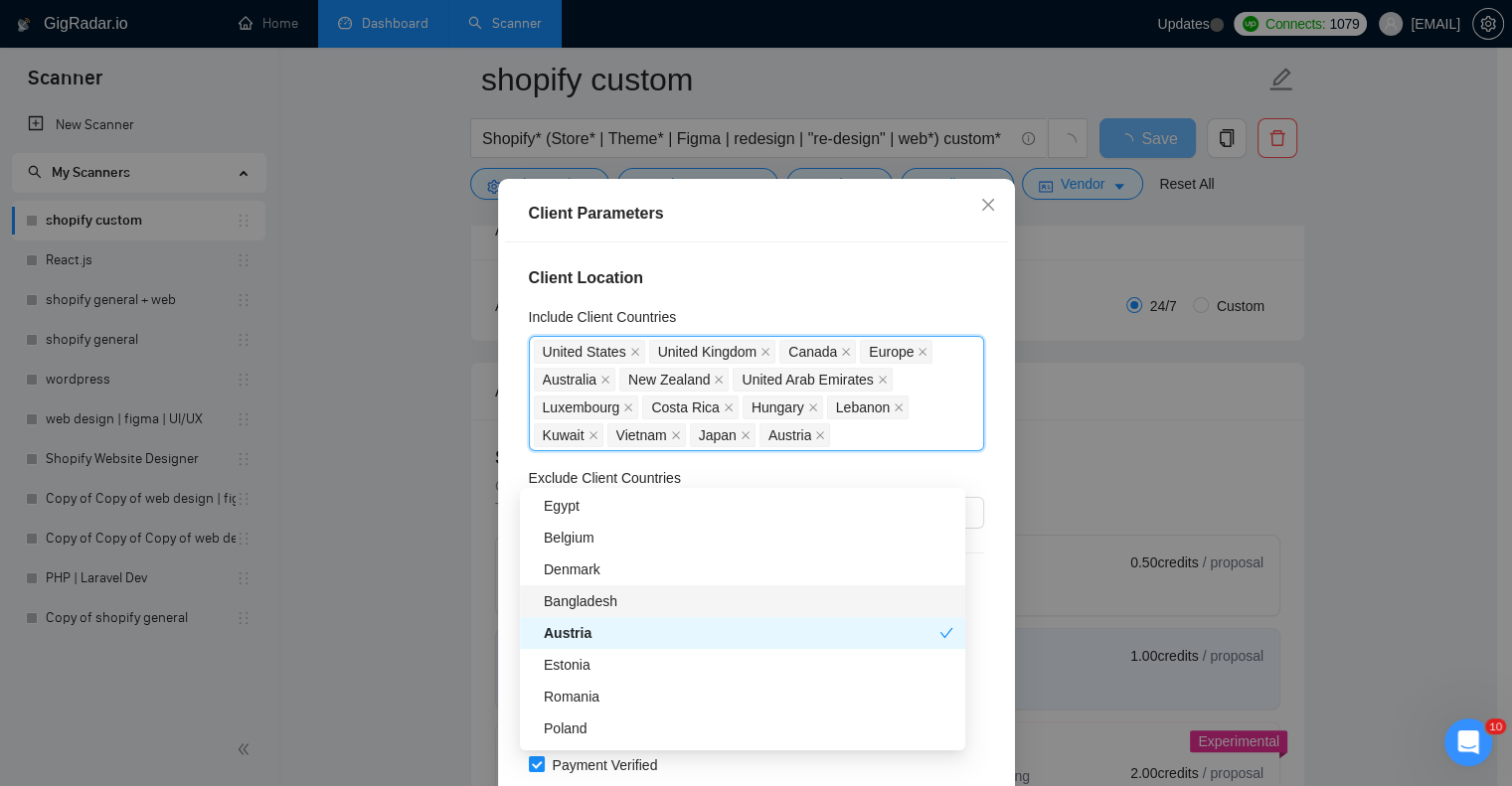 scroll, scrollTop: 1081, scrollLeft: 0, axis: vertical 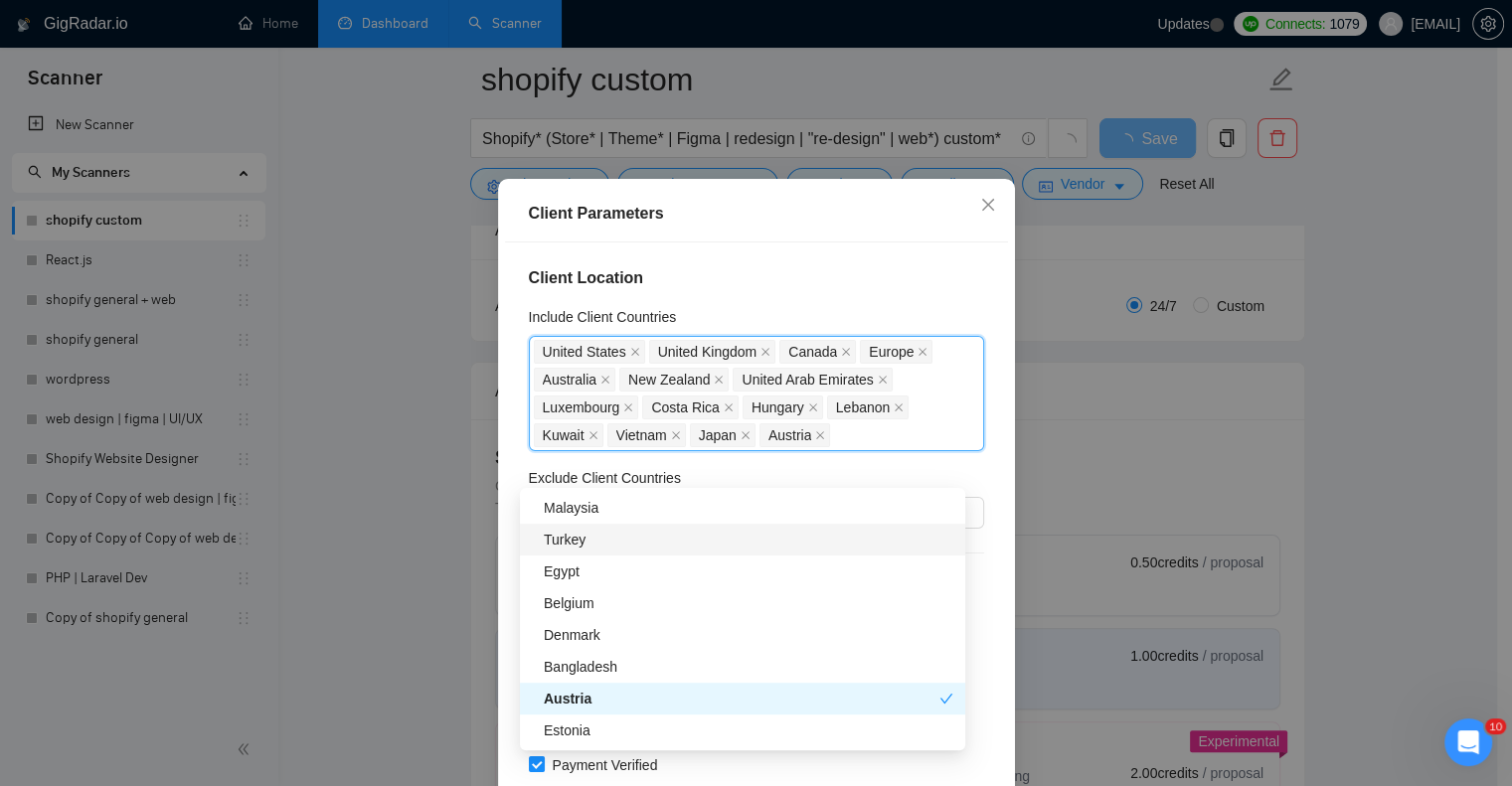 click on "Turkey" at bounding box center (743, 540) 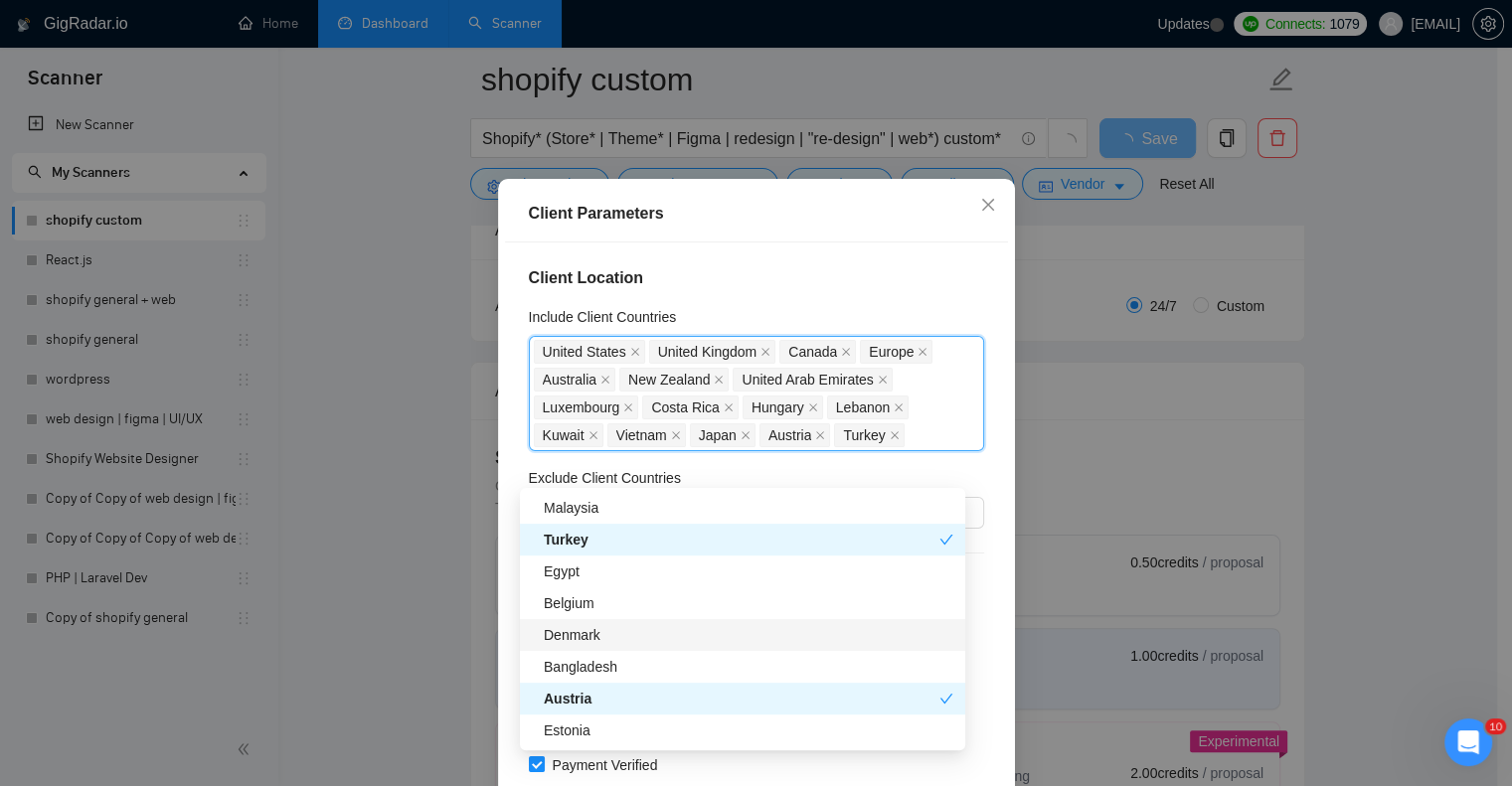 click on "Denmark" at bounding box center (749, 635) 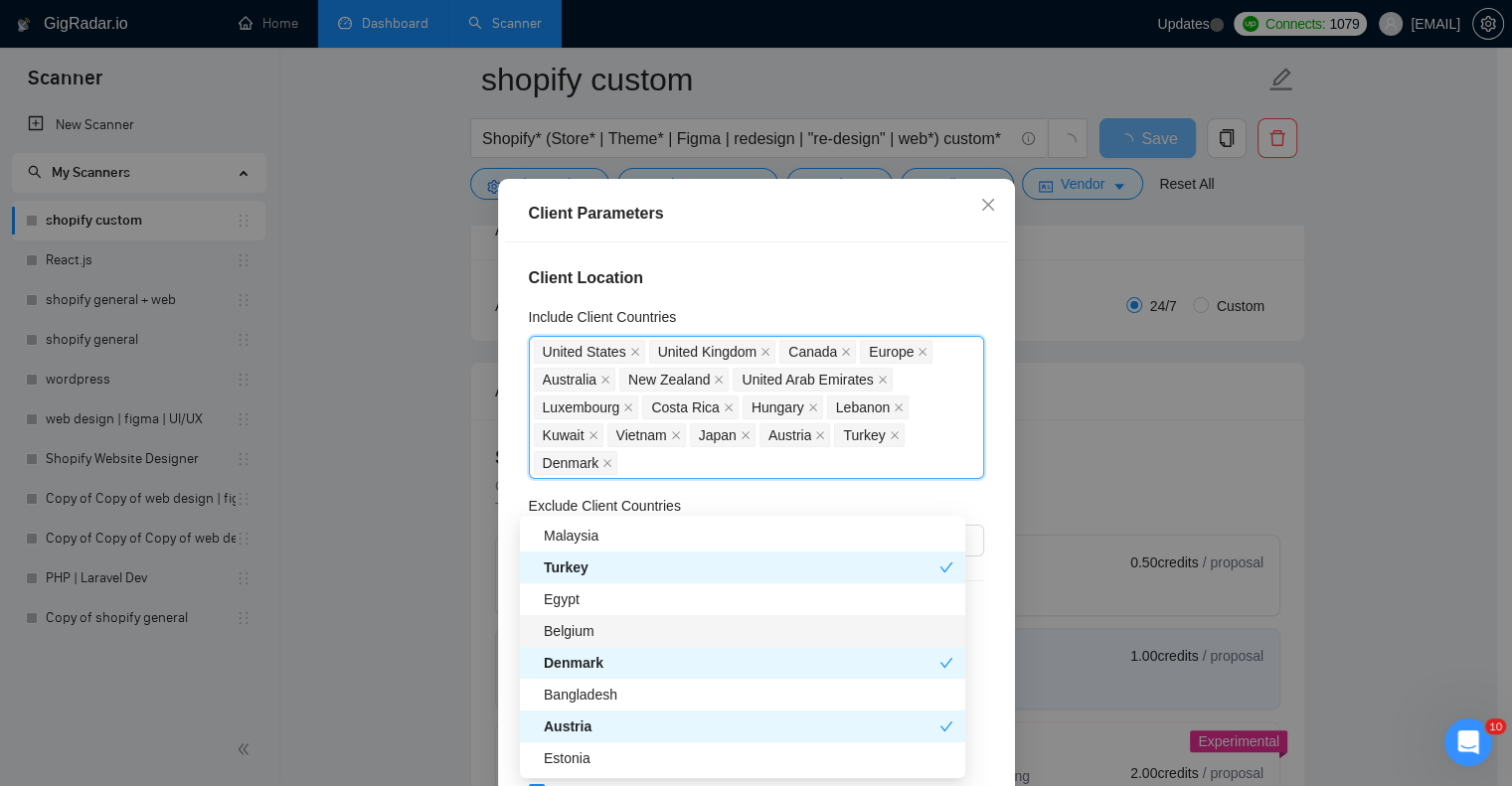 click on "Egypt" at bounding box center (749, 599) 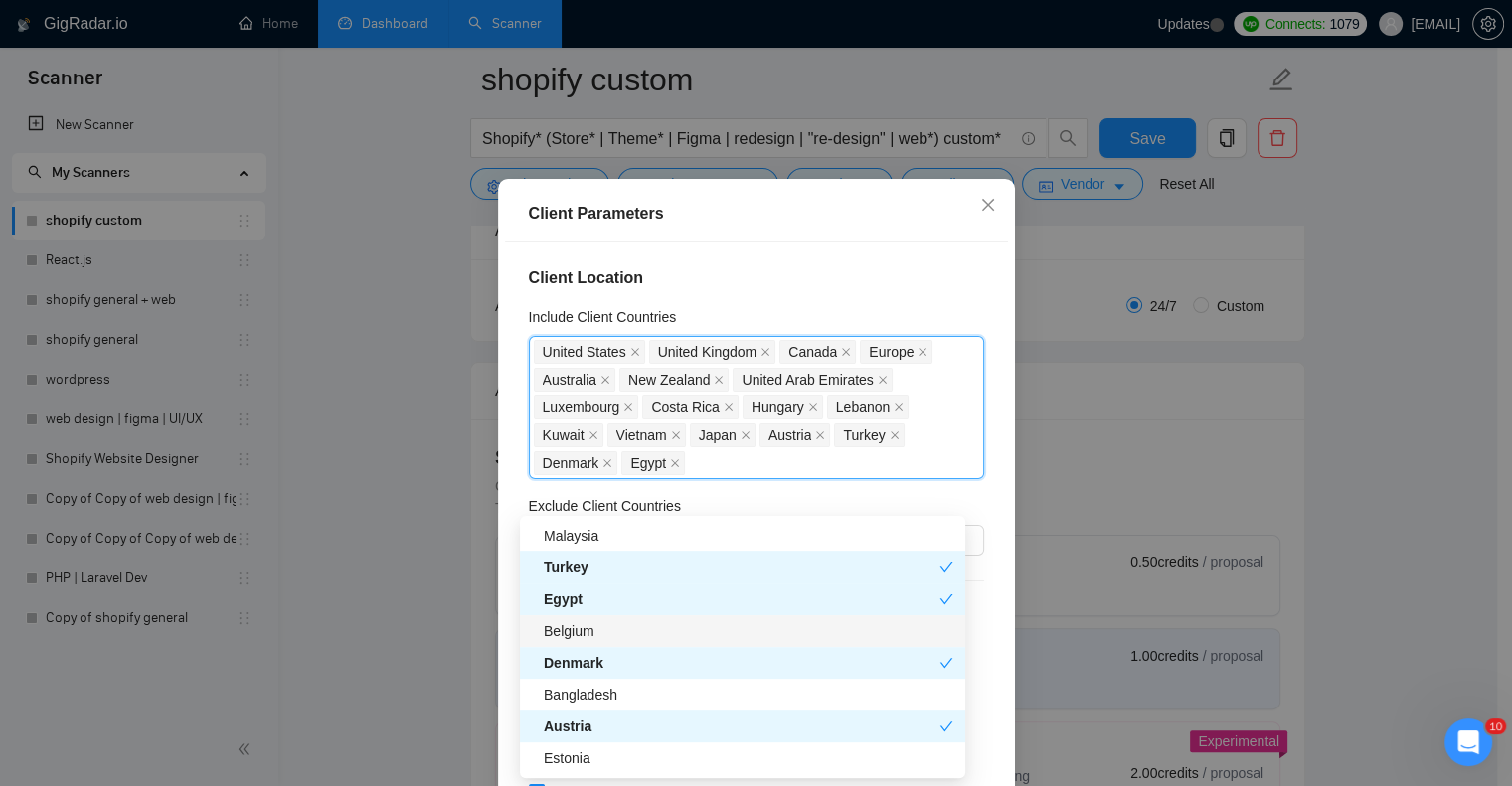 click on "Belgium" at bounding box center (749, 631) 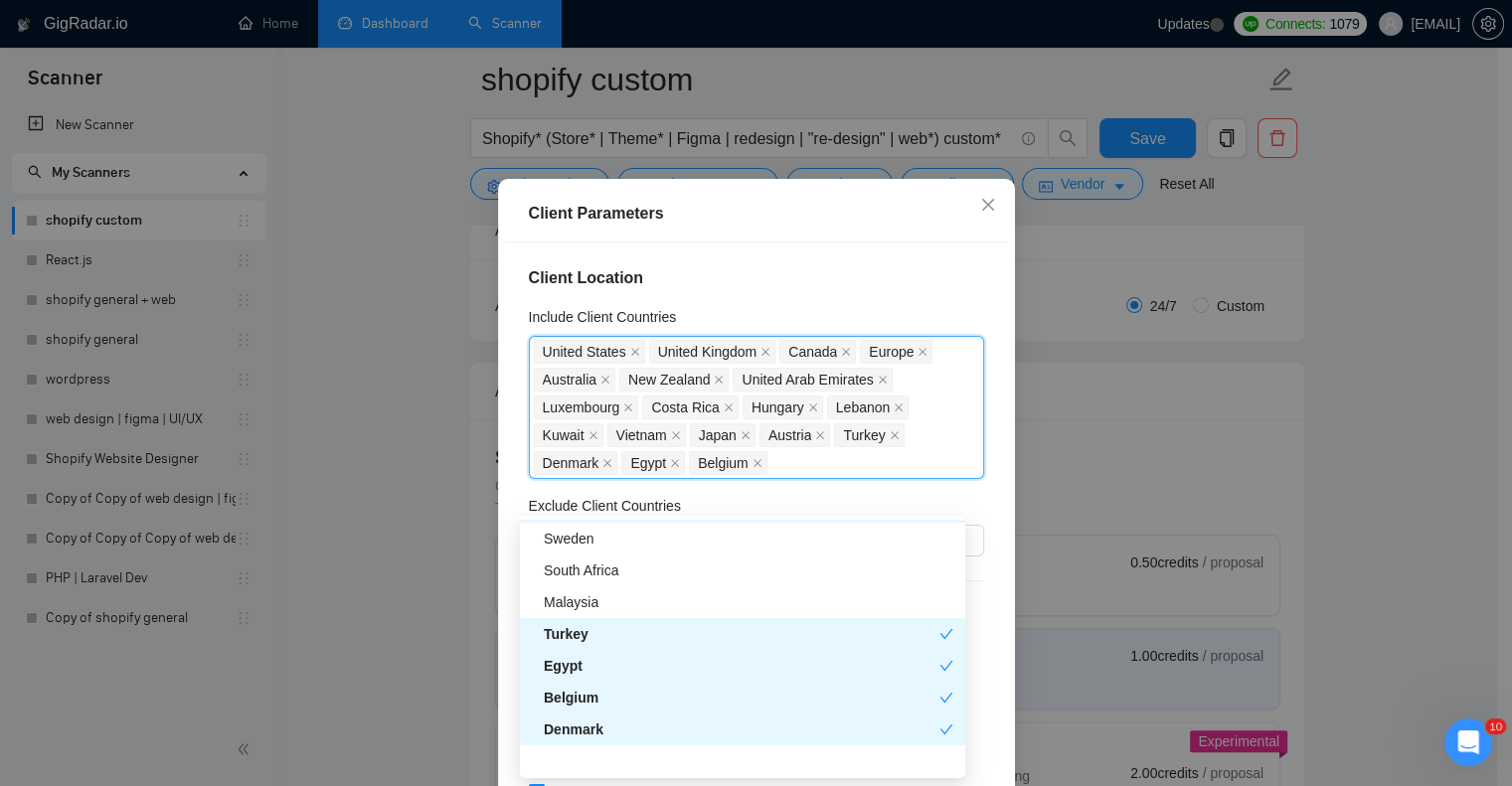 scroll, scrollTop: 949, scrollLeft: 0, axis: vertical 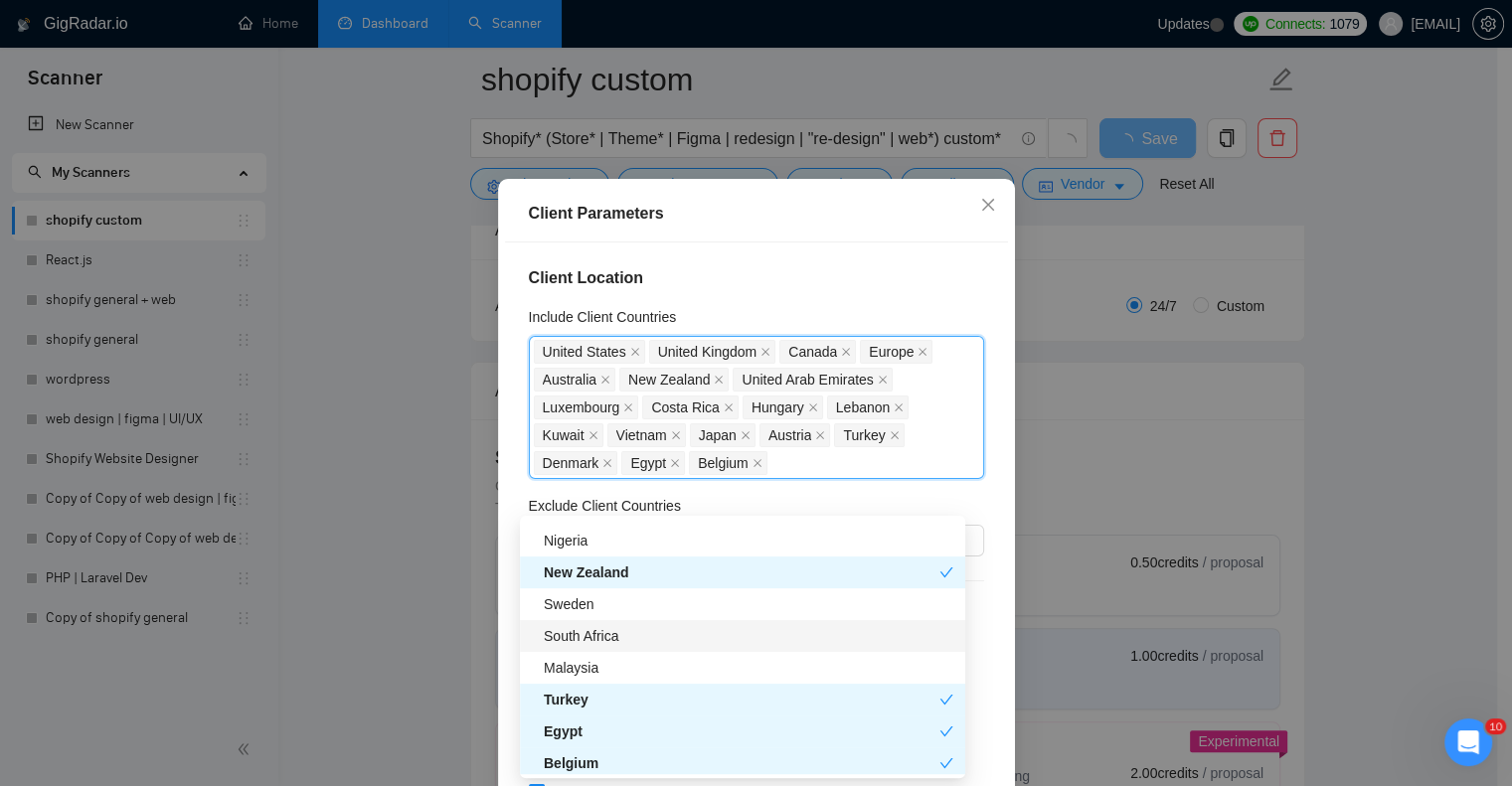 click on "South Africa" at bounding box center (749, 636) 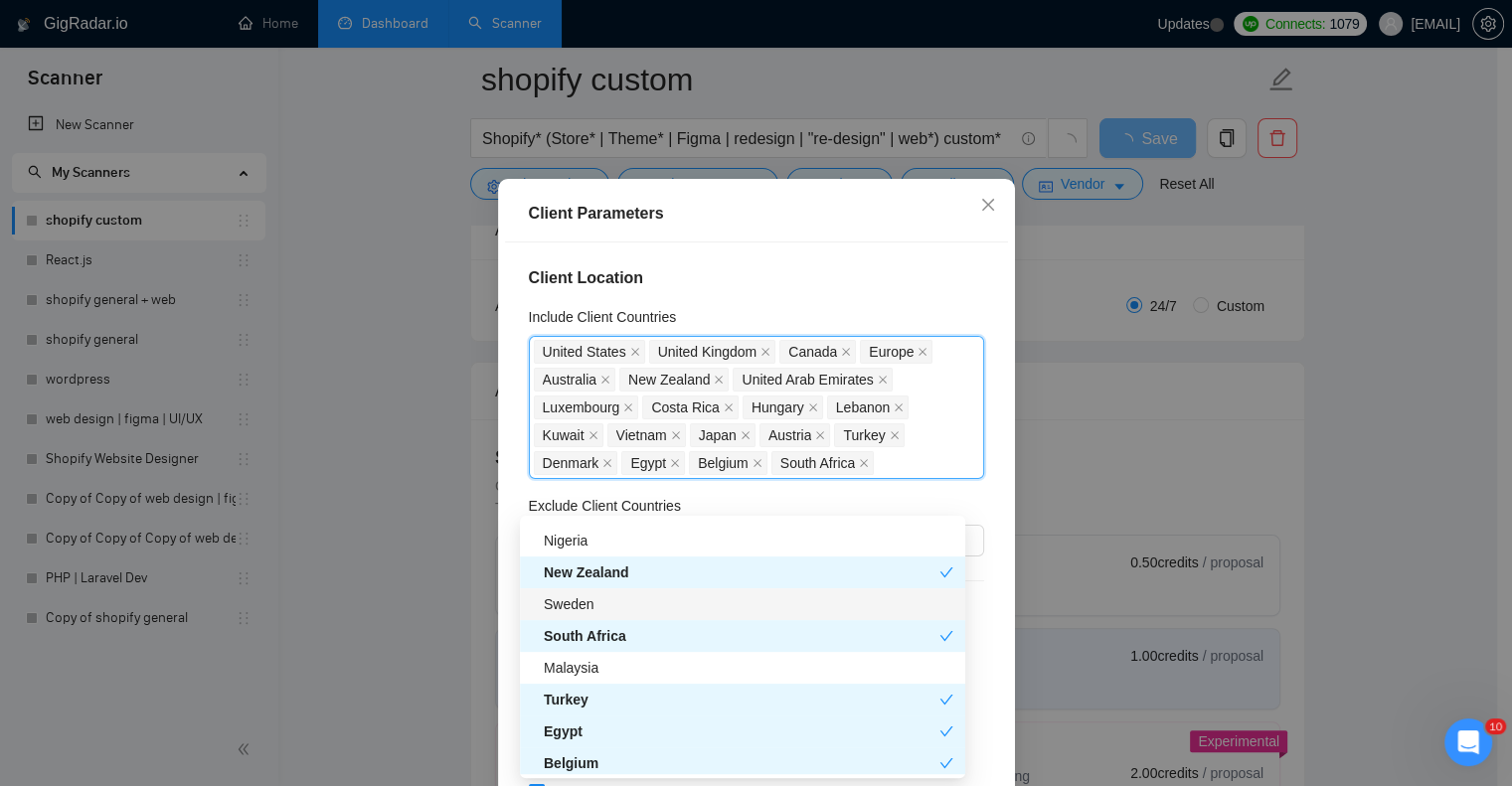 click on "Sweden" at bounding box center (749, 604) 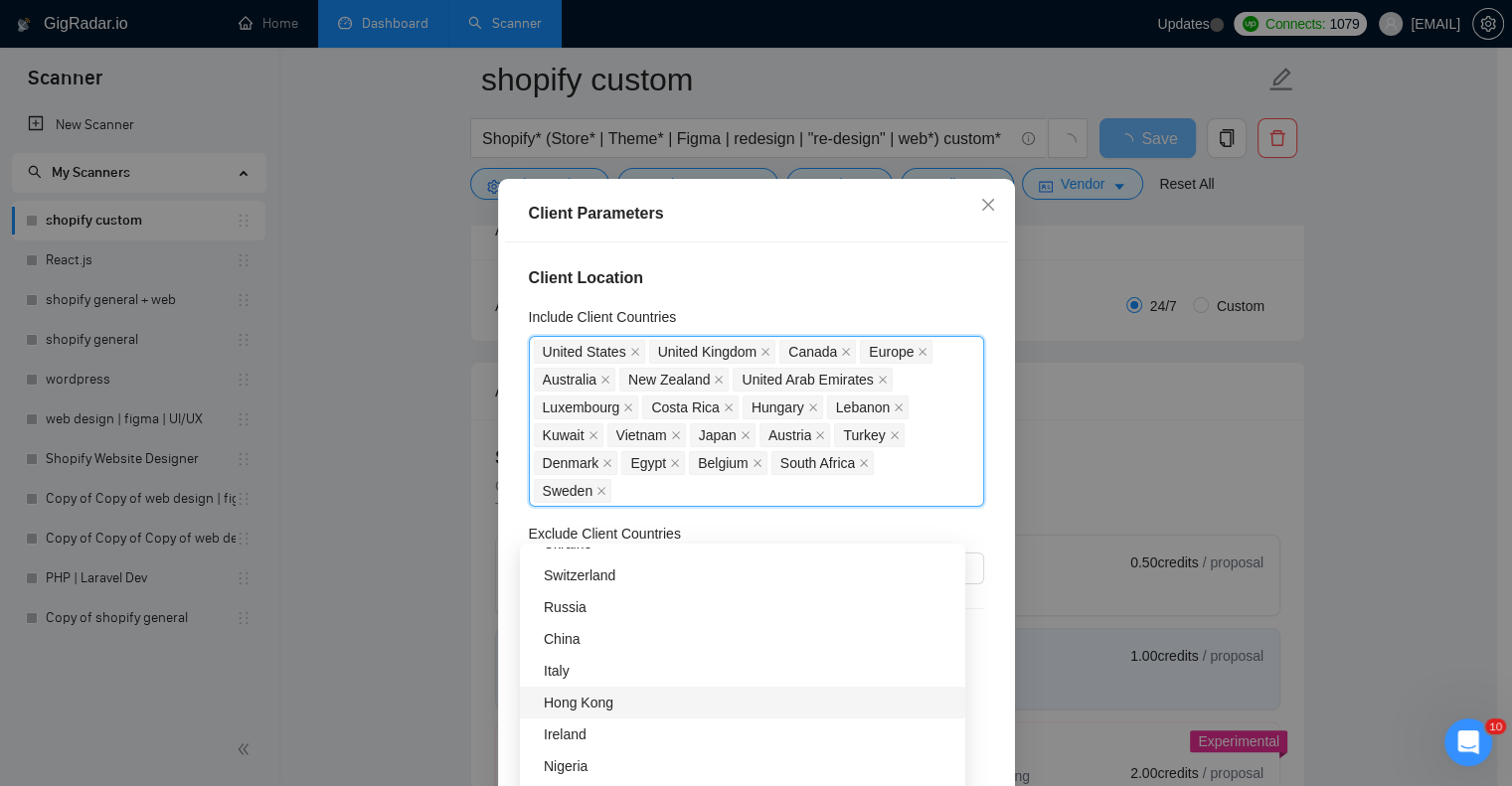 scroll, scrollTop: 685, scrollLeft: 0, axis: vertical 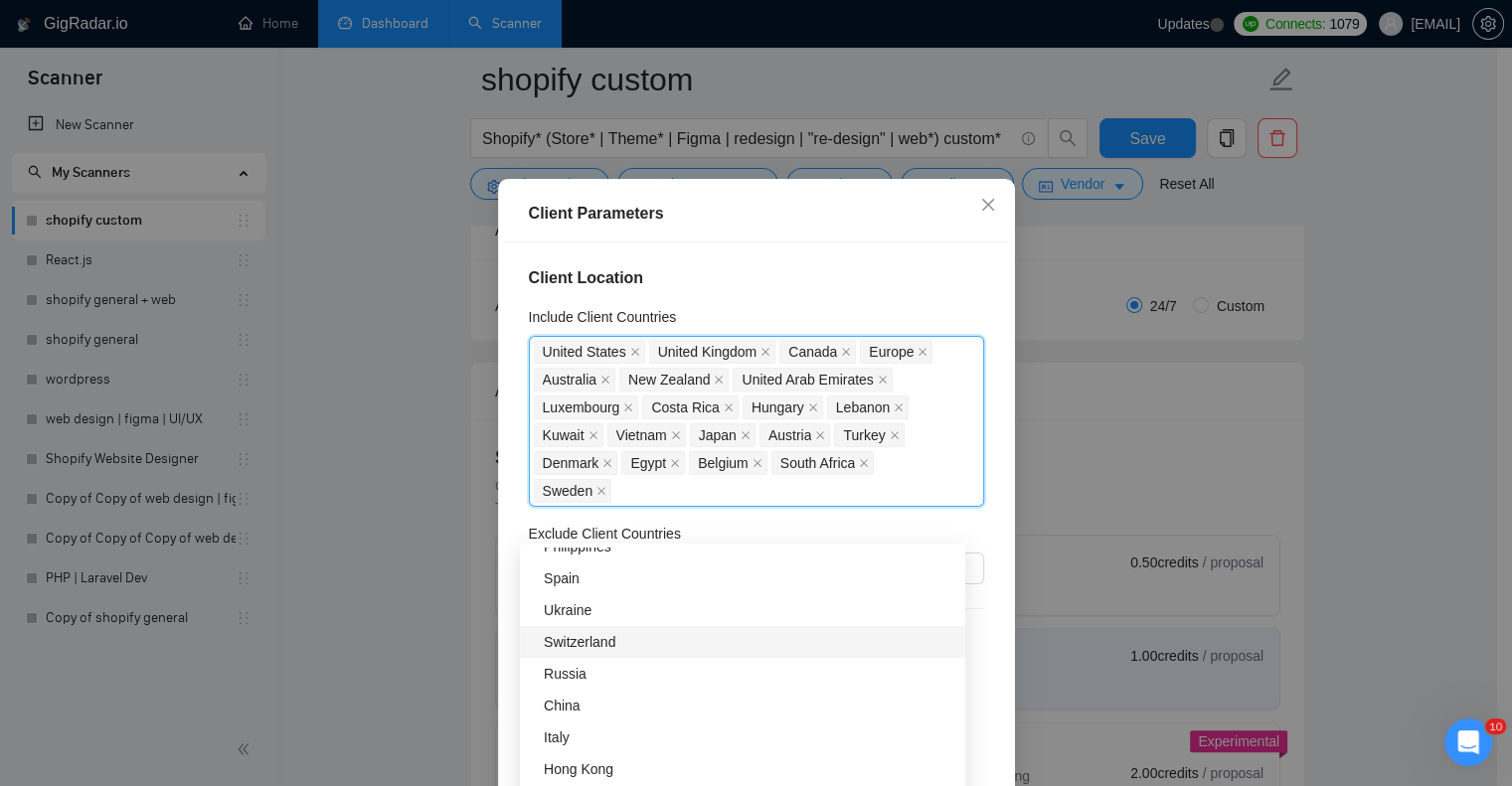 click on "Switzerland" at bounding box center (749, 642) 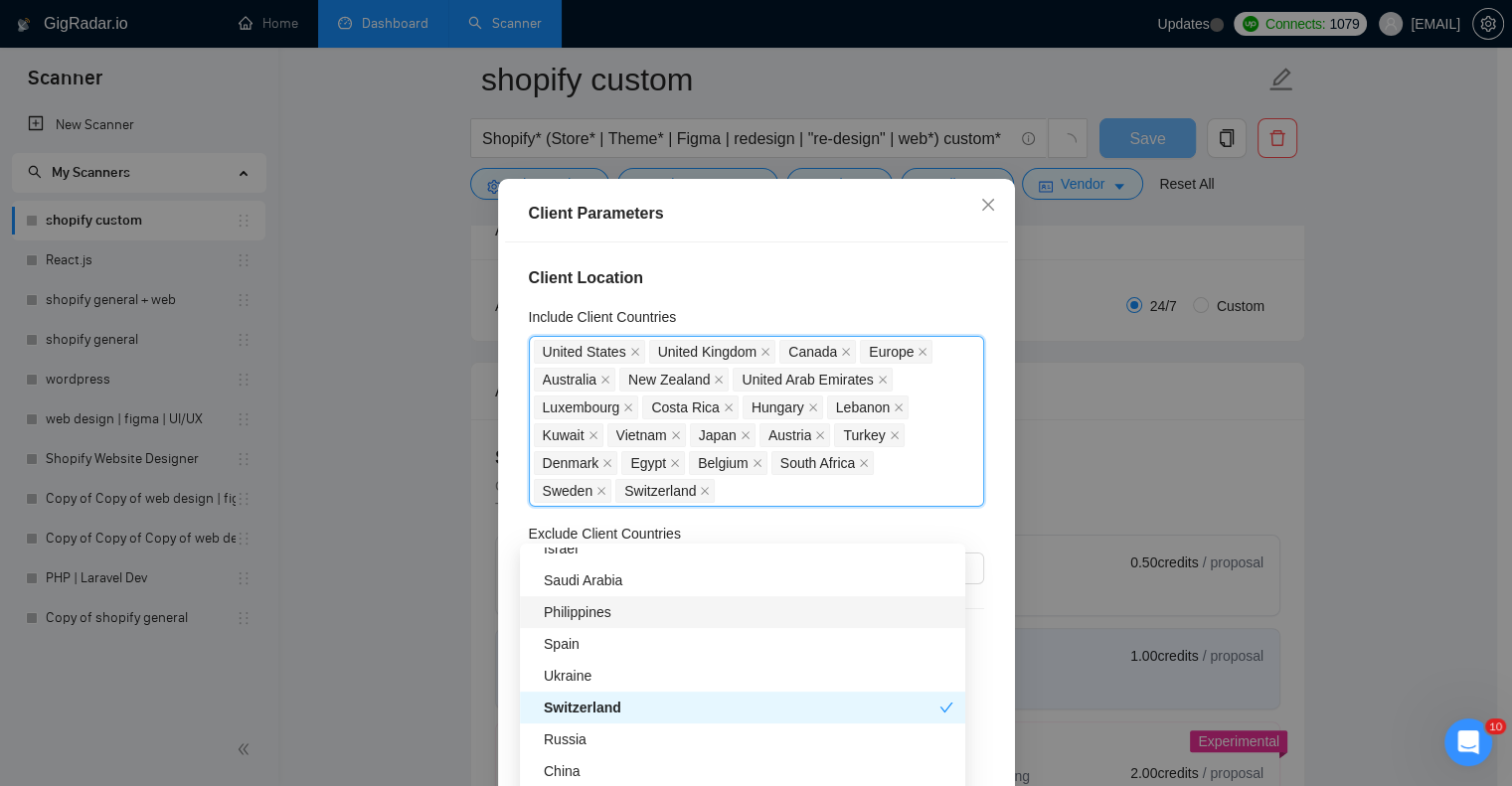 scroll, scrollTop: 552, scrollLeft: 0, axis: vertical 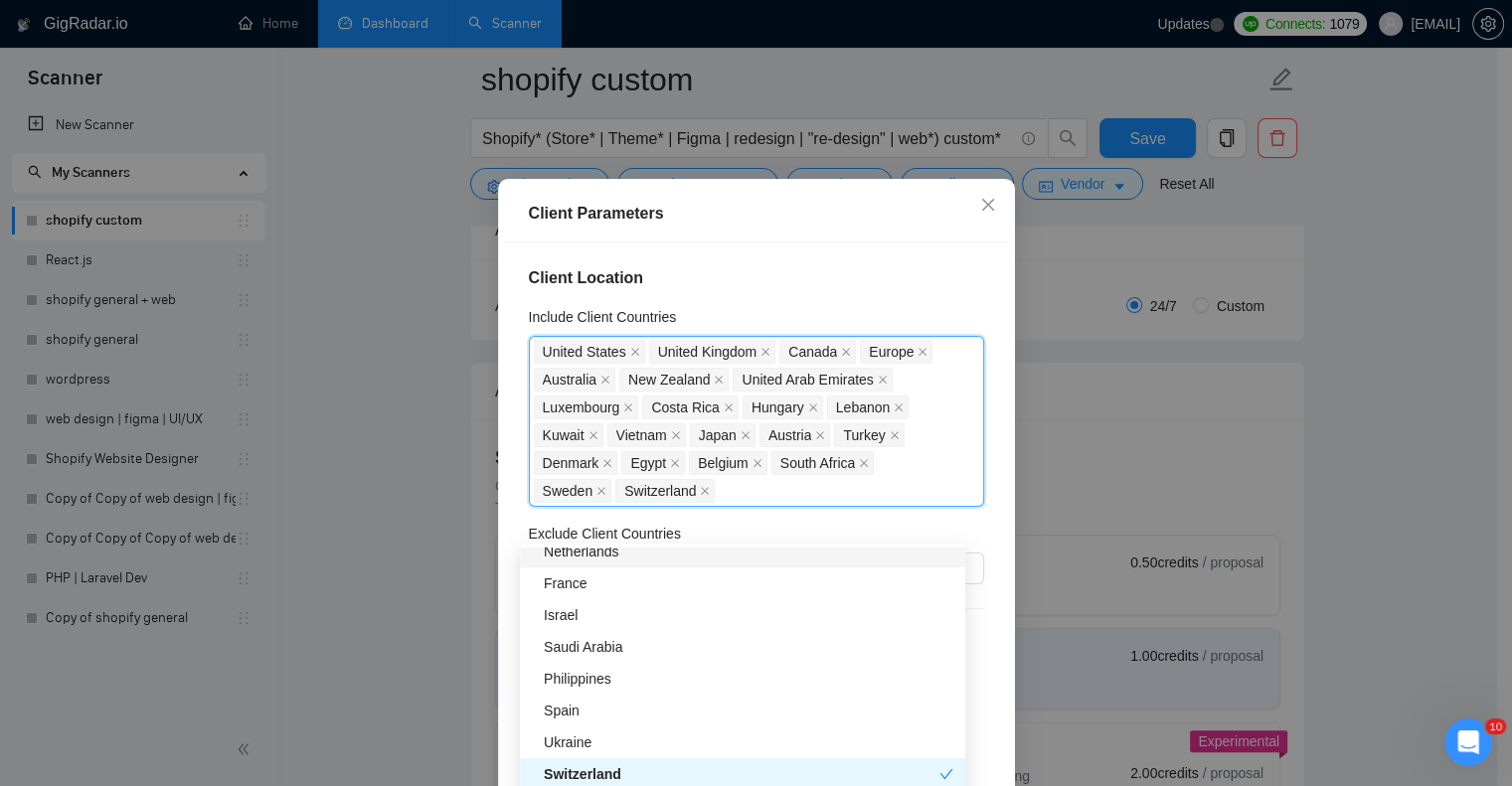 click on "Netherlands" at bounding box center [749, 551] 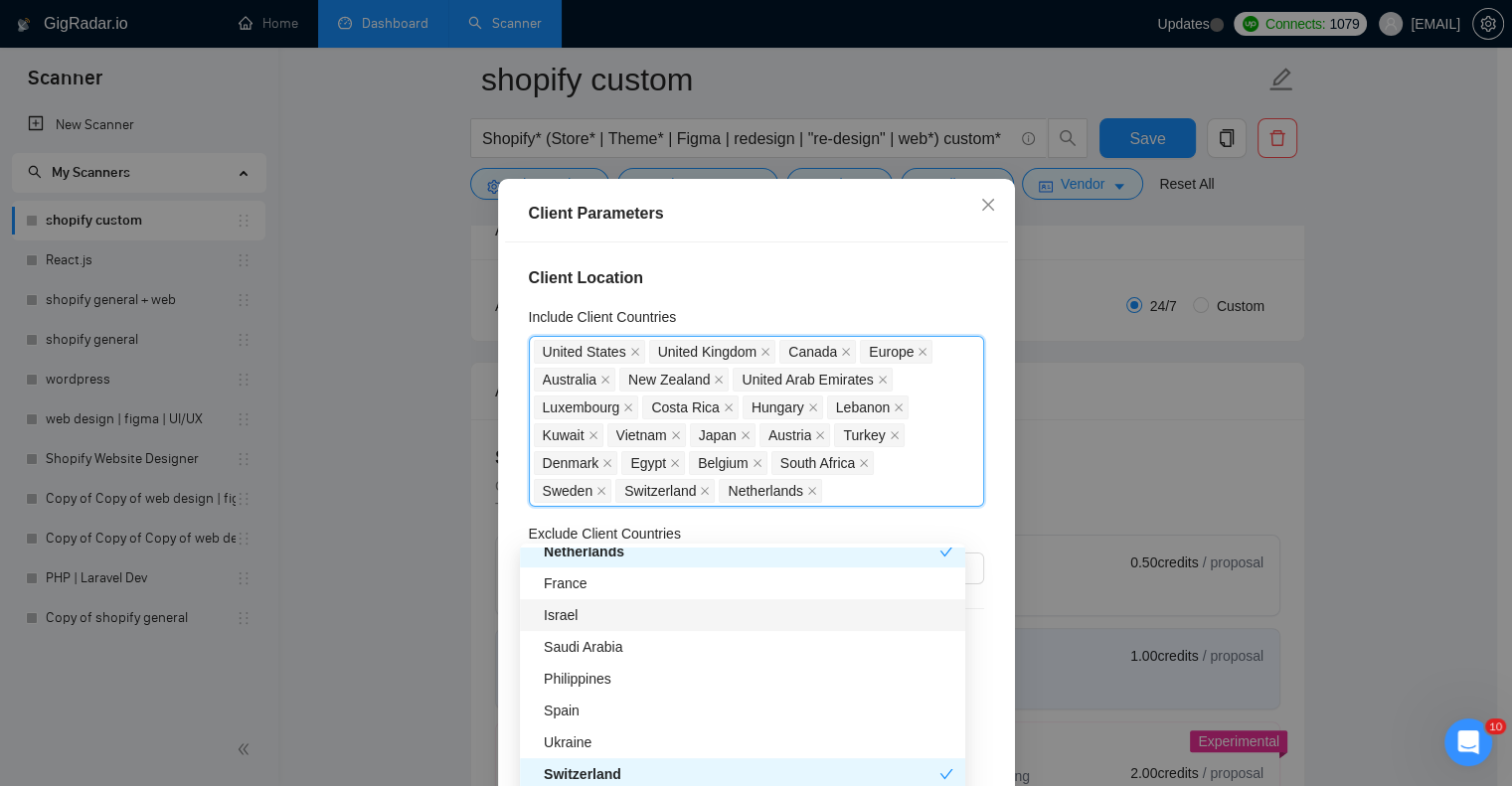 click on "Israel" at bounding box center [749, 615] 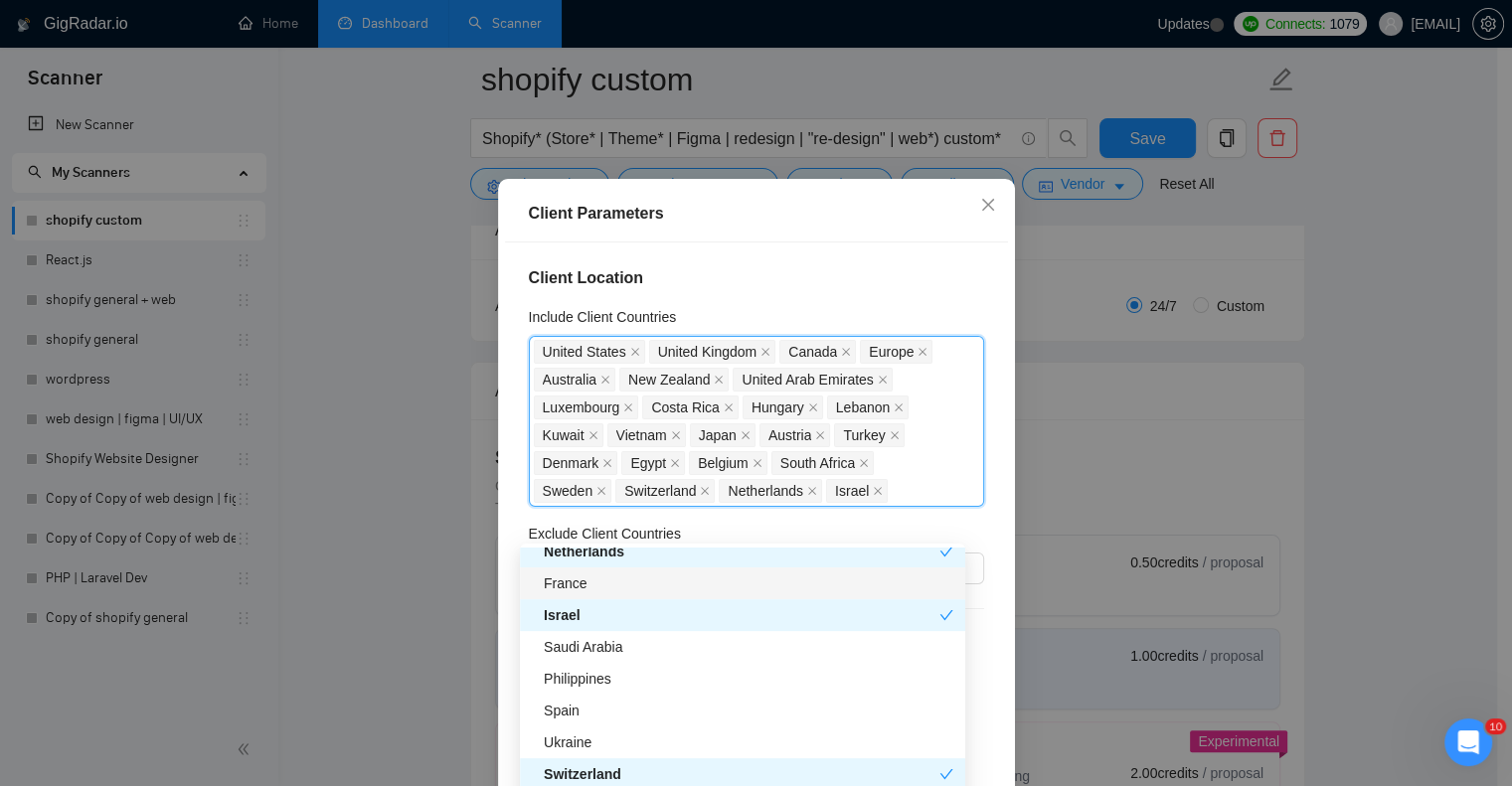 click on "France" at bounding box center [749, 583] 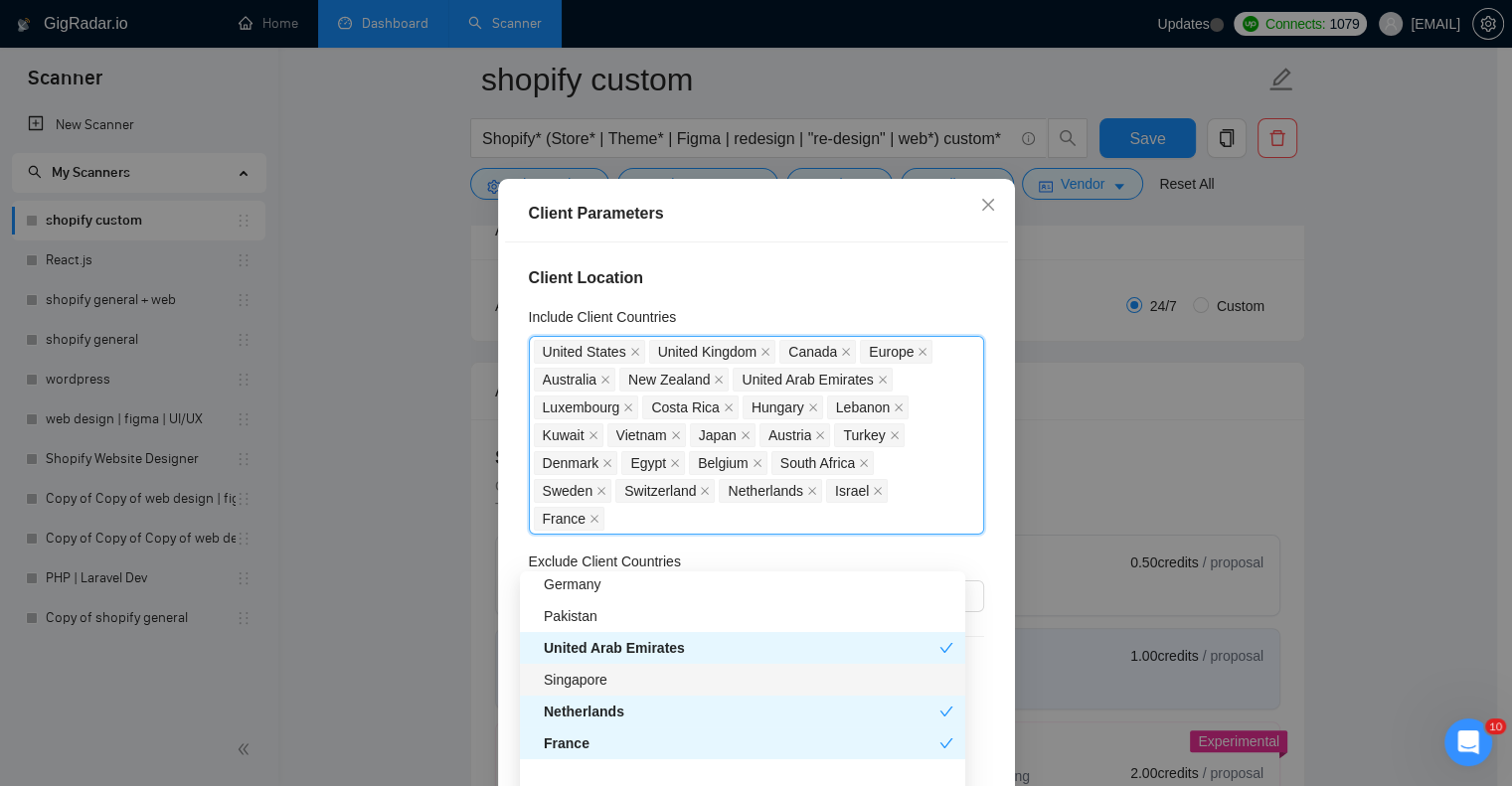 scroll, scrollTop: 288, scrollLeft: 0, axis: vertical 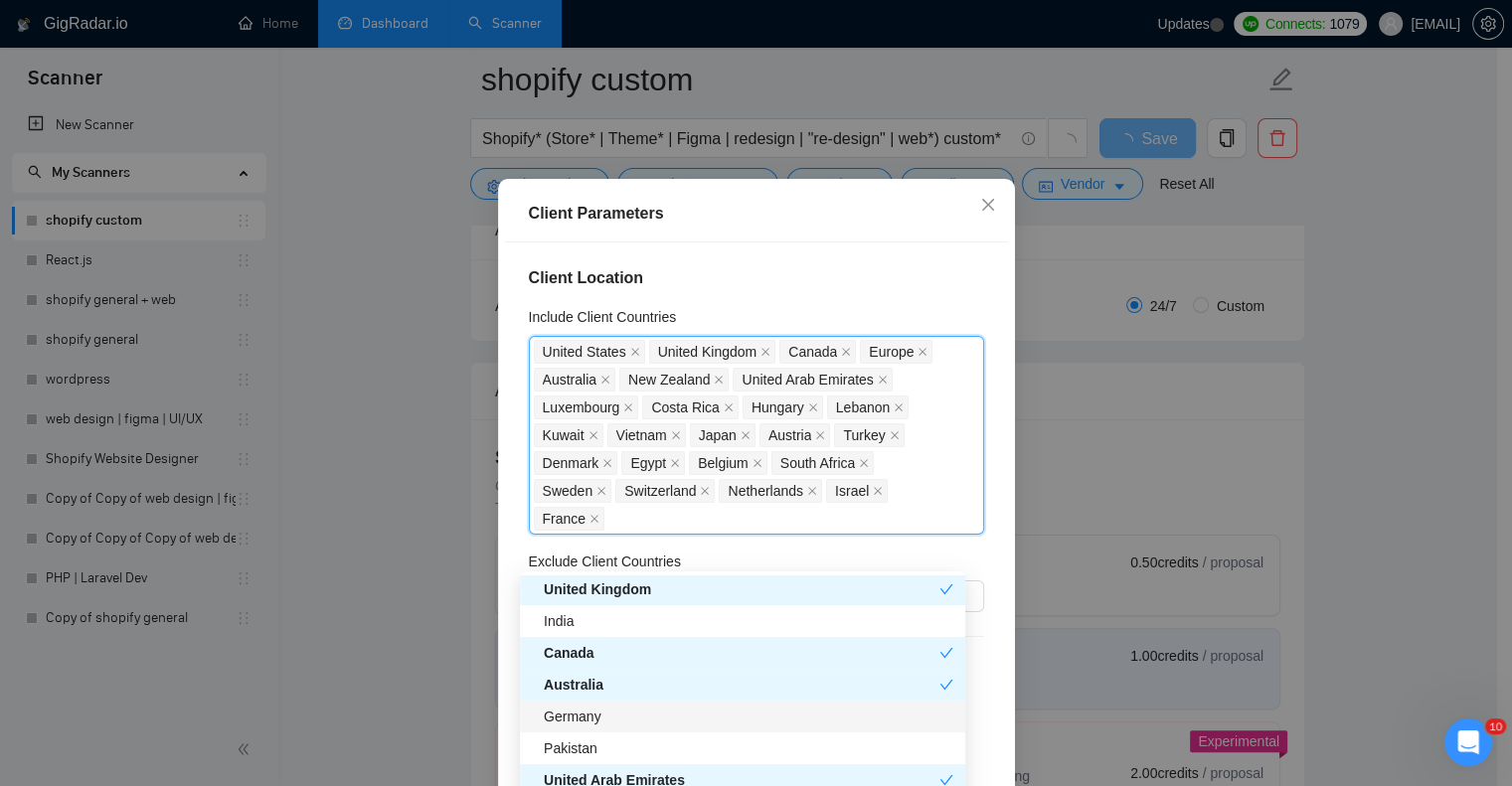 click on "Germany" at bounding box center [749, 716] 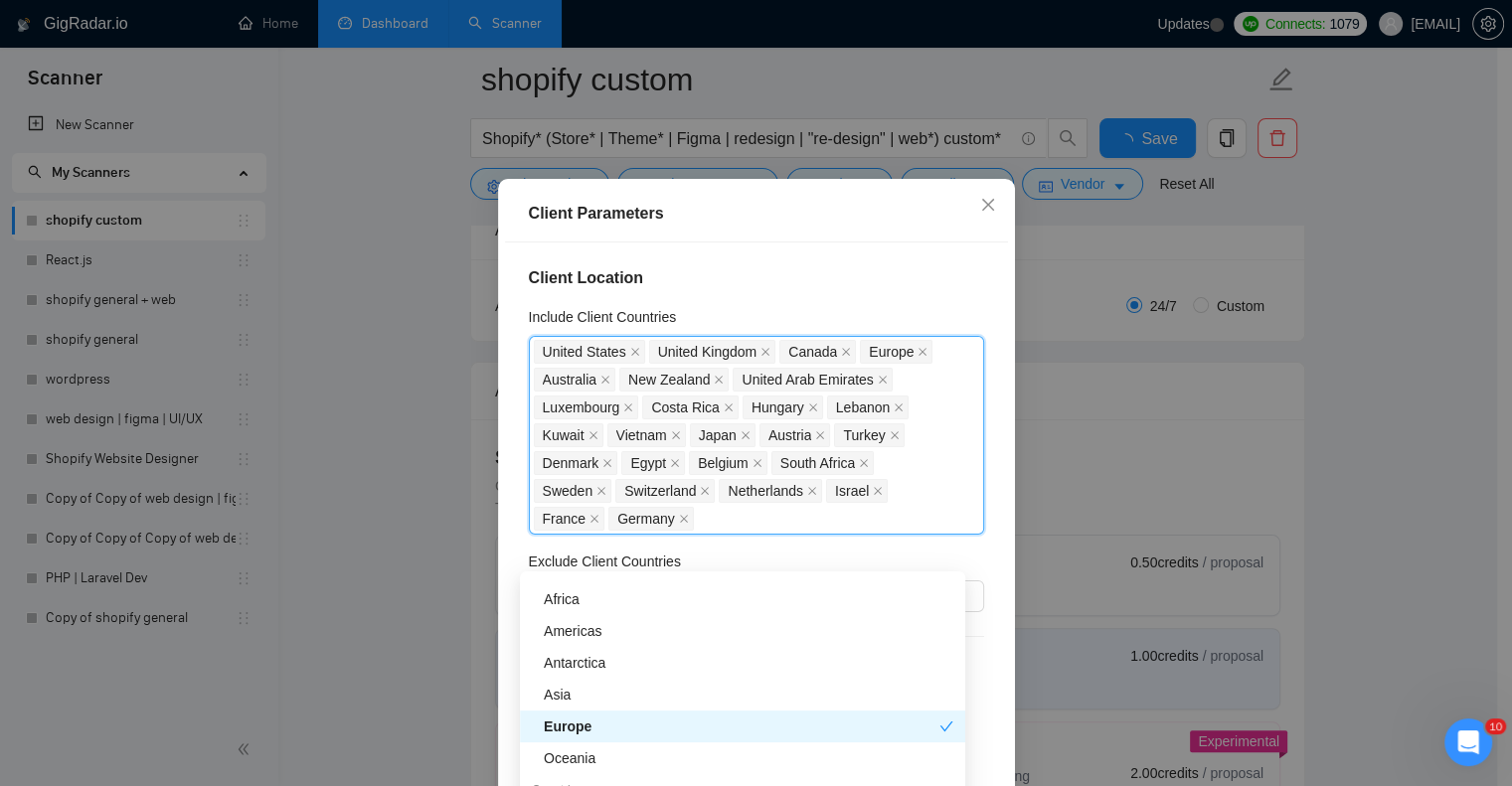 scroll, scrollTop: 0, scrollLeft: 0, axis: both 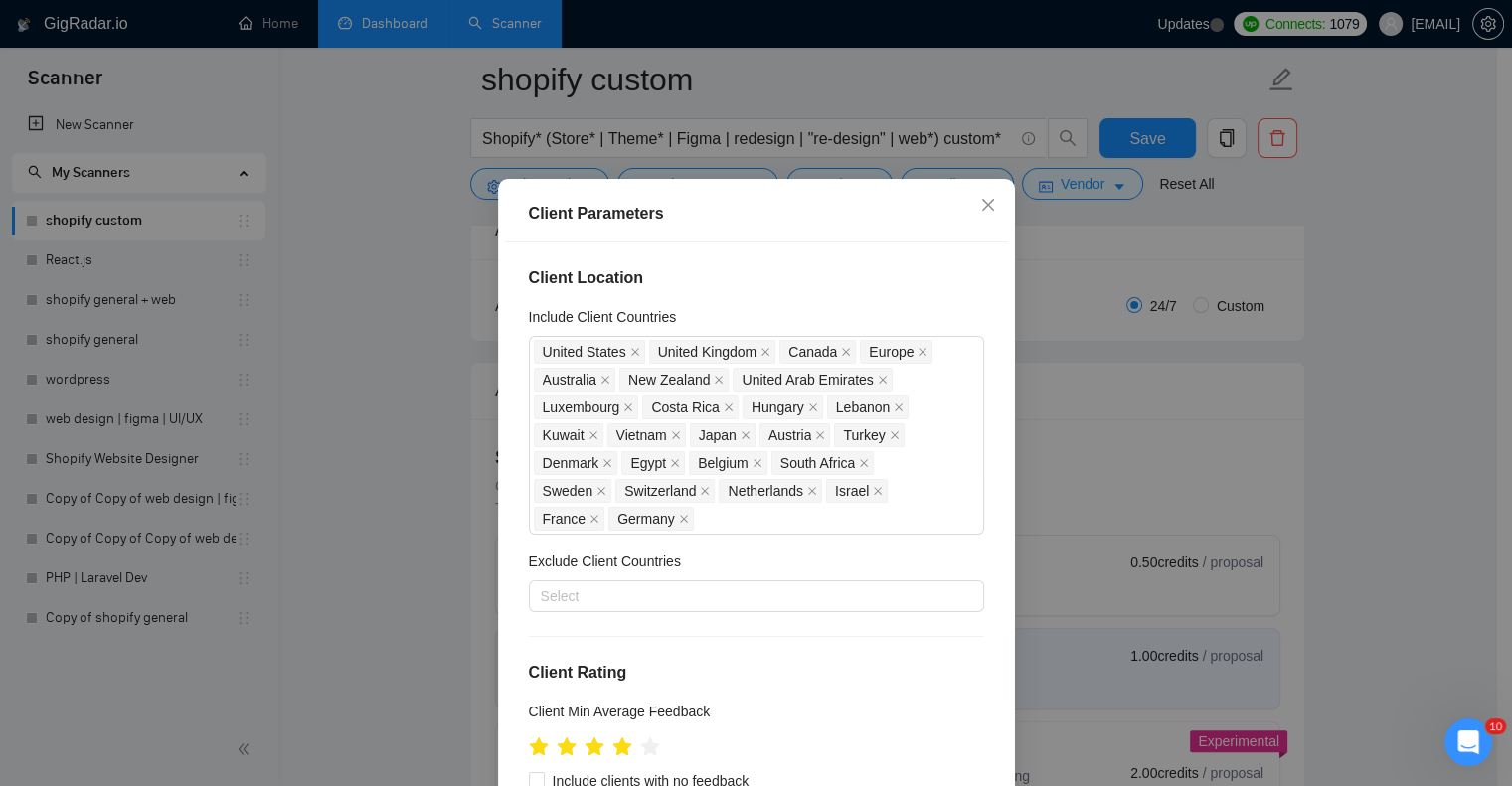 click on "Client Location Include Client Countries United States United Kingdom Canada Europe Australia New Zealand United Arab Emirates Luxembourg Costa Rica Hungary Lebanon Kuwait Vietnam Japan Austria Turkey Denmark Egypt Belgium South Africa Sweden Switzerland Netherlands Israel France Germany   Exclude Client Countries   Select Client Rating Client Min Average Feedback Include clients with no feedback Client Payment Details Payment Verified Hire Rate Stats   Client Total Spent $ 1500 Min - $ Max Client Hire Rate New Mid Rates High Rates Max Rates     Avg Hourly Rate Paid New $ 28 Min - $ Max Include Clients without Sufficient History Client Profile Client Industry New   Any industry Client Company Size   Any company size Enterprise Clients New   Any clients" at bounding box center [756, 518] 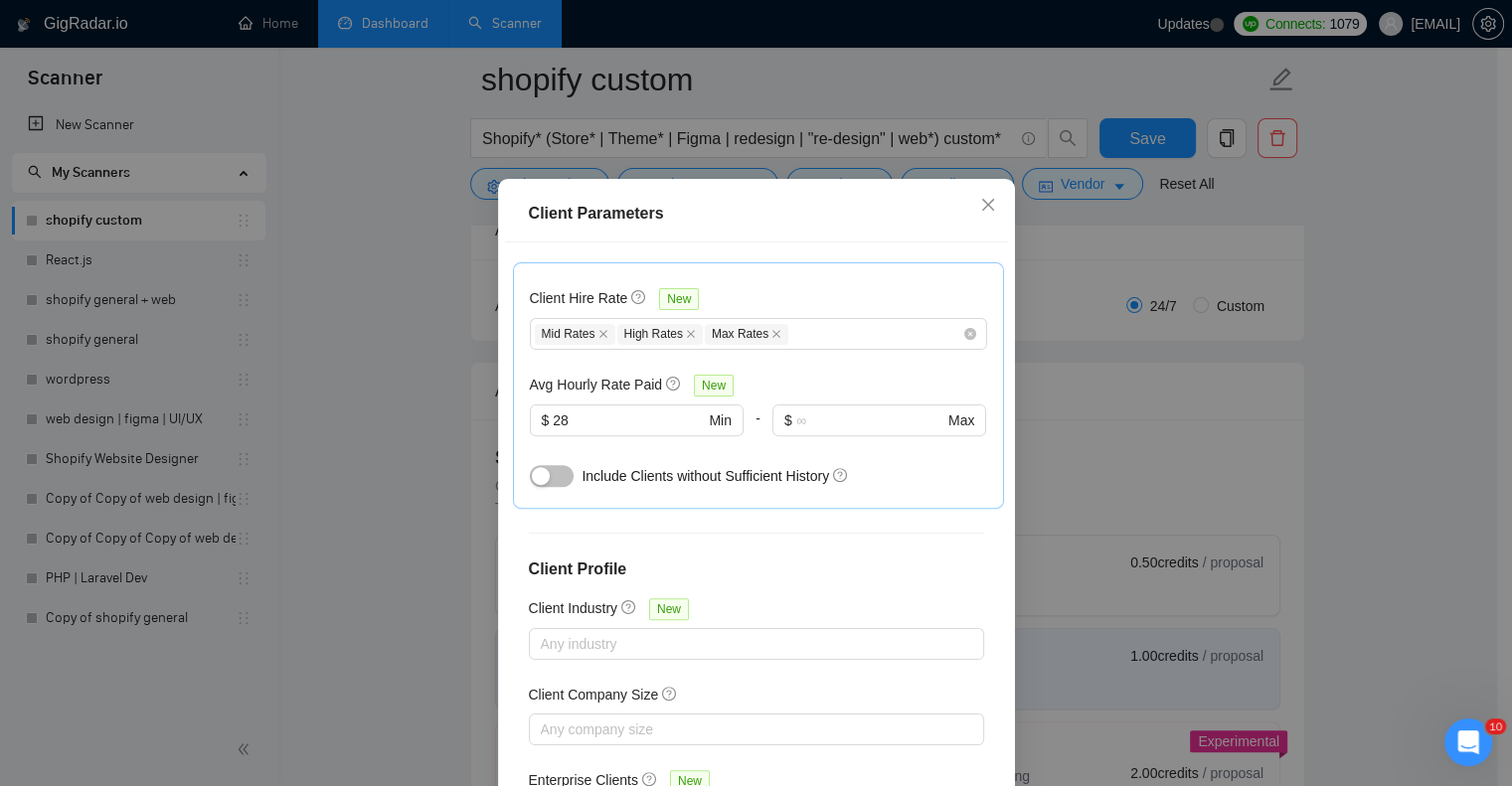scroll, scrollTop: 856, scrollLeft: 0, axis: vertical 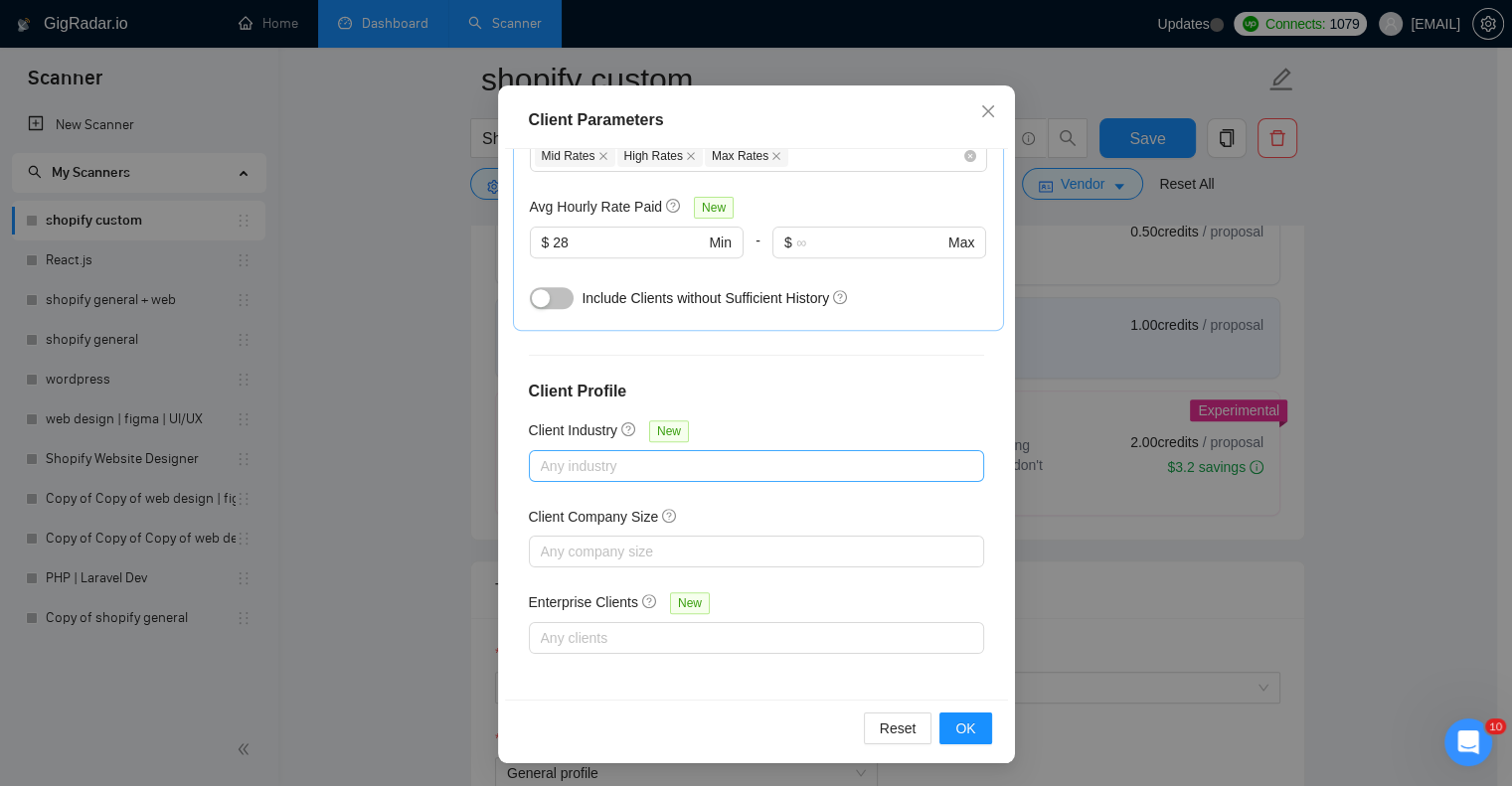 click at bounding box center (747, 466) 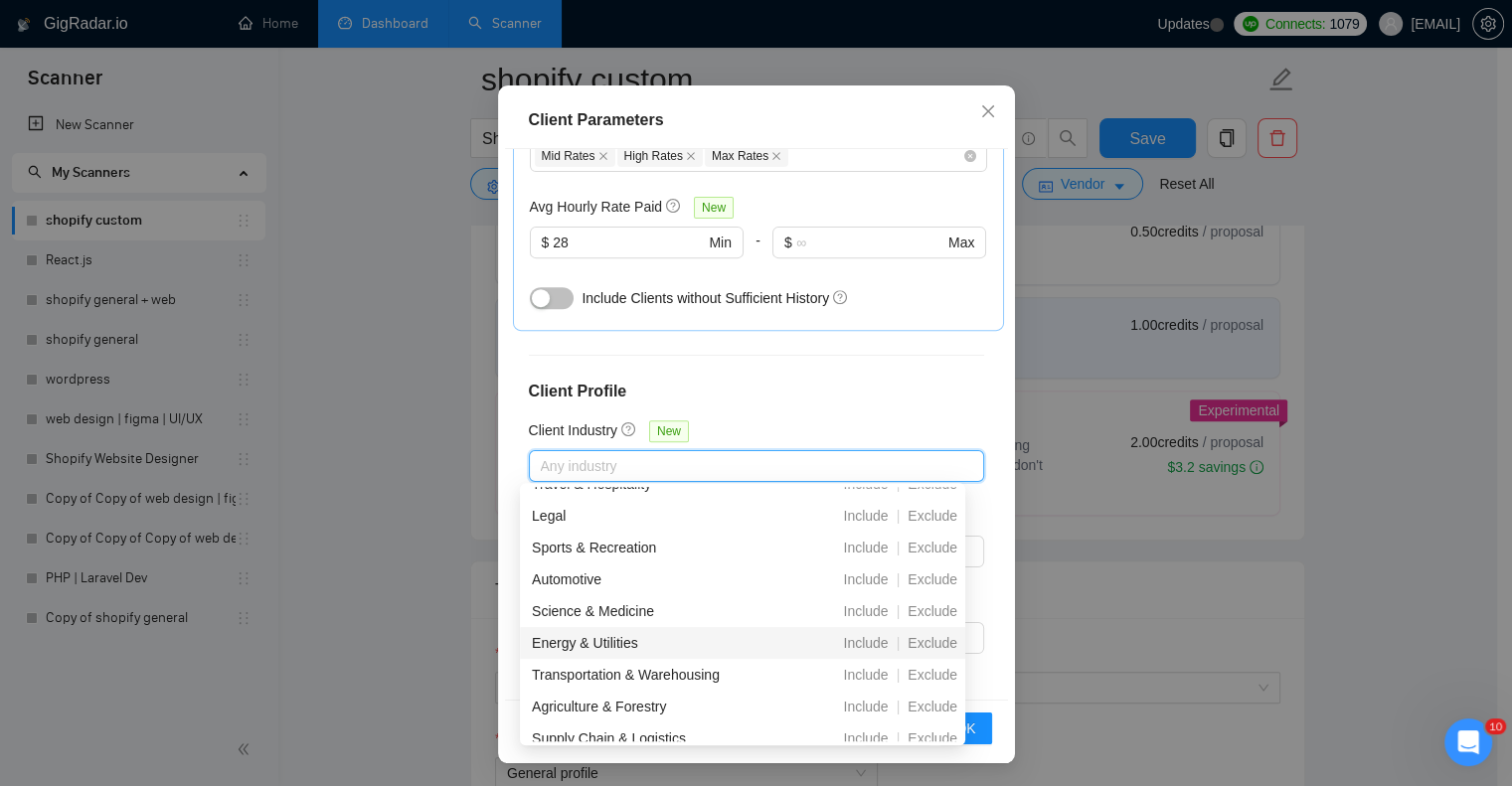scroll, scrollTop: 700, scrollLeft: 0, axis: vertical 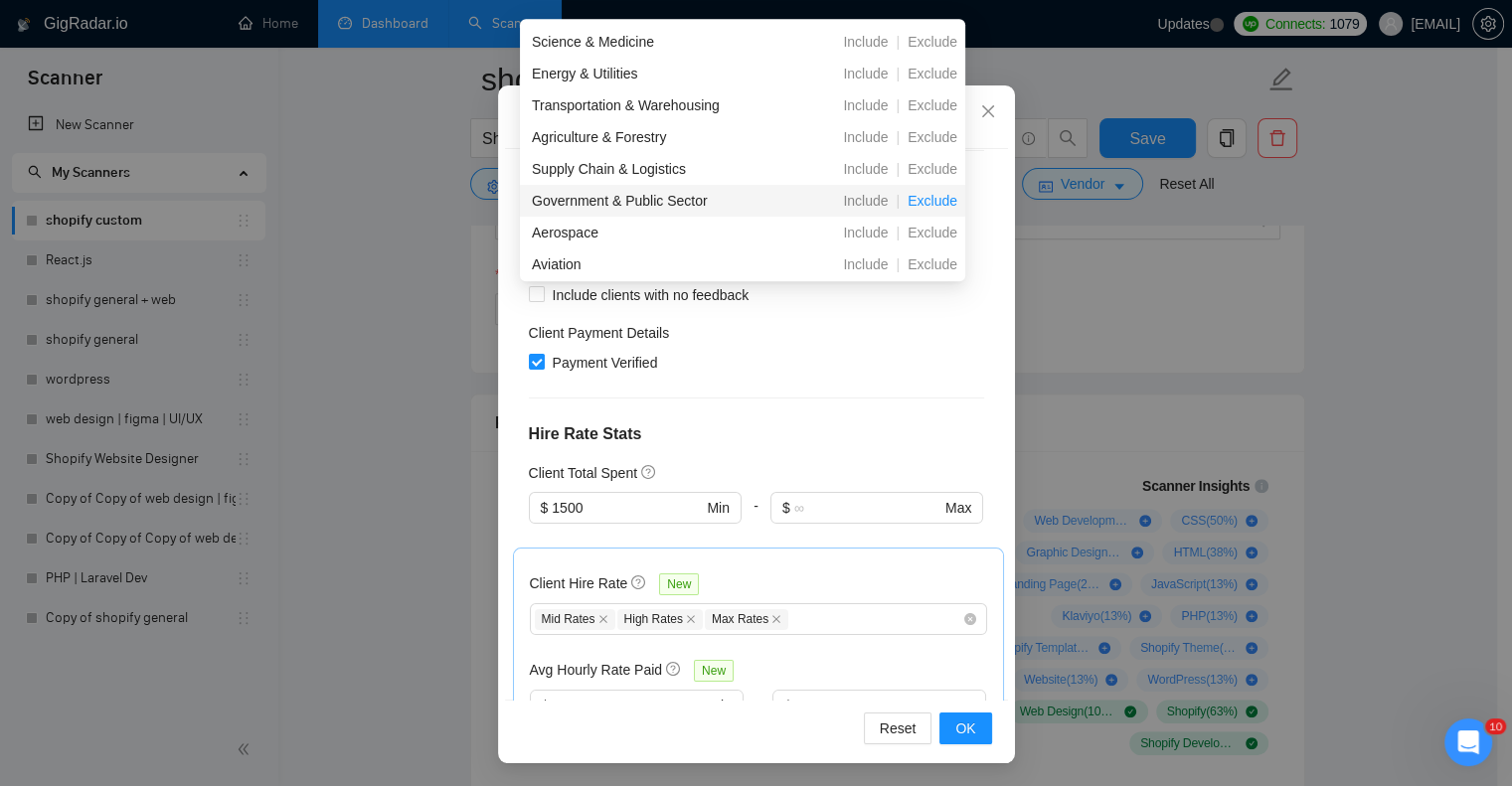 click on "Exclude" at bounding box center [932, 201] 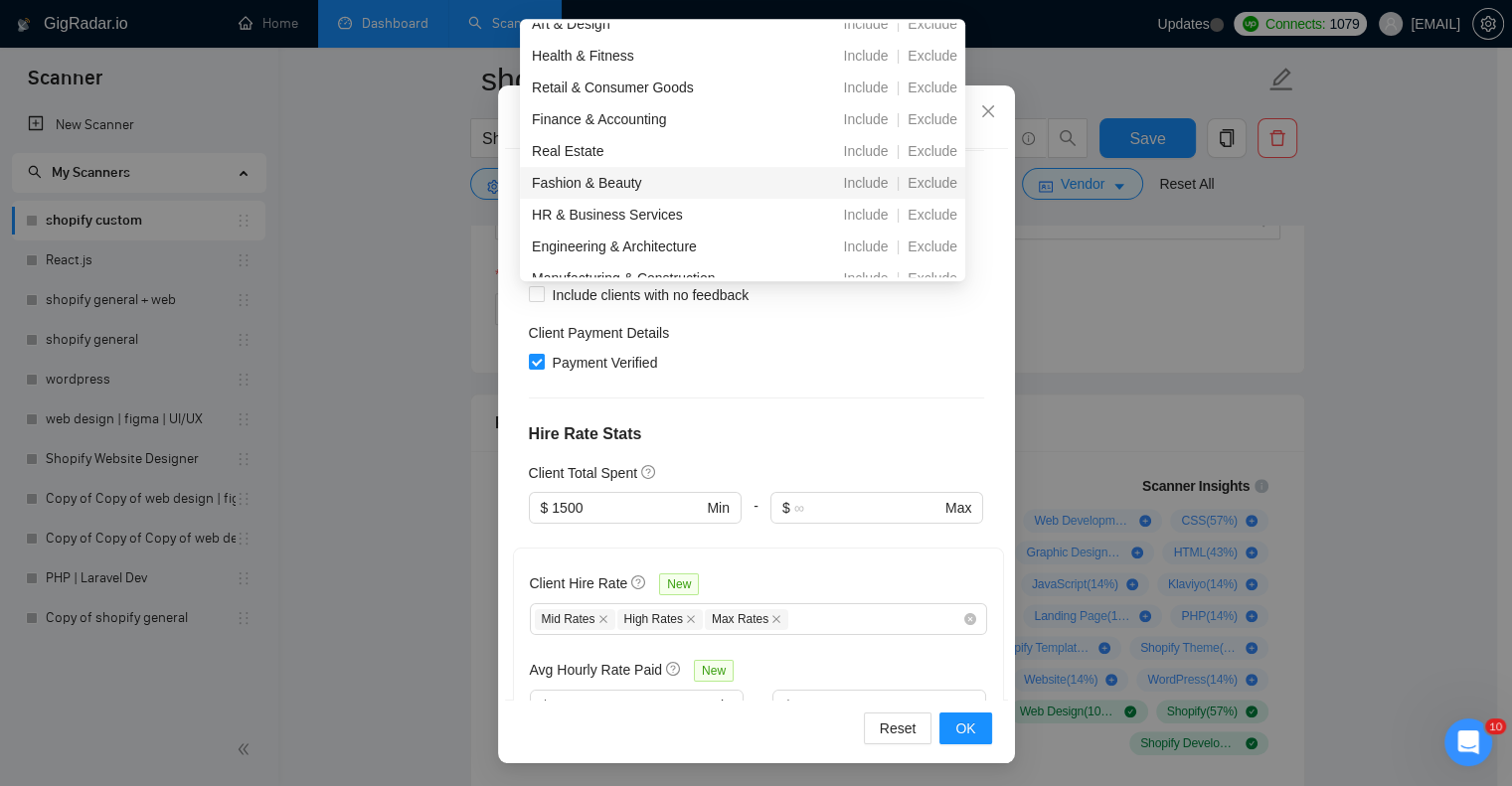 scroll, scrollTop: 0, scrollLeft: 0, axis: both 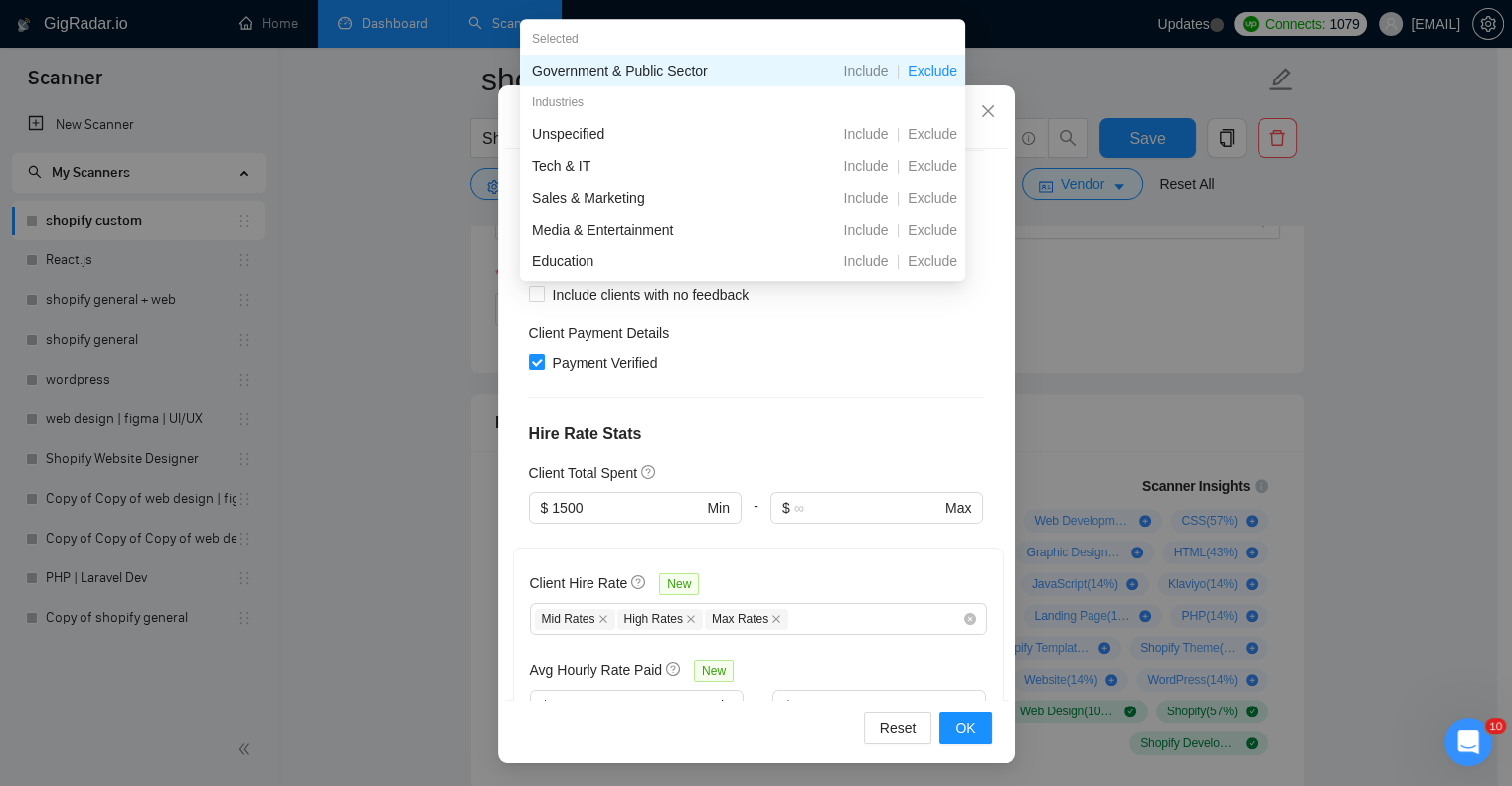 click on "Exclude" at bounding box center [932, 71] 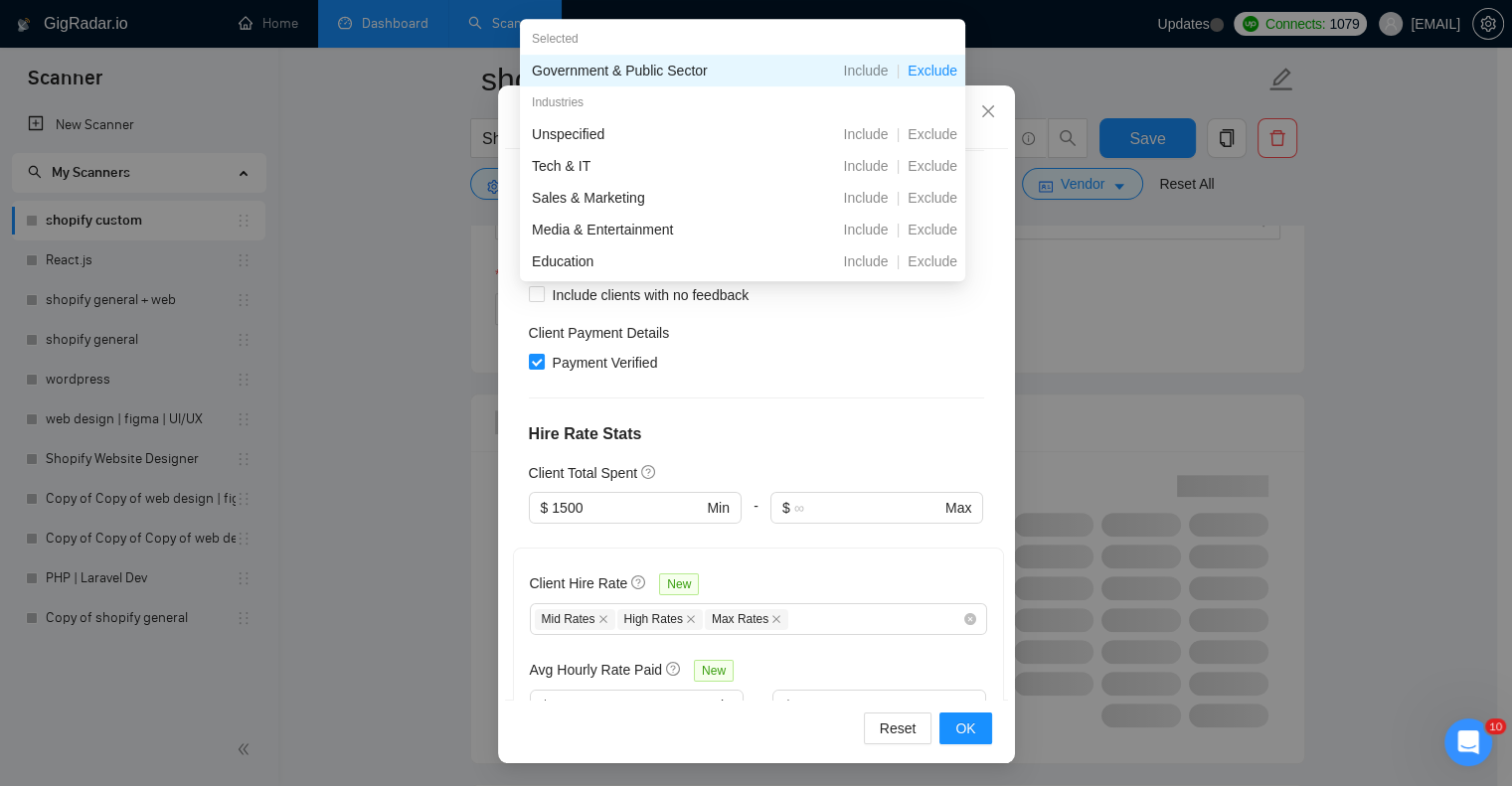 click on "Exclude" at bounding box center (932, 71) 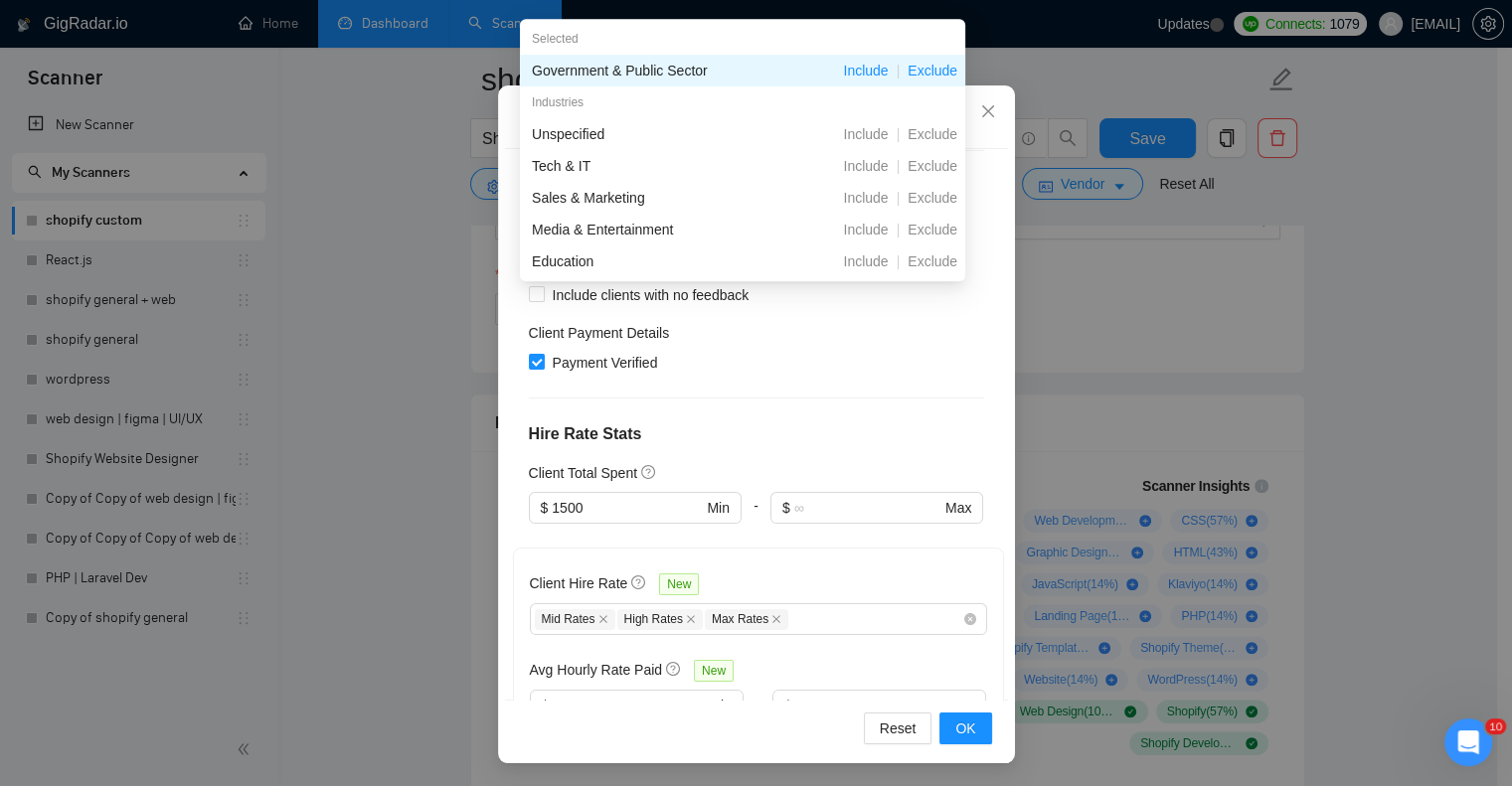 click on "Include" at bounding box center (865, 71) 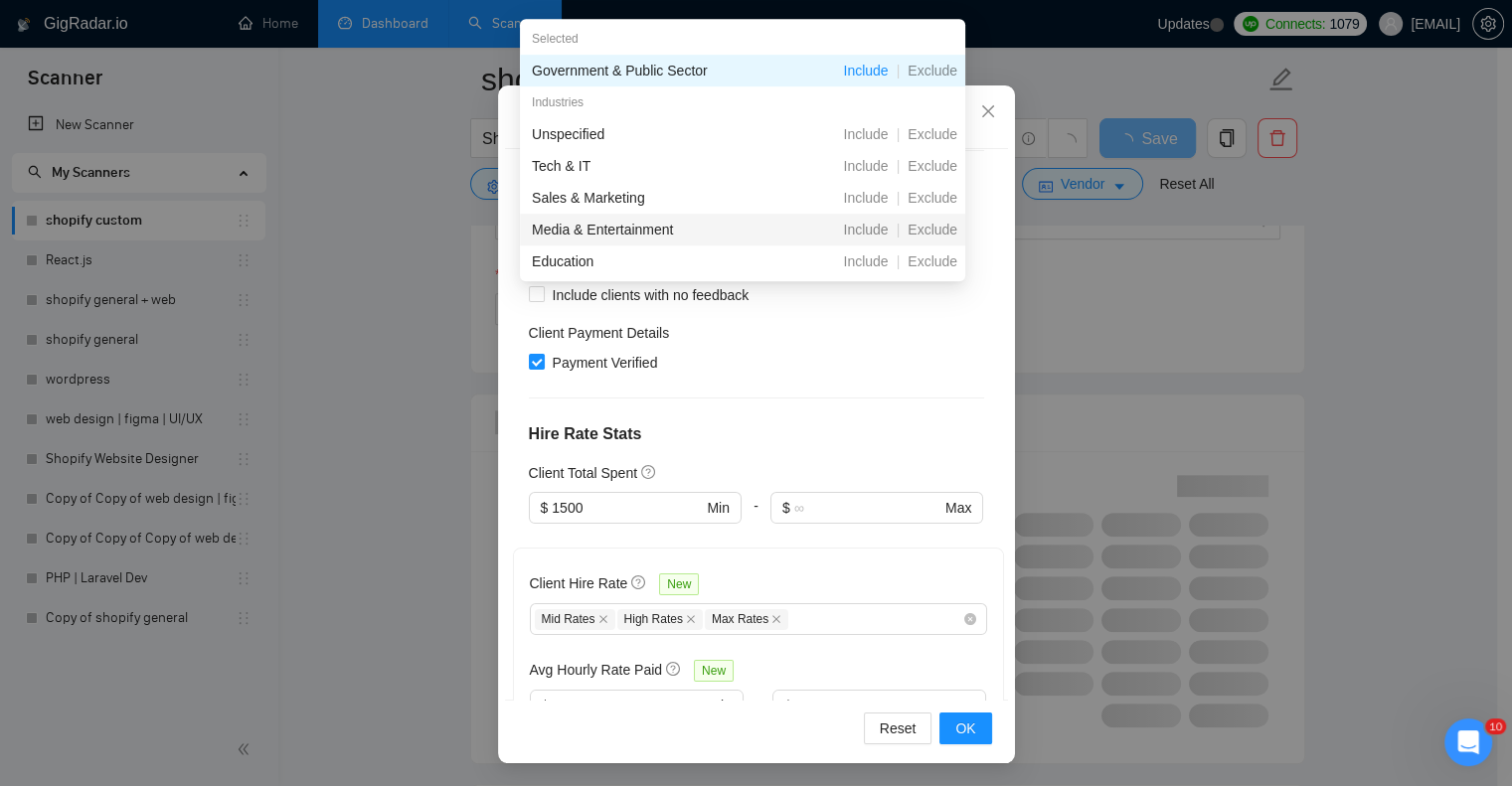 click on "Client Payment Details" at bounding box center (756, 337) 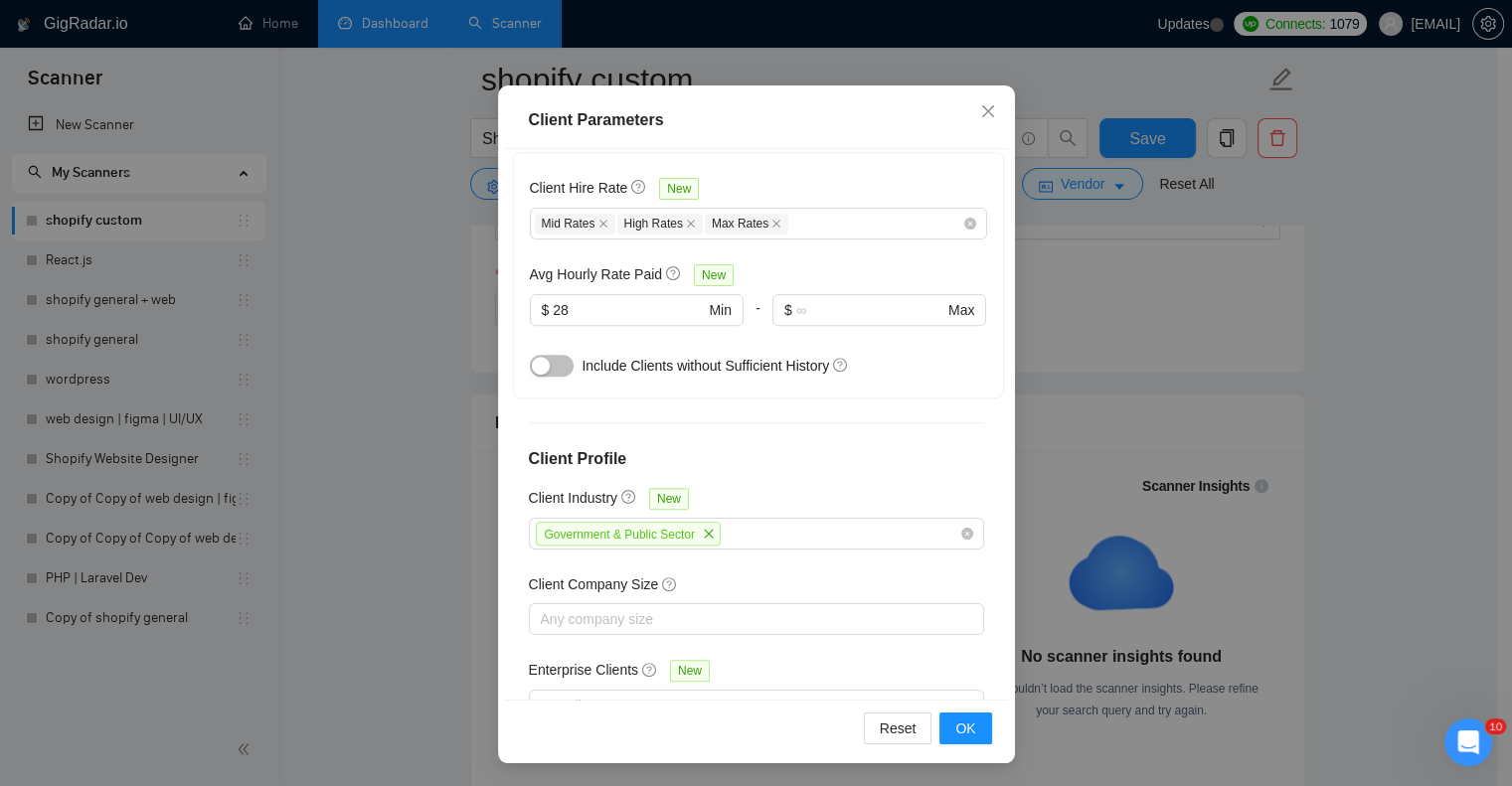 scroll, scrollTop: 856, scrollLeft: 0, axis: vertical 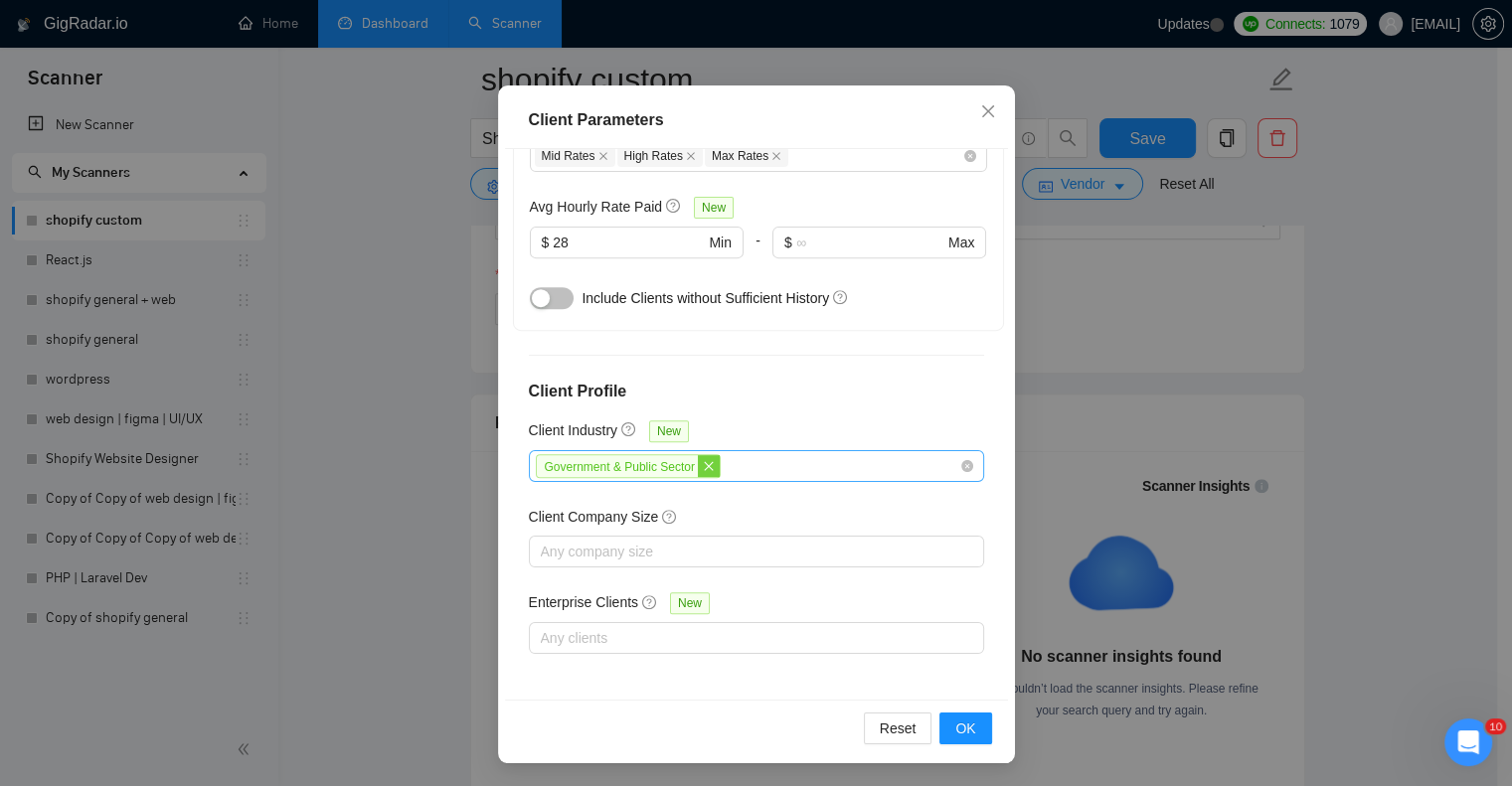 click 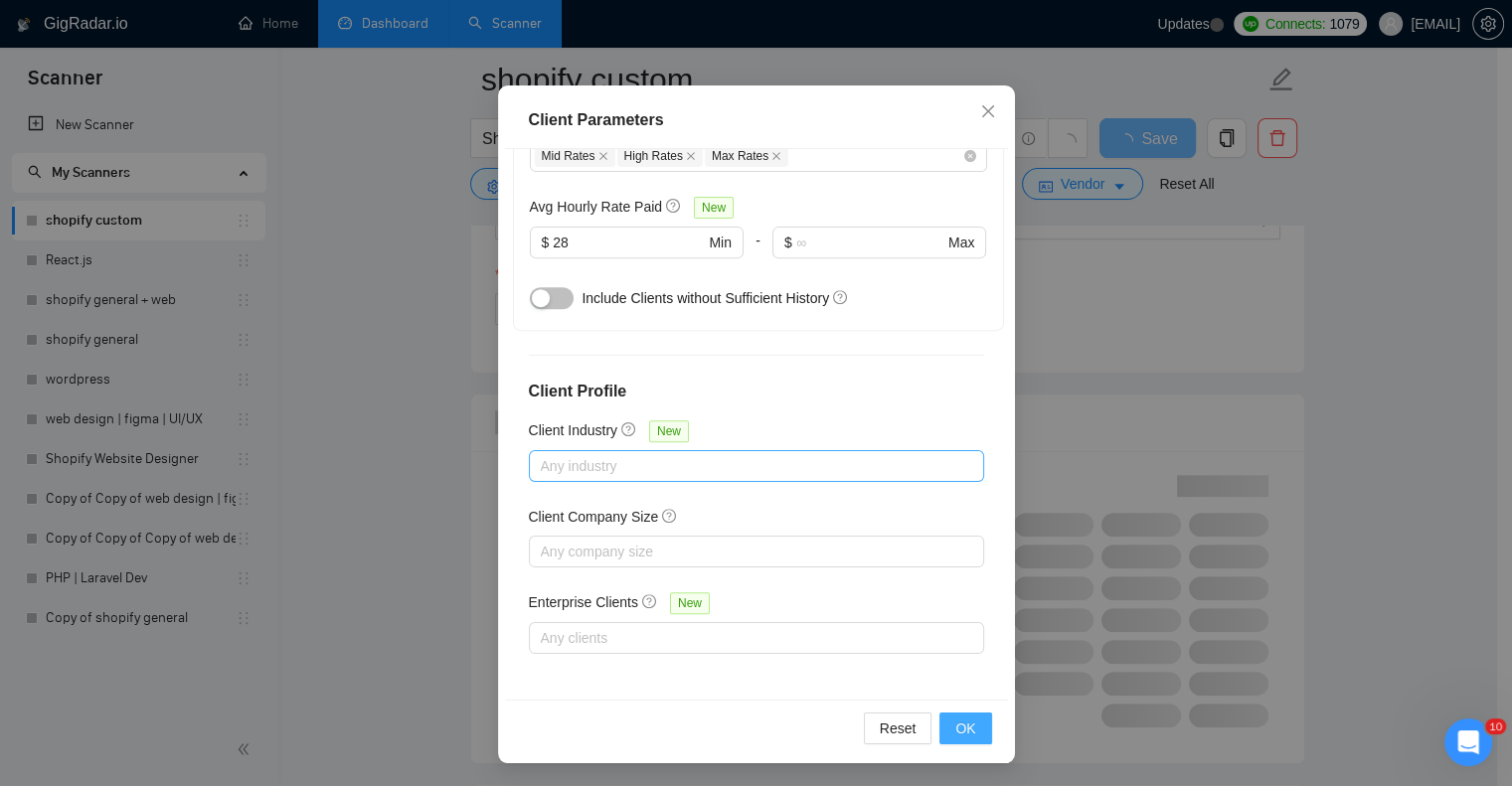 click on "OK" at bounding box center [965, 728] 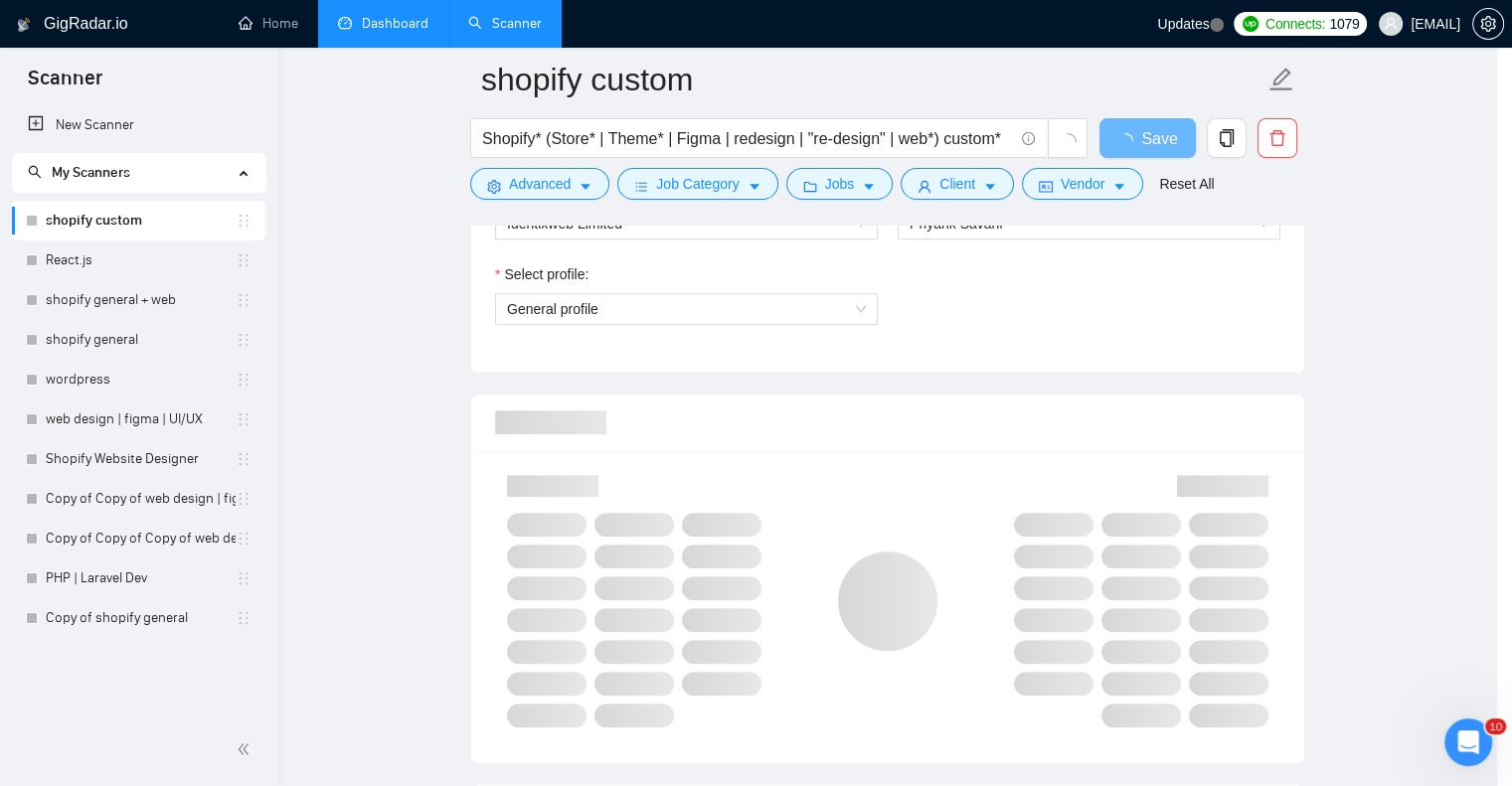 scroll, scrollTop: 34, scrollLeft: 0, axis: vertical 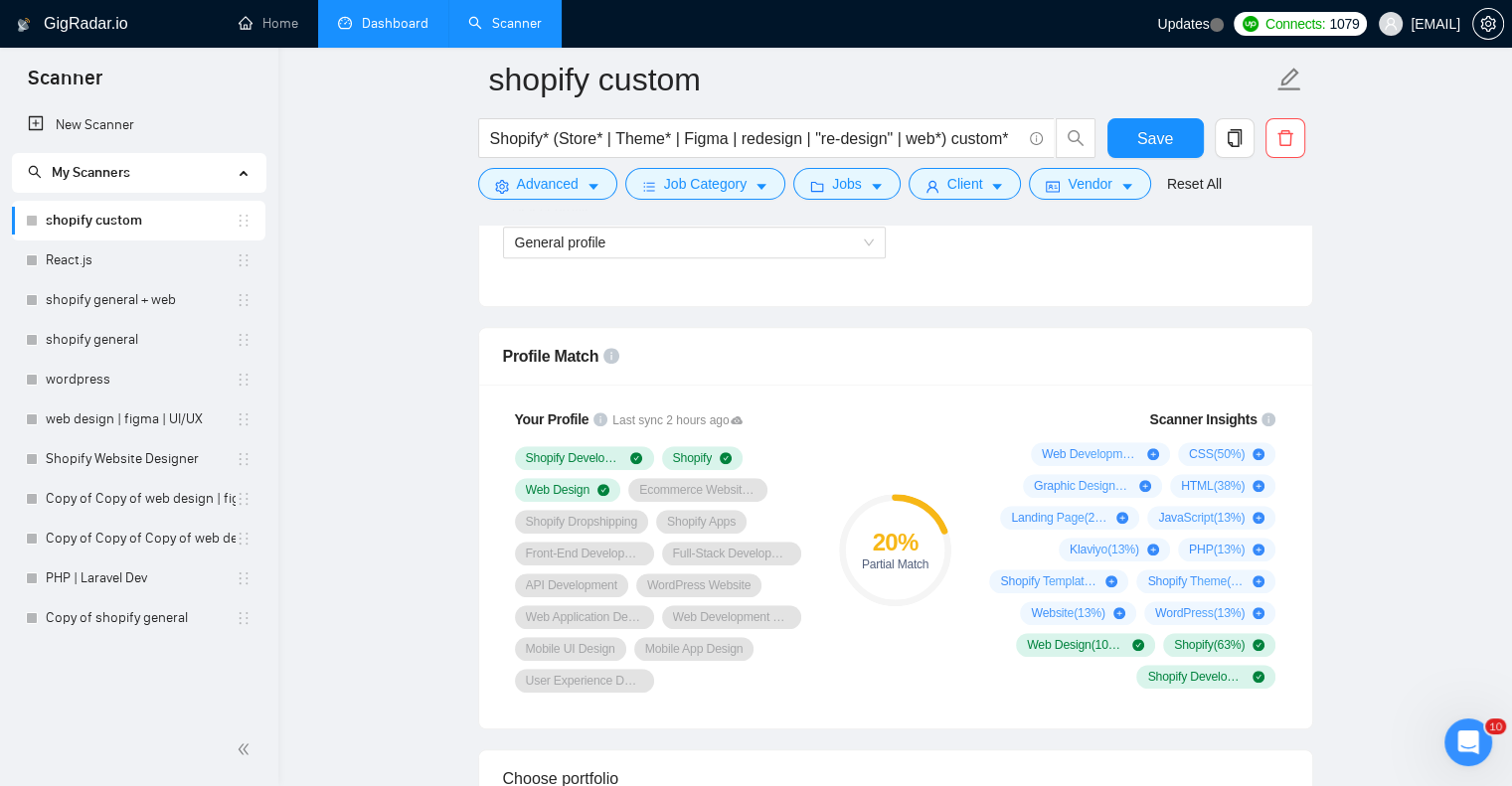 click on "20 %" at bounding box center (895, 543) 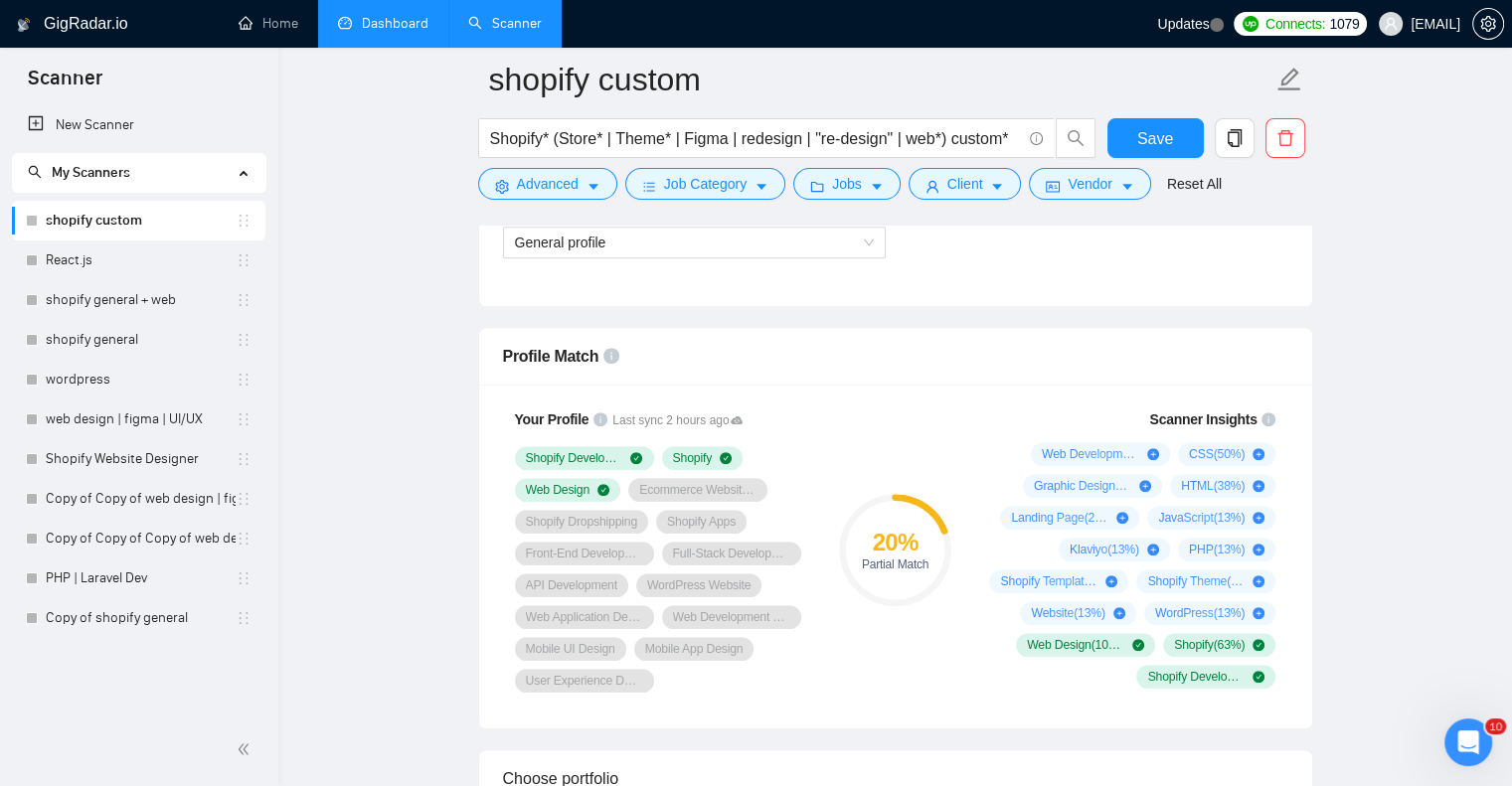 click on "20 % Partial Match" at bounding box center [895, 550] 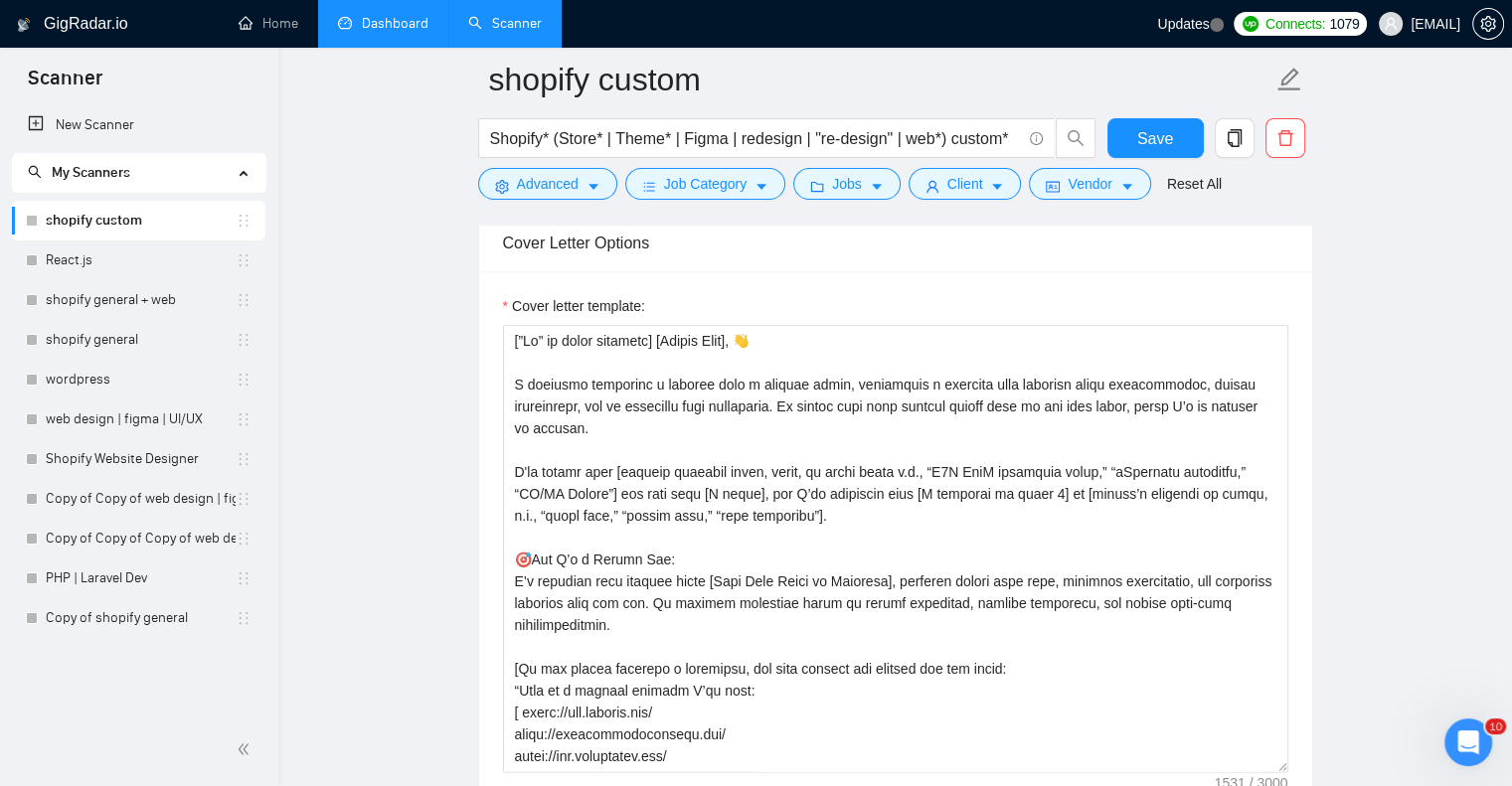 scroll, scrollTop: 2318, scrollLeft: 0, axis: vertical 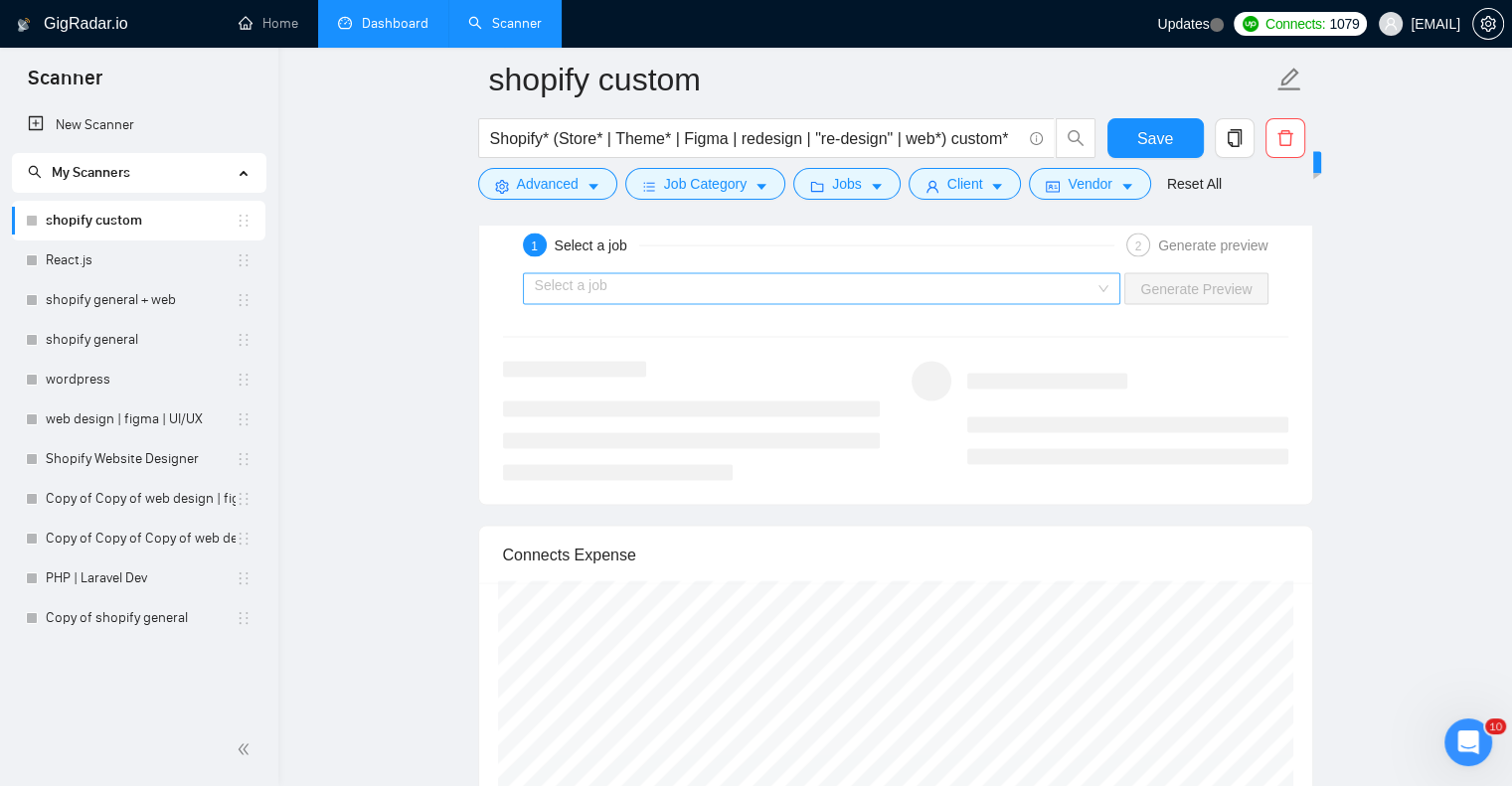 click at bounding box center [815, 289] 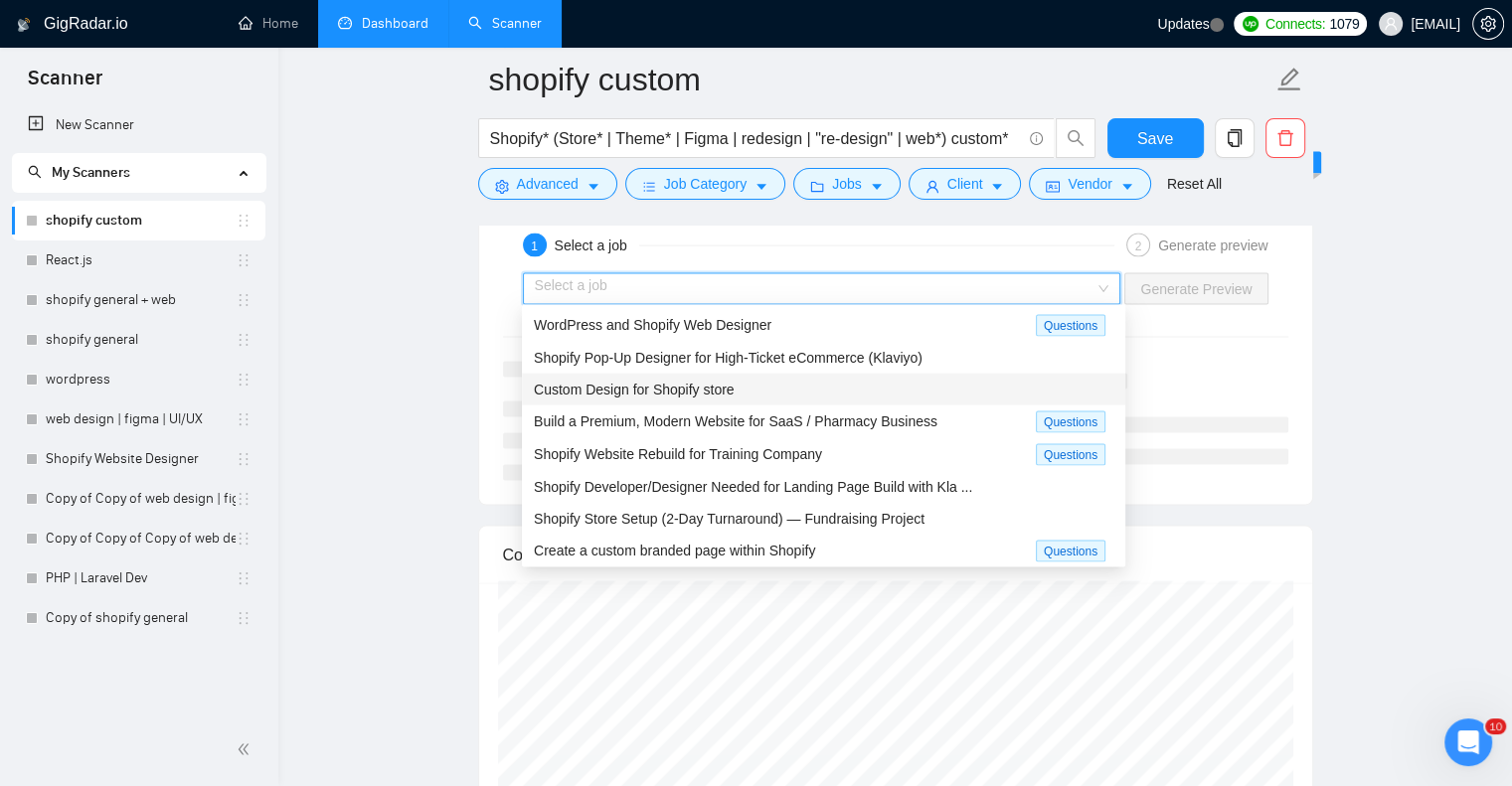 click on "Custom Design for Shopify store" at bounding box center (634, 390) 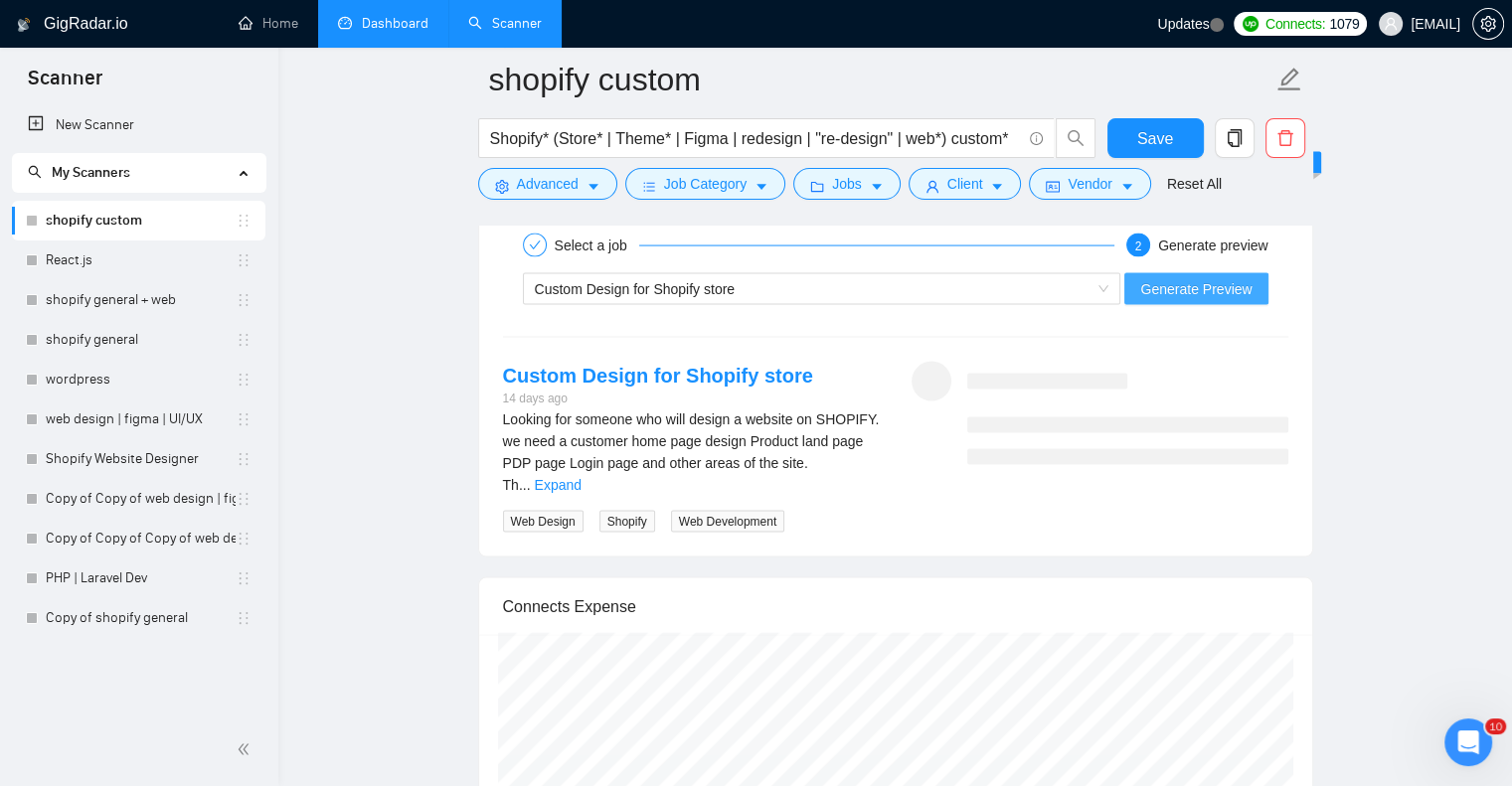 click on "Generate Preview" at bounding box center [1196, 289] 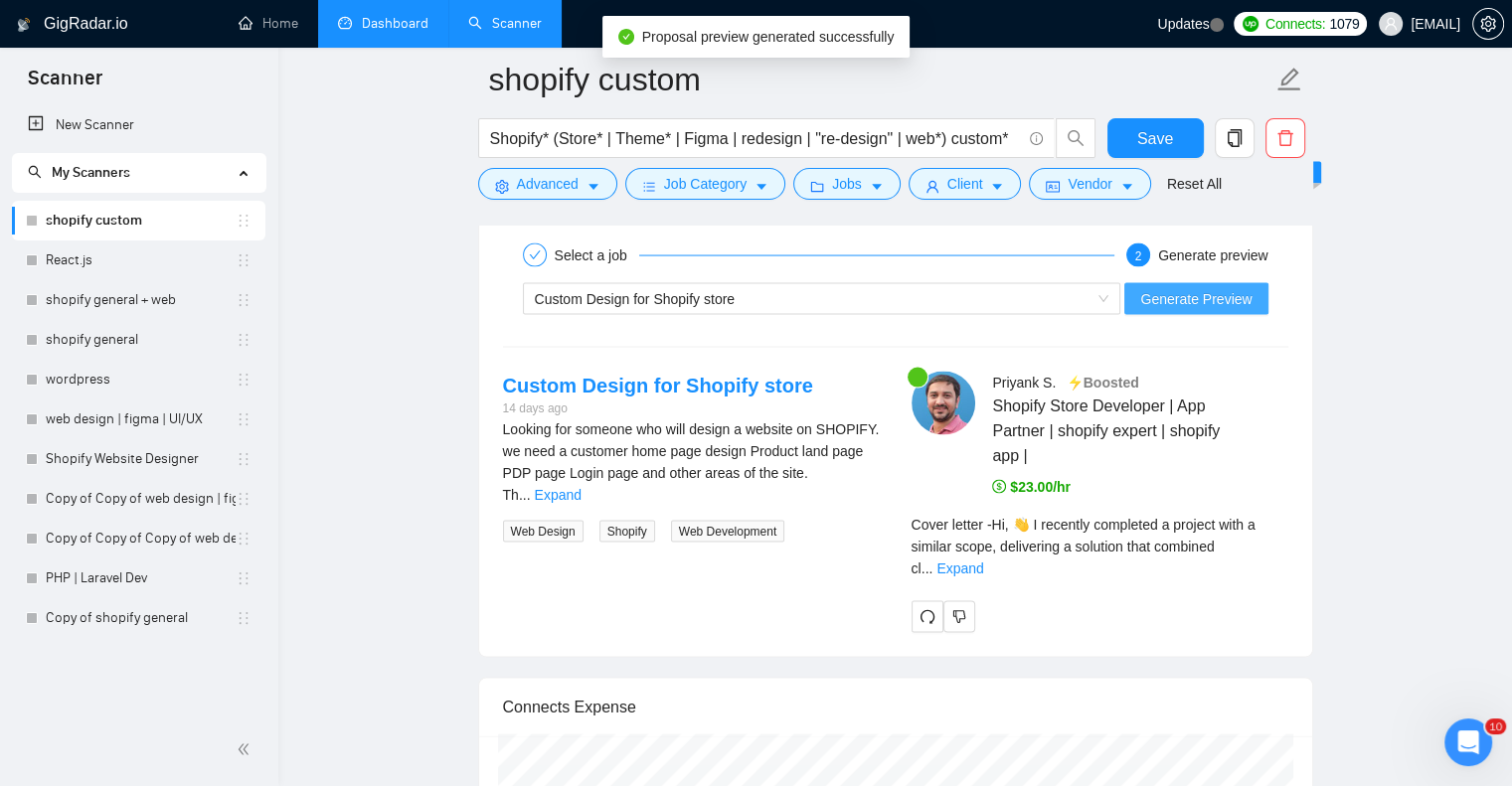 scroll, scrollTop: 3975, scrollLeft: 0, axis: vertical 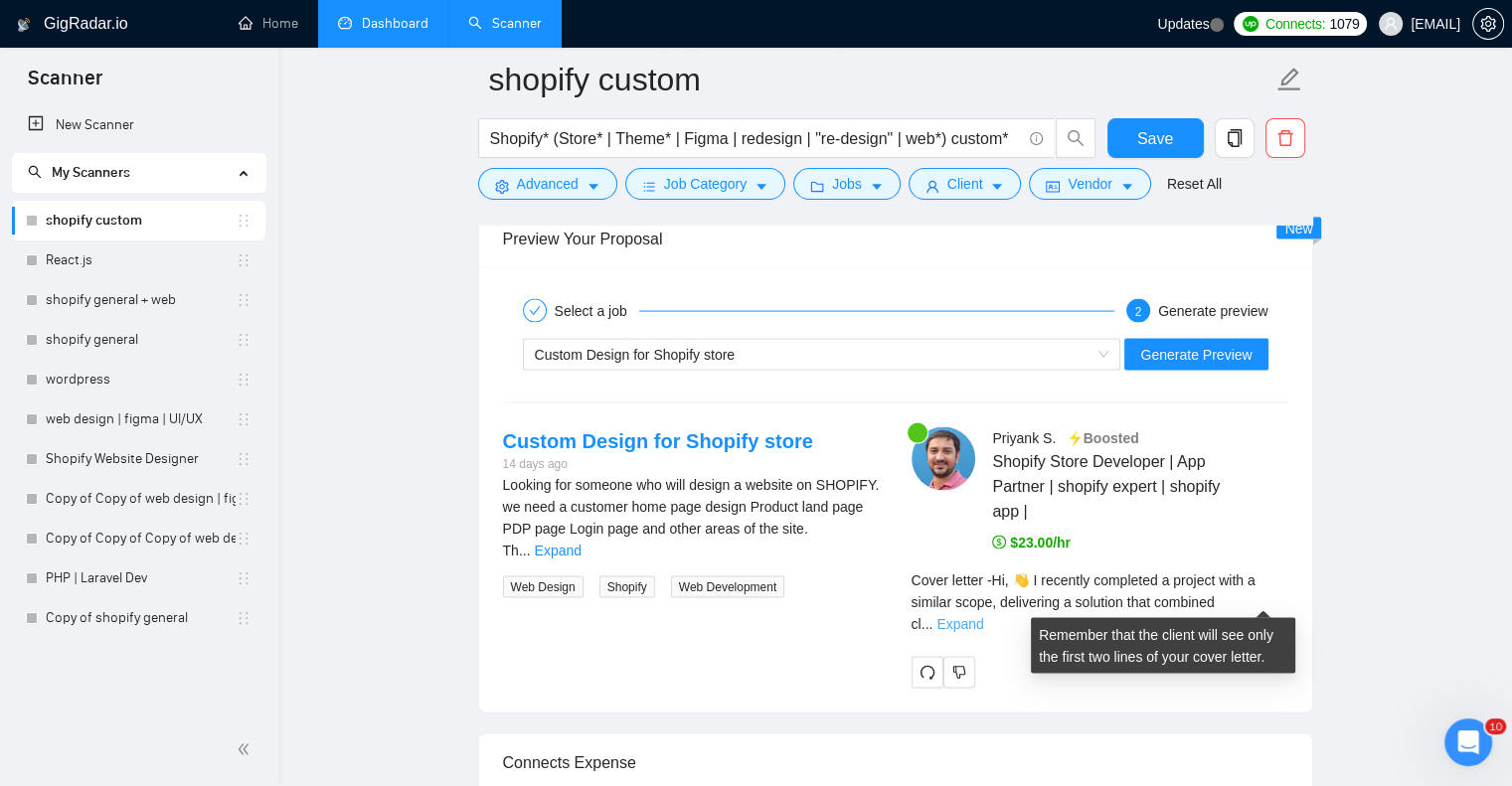 click on "Expand" at bounding box center (959, 624) 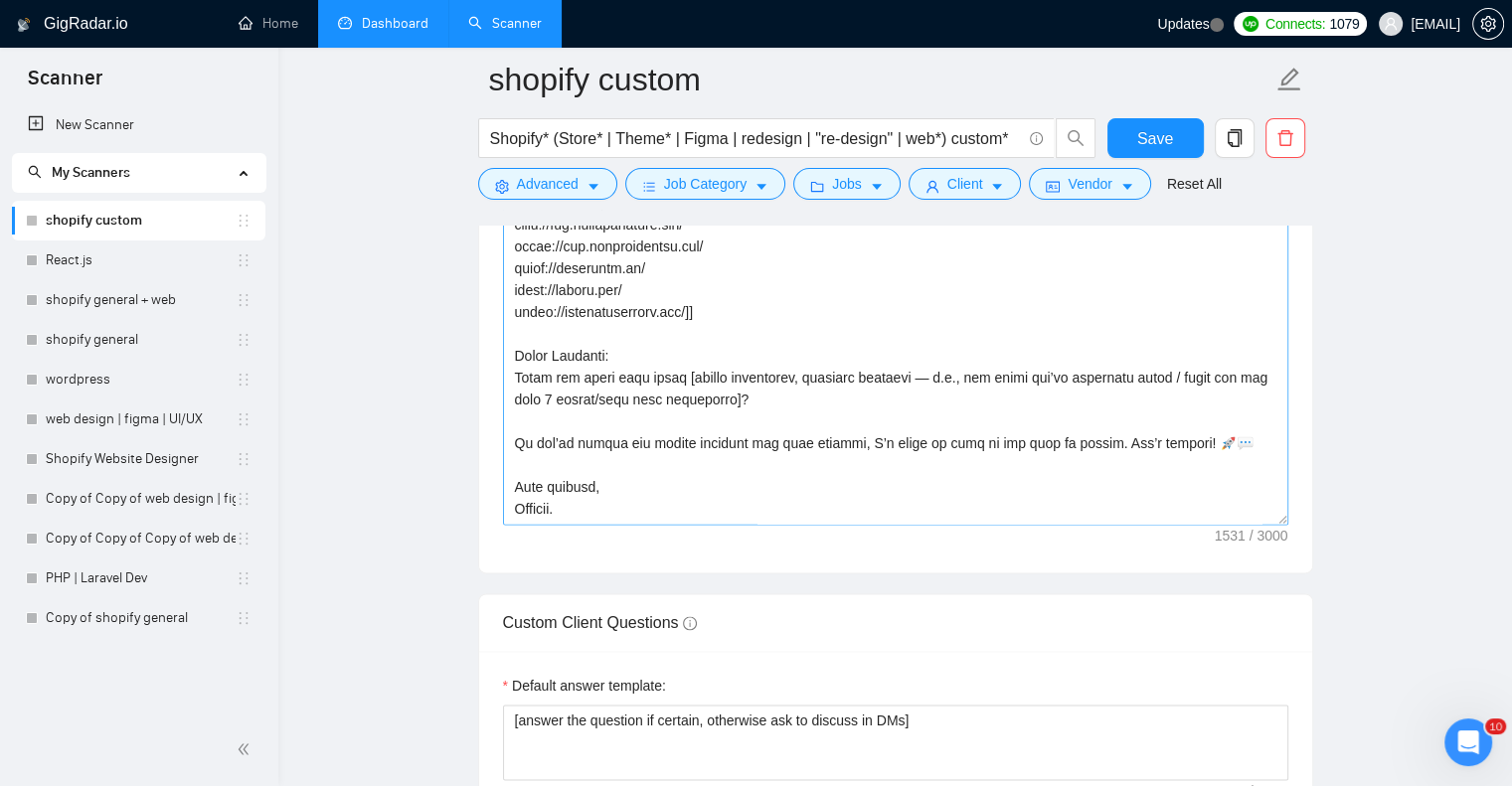 scroll, scrollTop: 2450, scrollLeft: 0, axis: vertical 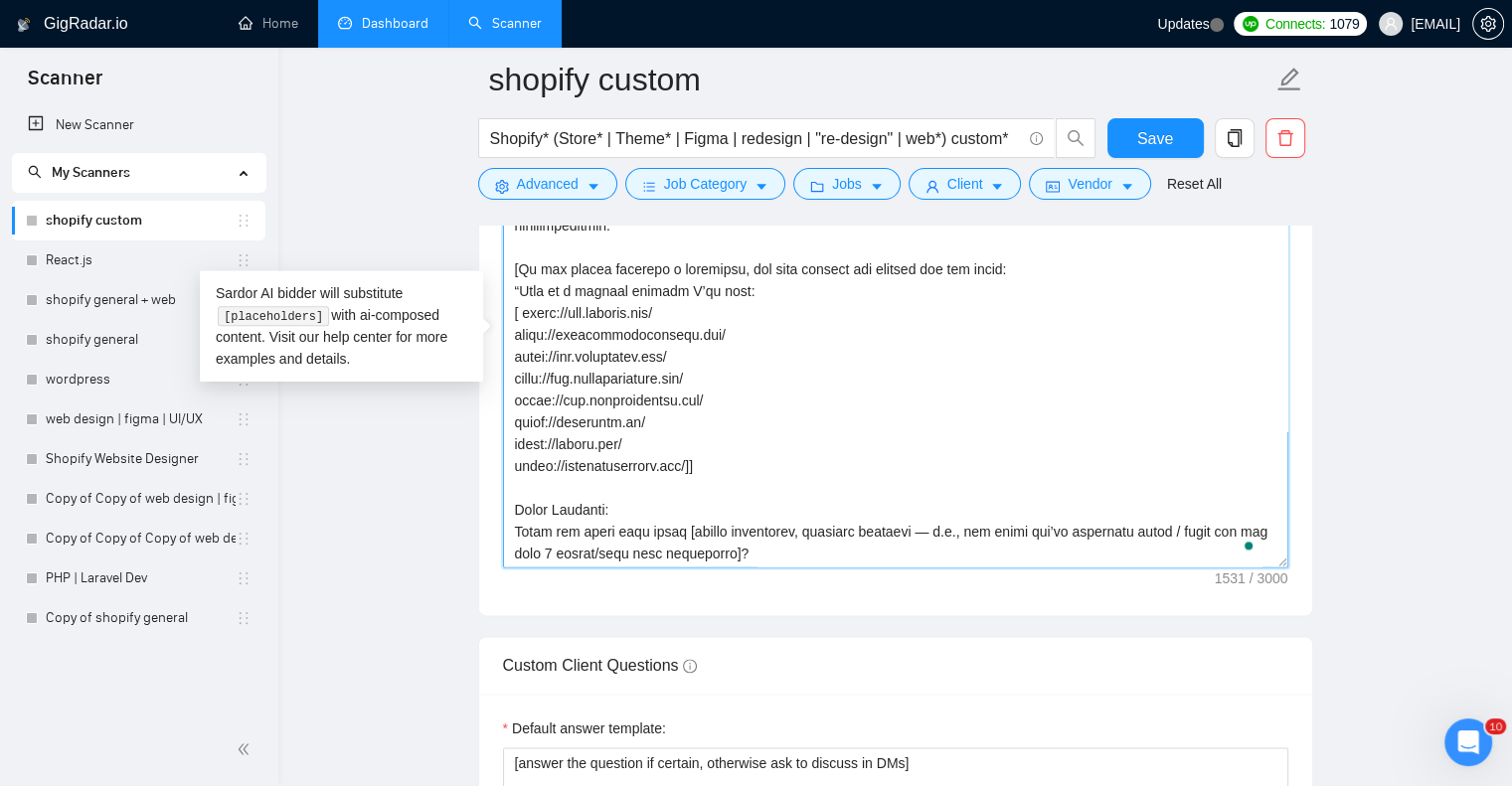 drag, startPoint x: 635, startPoint y: 441, endPoint x: 516, endPoint y: 437, distance: 119.06721 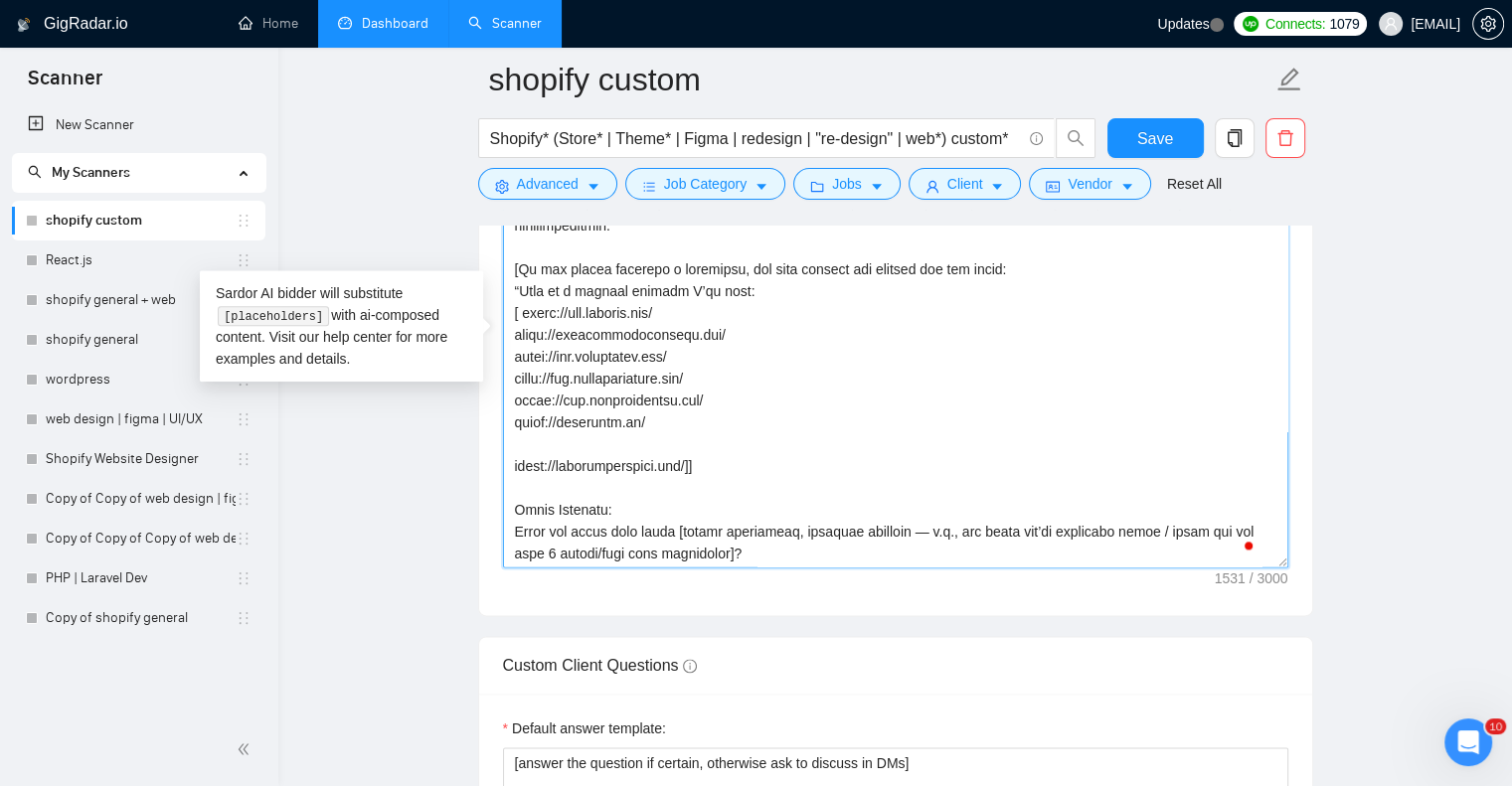 scroll, scrollTop: 195, scrollLeft: 0, axis: vertical 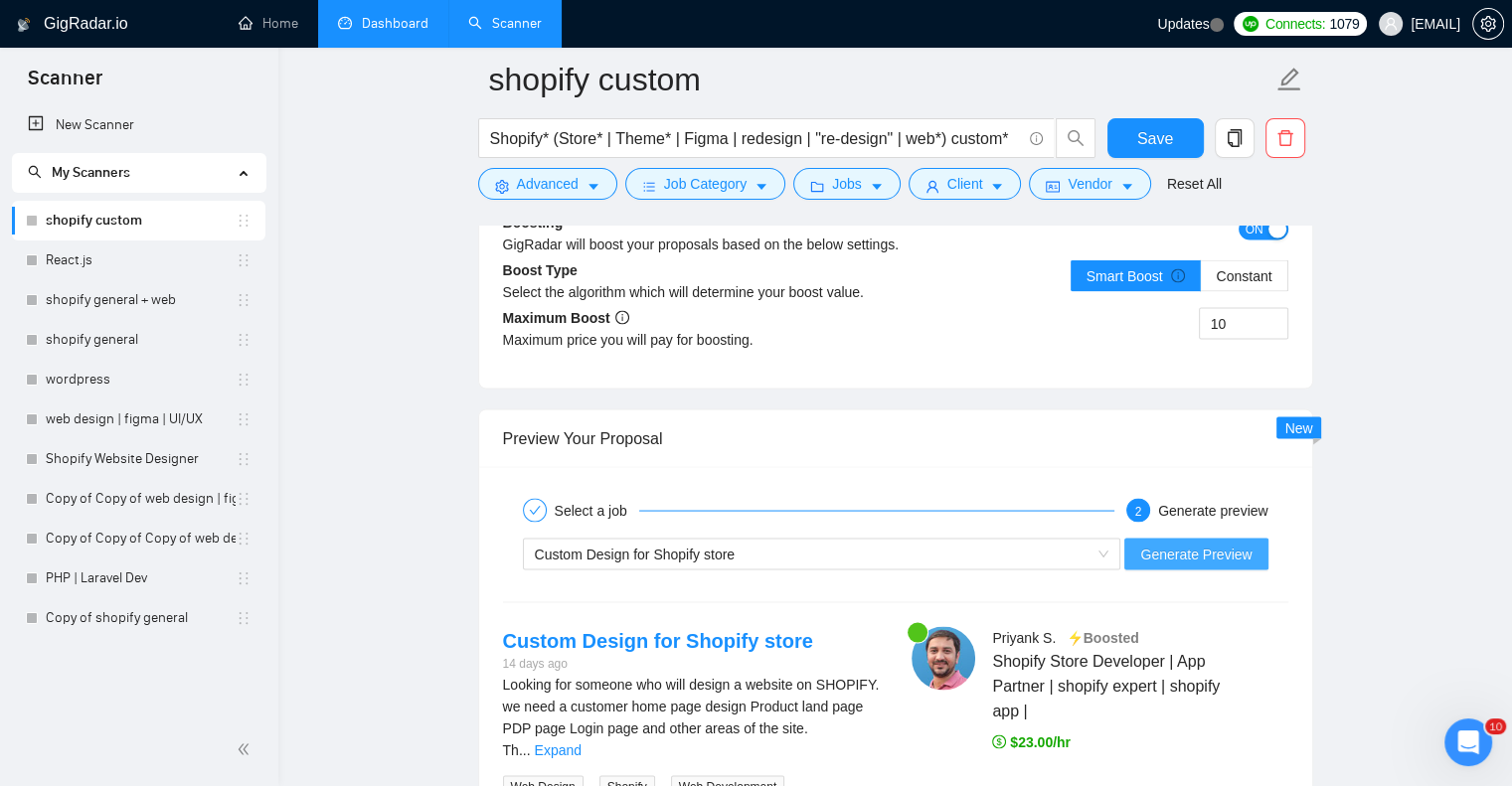 type on "[”Hi” in local language] [Client Name], 👋
I recently completed a project with a similar scope, delivering a solution that combined clean architecture, strong performance, and an intuitive user experience. It sounds like your project shares many of the same goals, which I’d be excited to support.
I've worked with [mention relevant tools, roles, or focus areas e.g., “B2B SaaS marketing teams,” “eCommerce analytics,” “UX/UI Design”] for more than [X years], and I’ve completed over [X projects at least 5] in [client’s industry or niche, e.g., “legal tech,” “mobile apps,” “data migration”].
🎯Why I’m a Strong Fit:
I’d approach your project using [Your Core Stack or Skillset], ensuring smooth data flow, scalable integration, and efficient delivery from day one. My process typically leads to faster execution, cleaner structure, and better long-term maintainability.
[If the client requires a portfolio, use this section and include all the links:
“Here is a similar project I’ve done:
[ https://www.laboart.com/
h..." 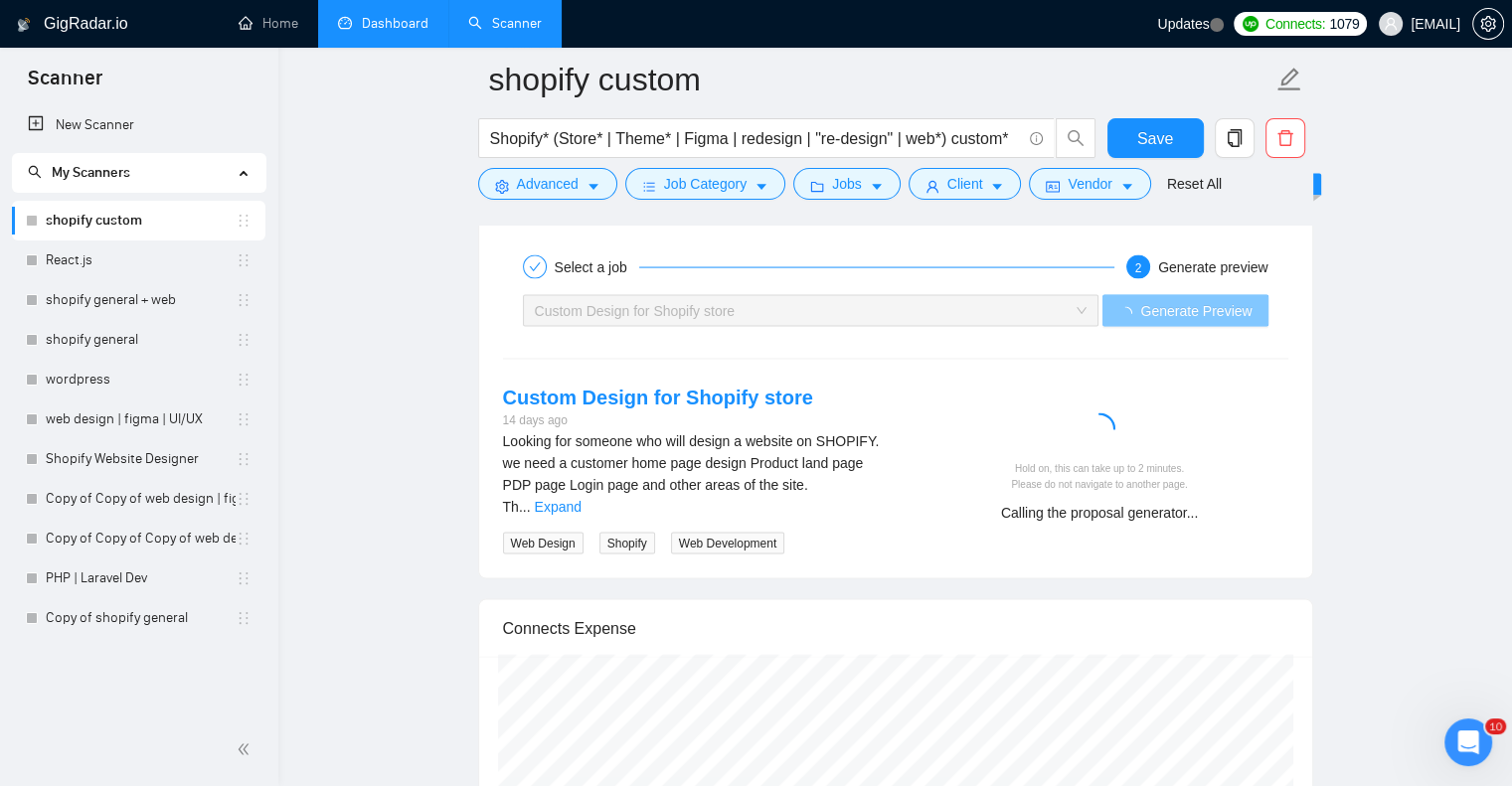 scroll, scrollTop: 4173, scrollLeft: 0, axis: vertical 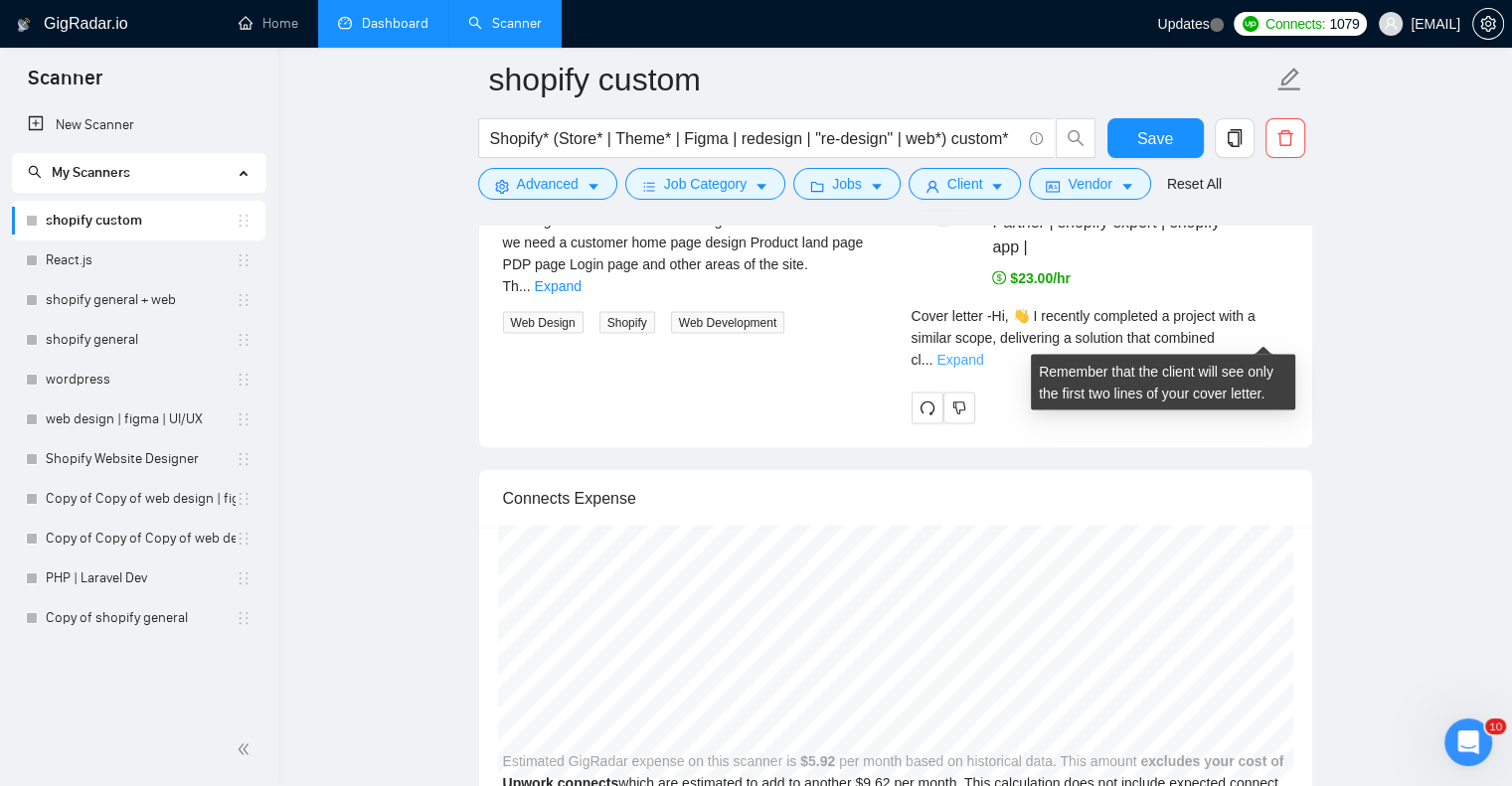 click on "Expand" at bounding box center (959, 360) 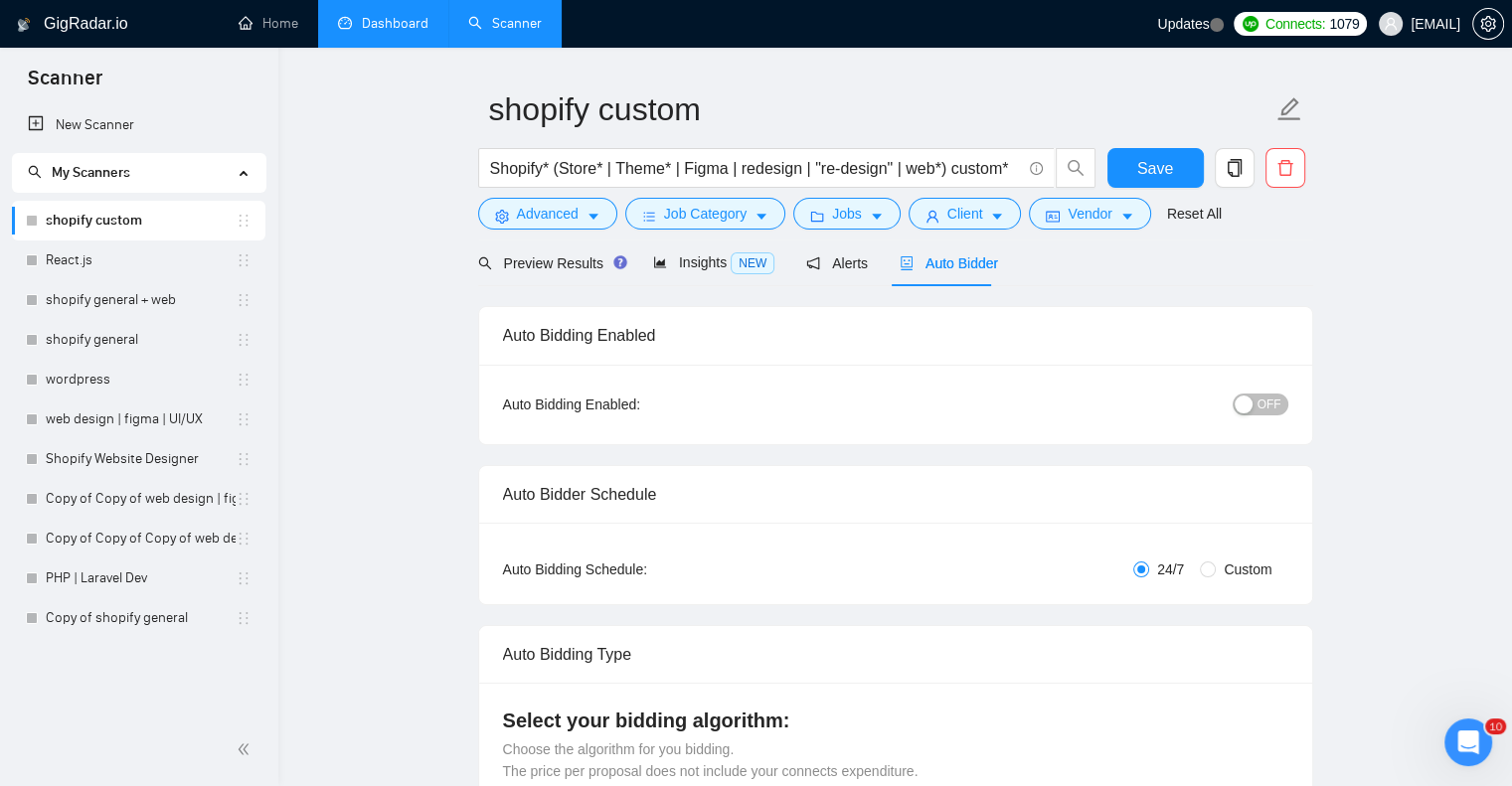 scroll, scrollTop: 0, scrollLeft: 0, axis: both 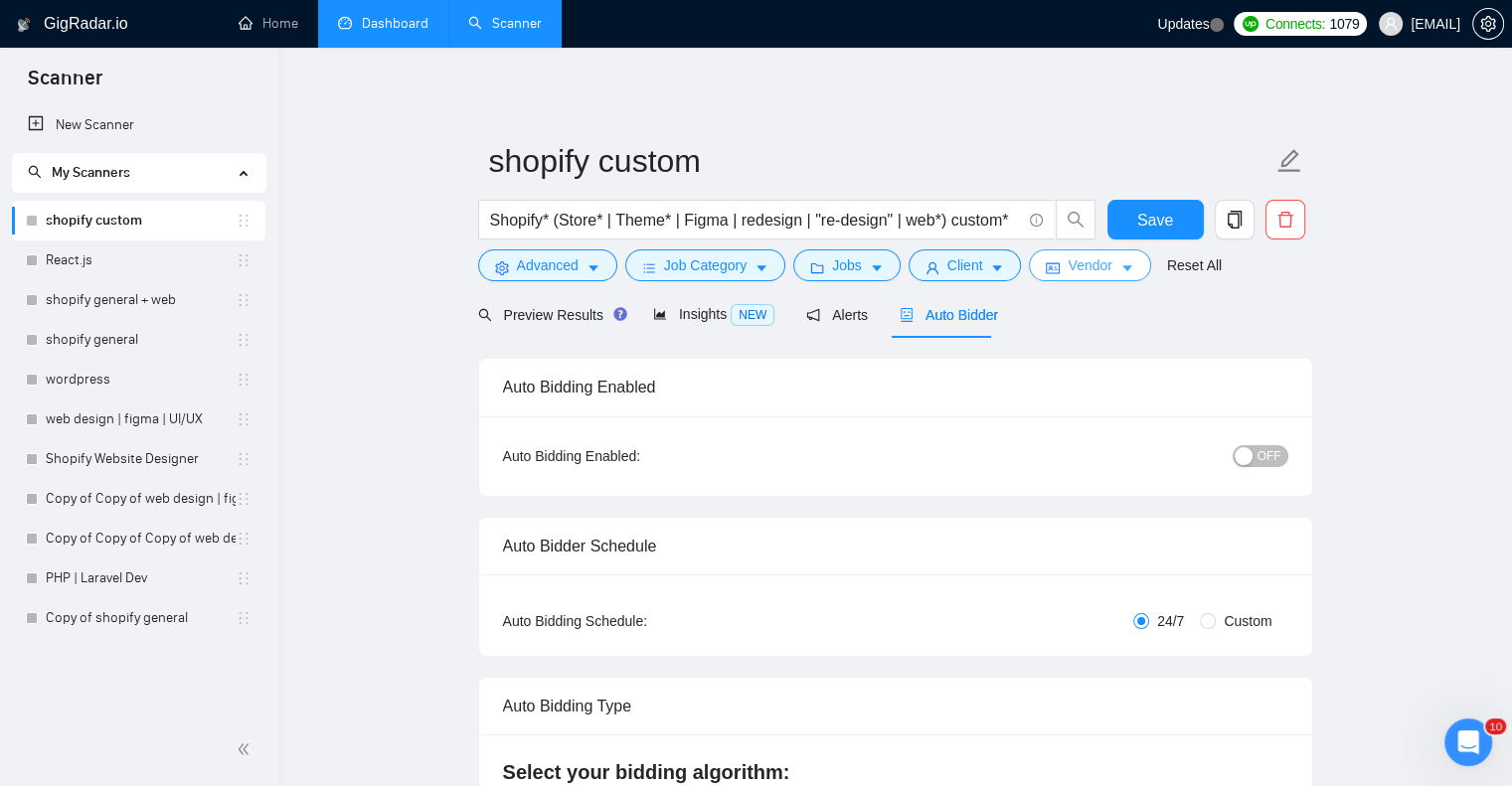click on "Vendor" at bounding box center [1090, 265] 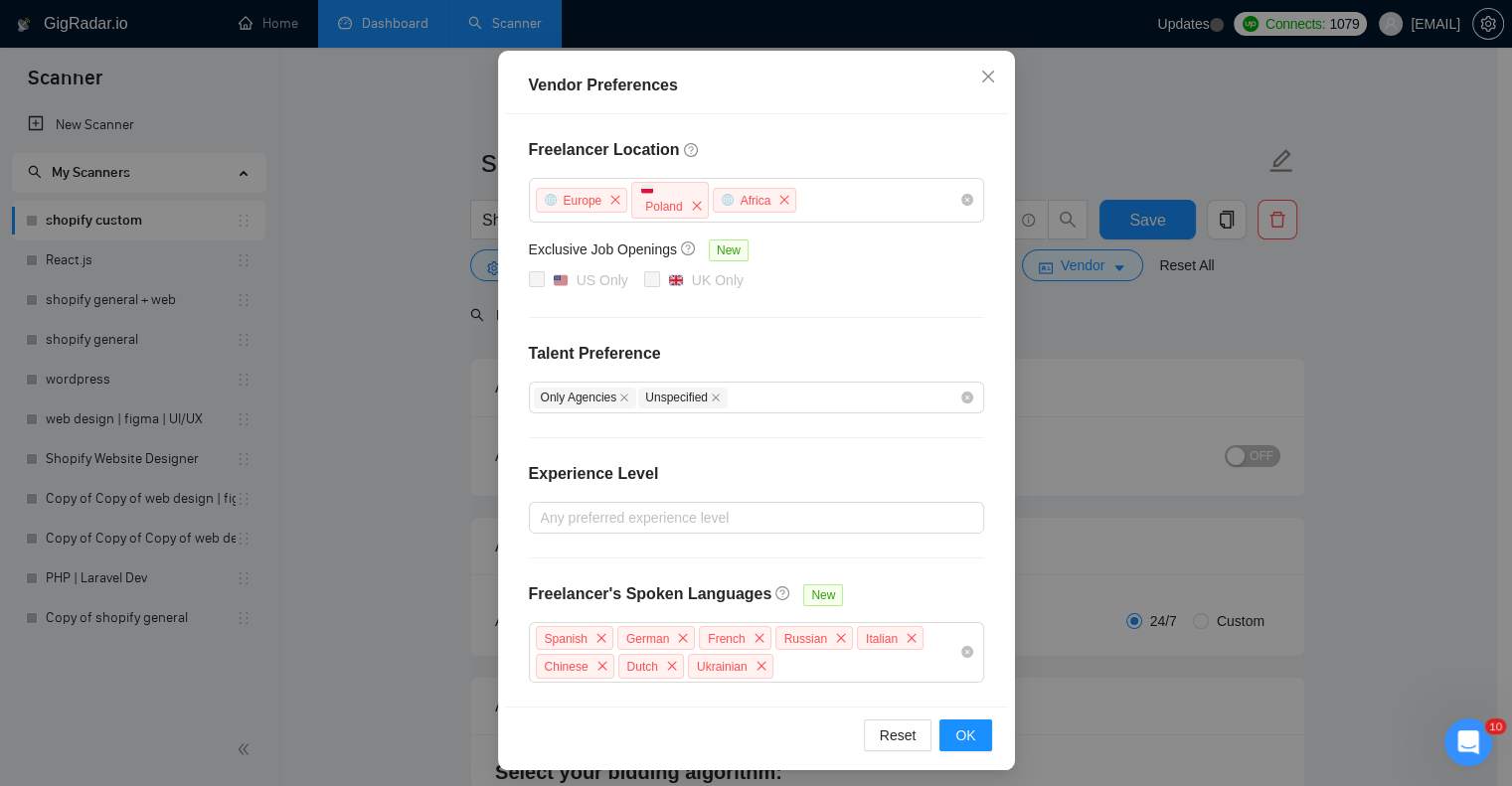 scroll, scrollTop: 170, scrollLeft: 0, axis: vertical 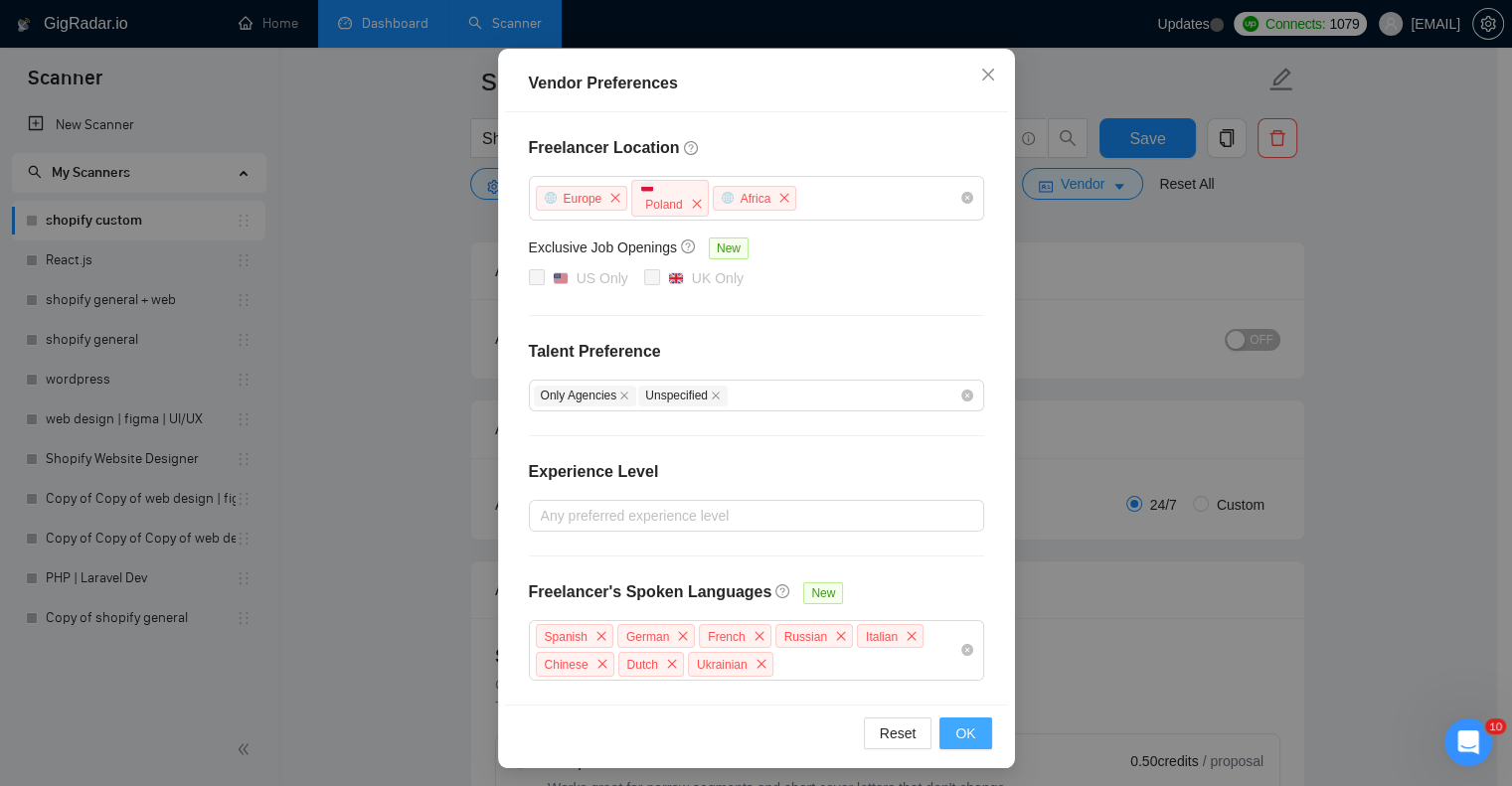 click on "OK" at bounding box center (965, 733) 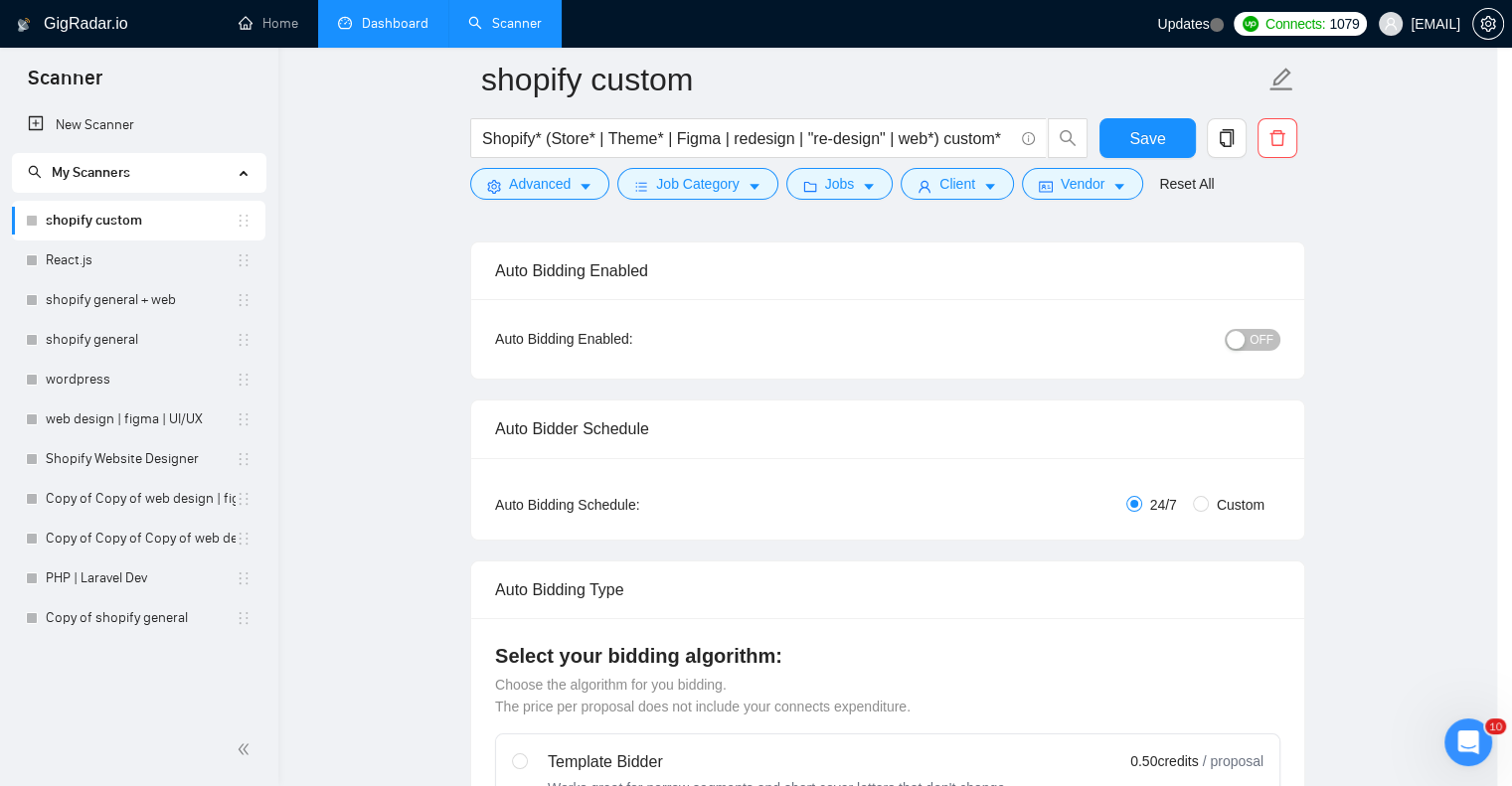scroll, scrollTop: 71, scrollLeft: 0, axis: vertical 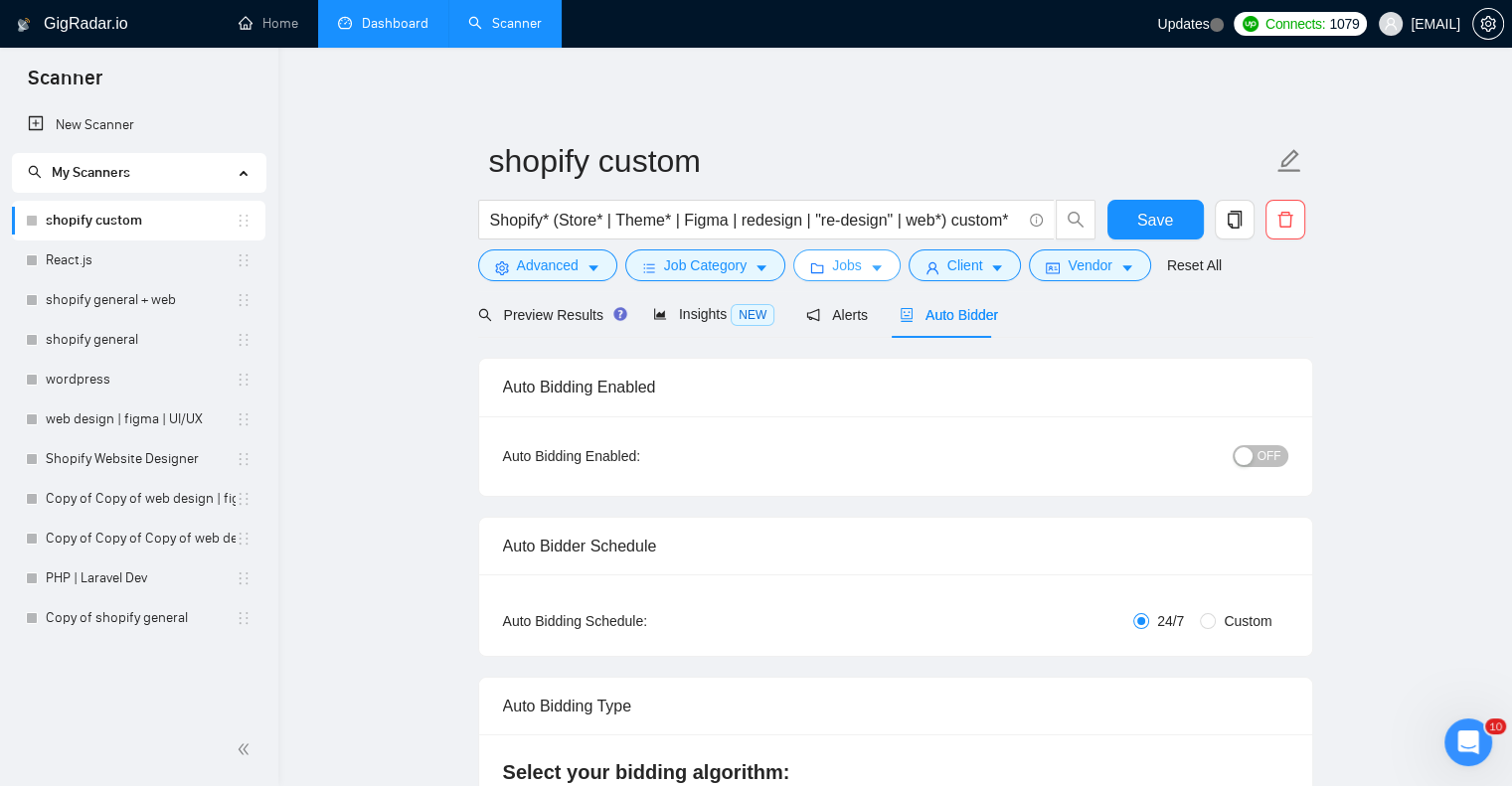 click on "Jobs" at bounding box center (847, 265) 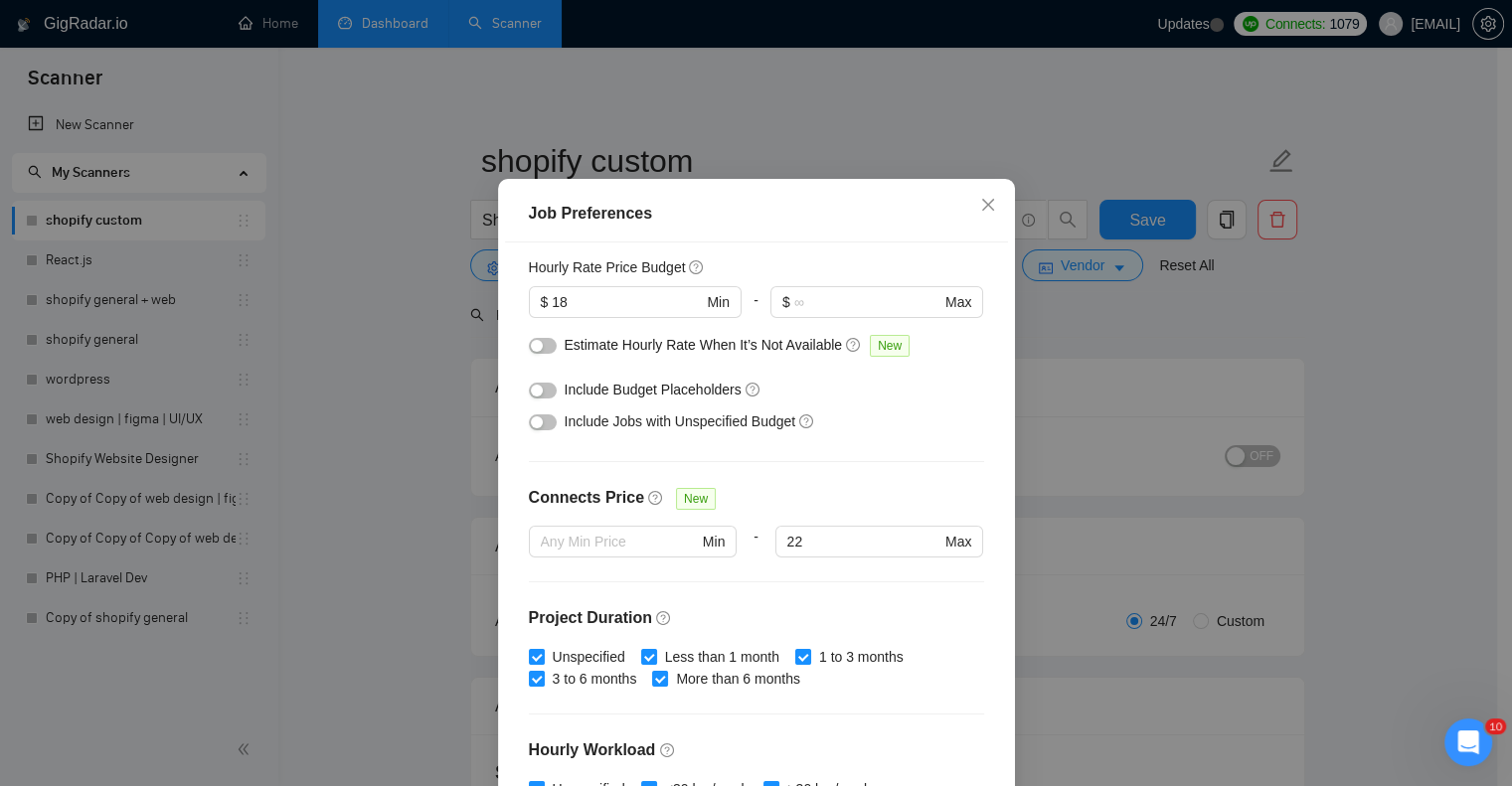 scroll, scrollTop: 569, scrollLeft: 0, axis: vertical 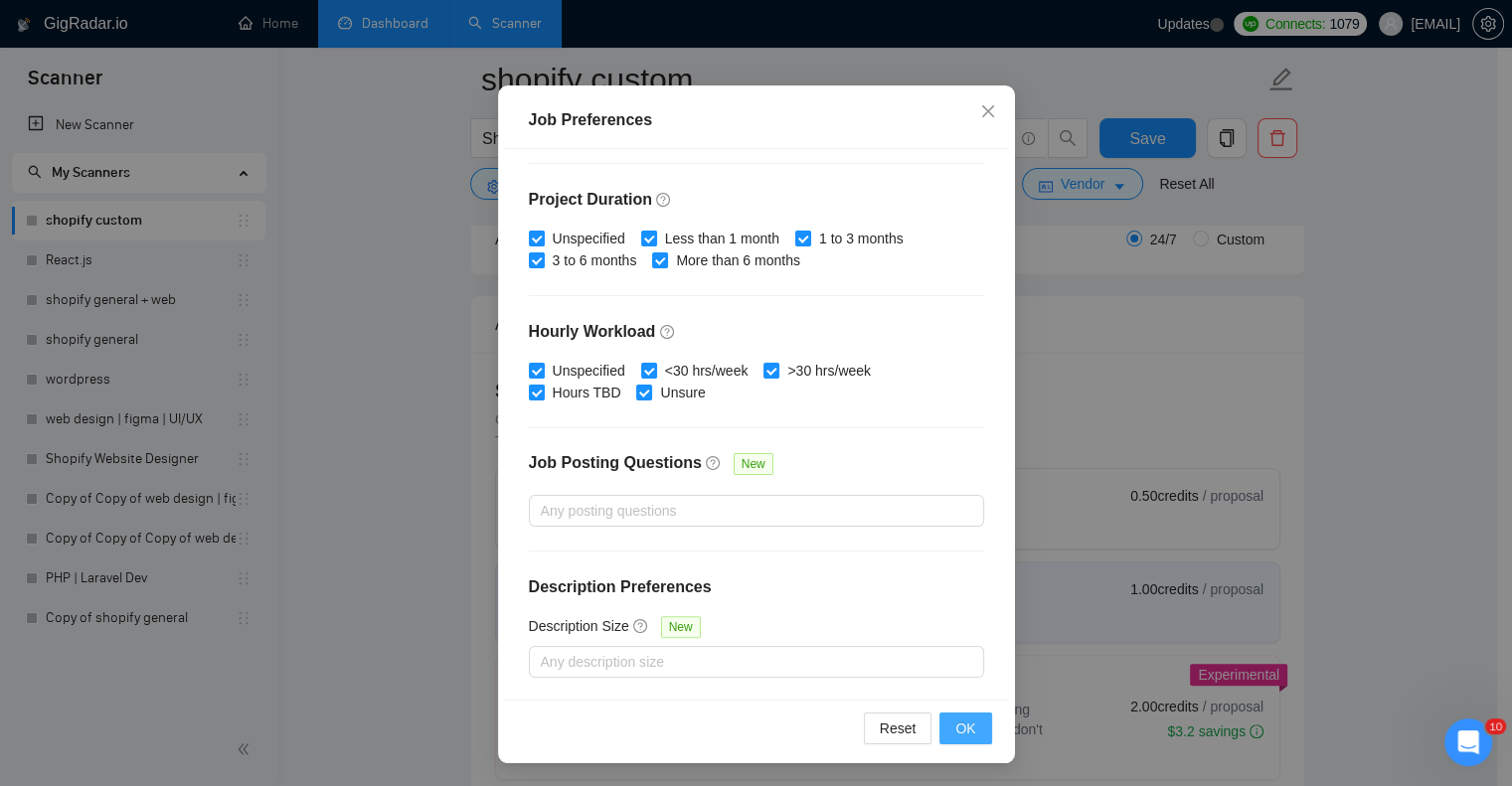 click on "OK" at bounding box center (965, 728) 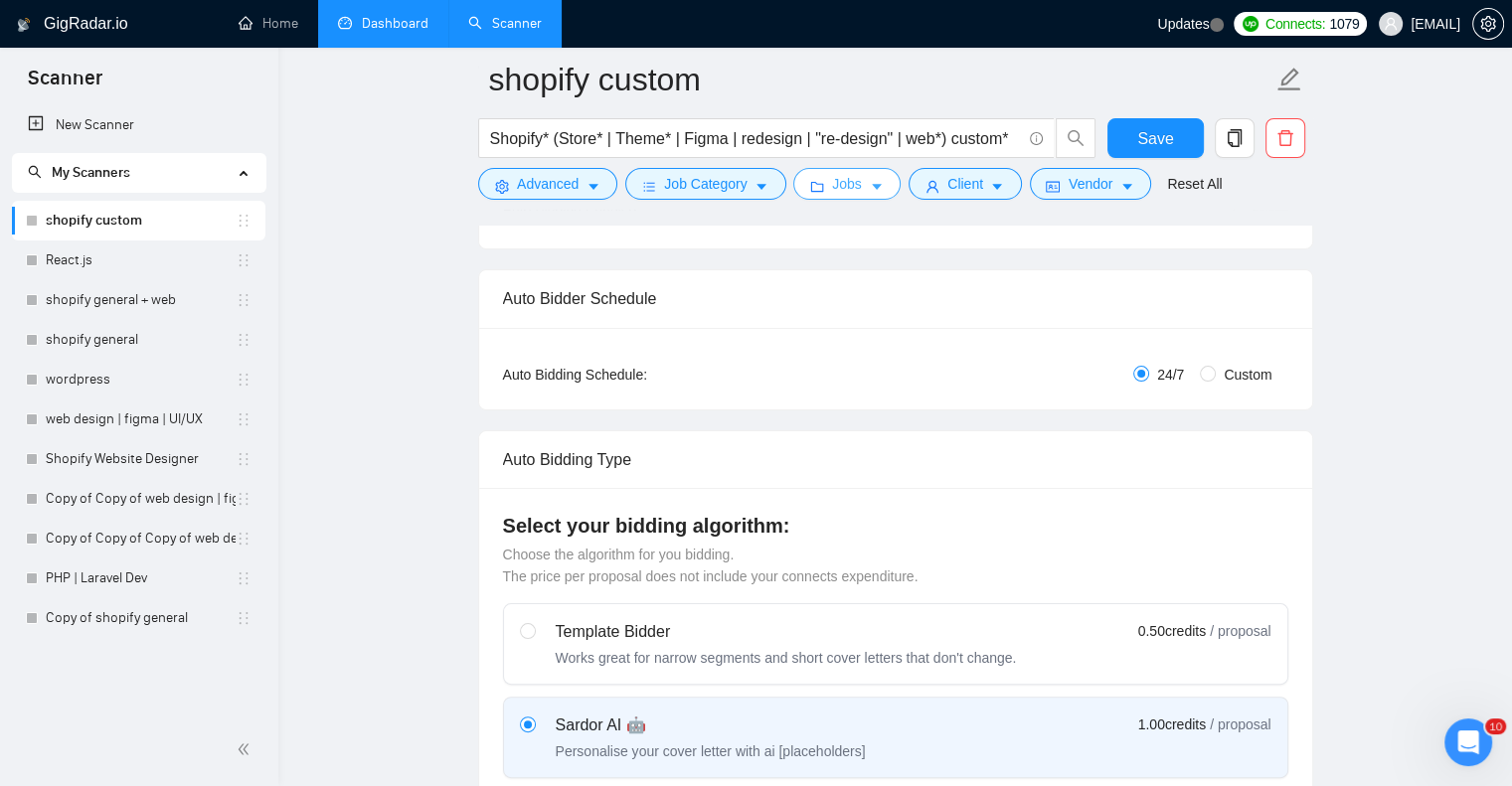 scroll, scrollTop: 0, scrollLeft: 0, axis: both 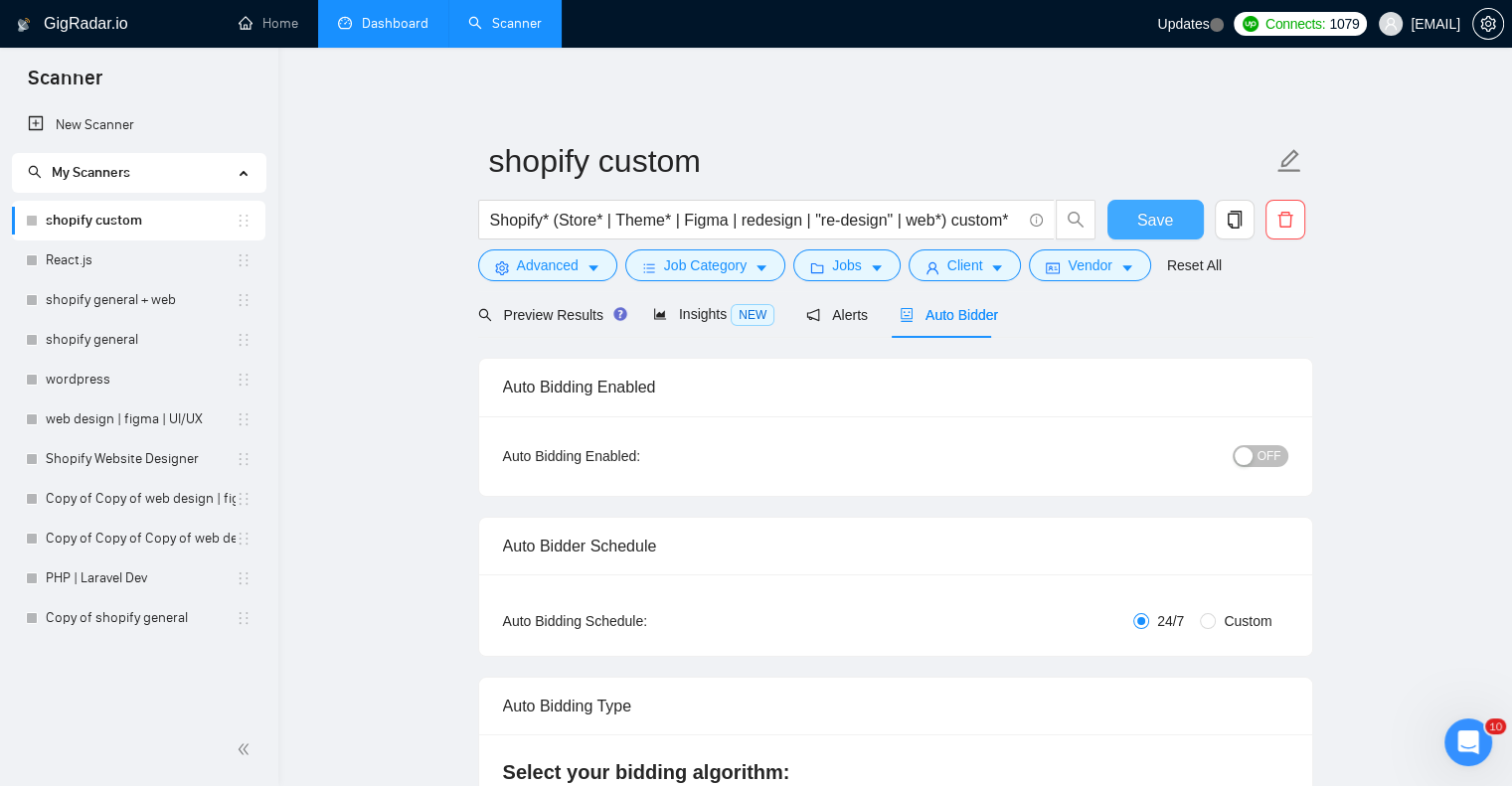 click on "Save" at bounding box center [1155, 220] 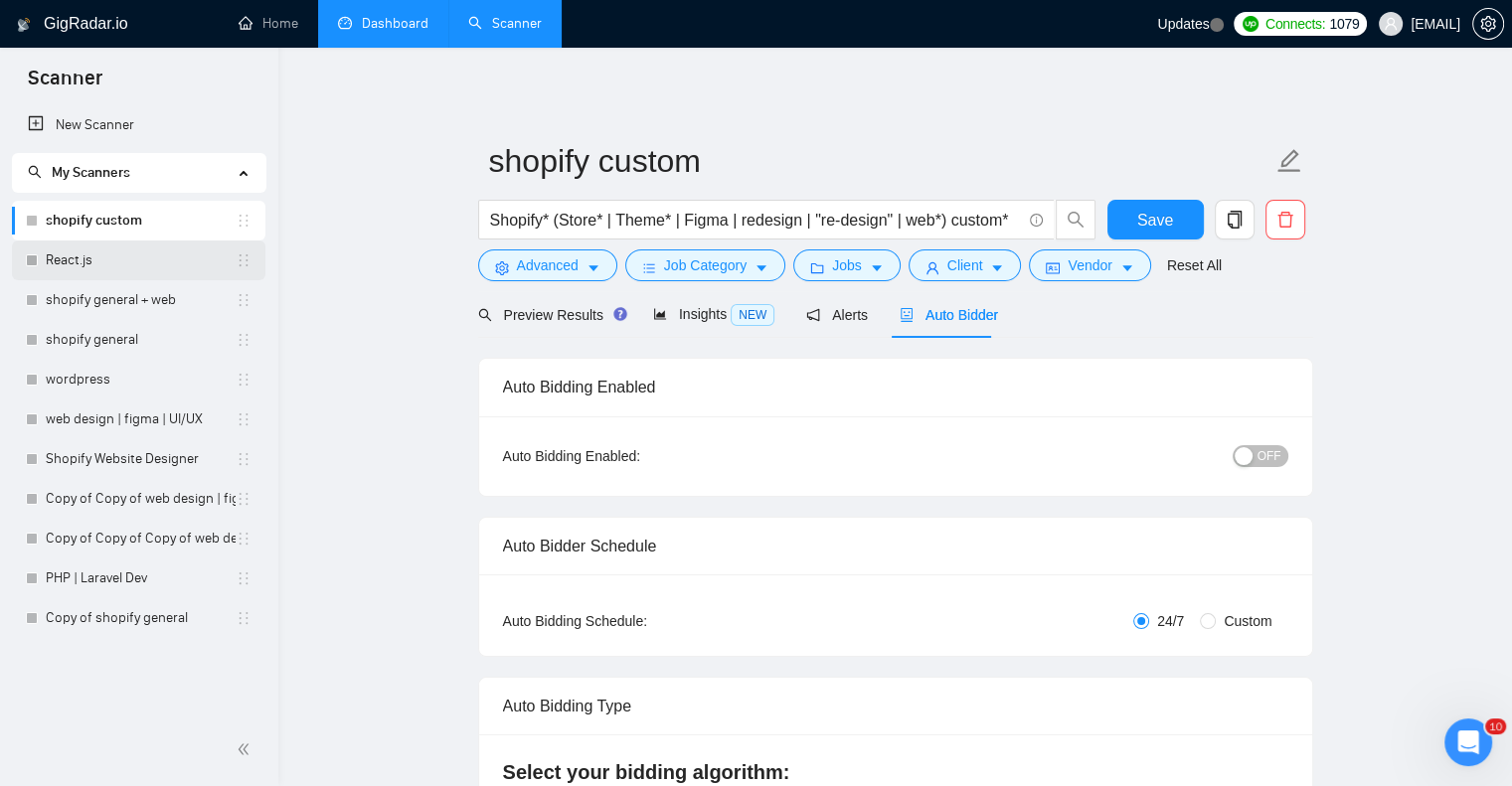 click on "React.js" at bounding box center (140, 260) 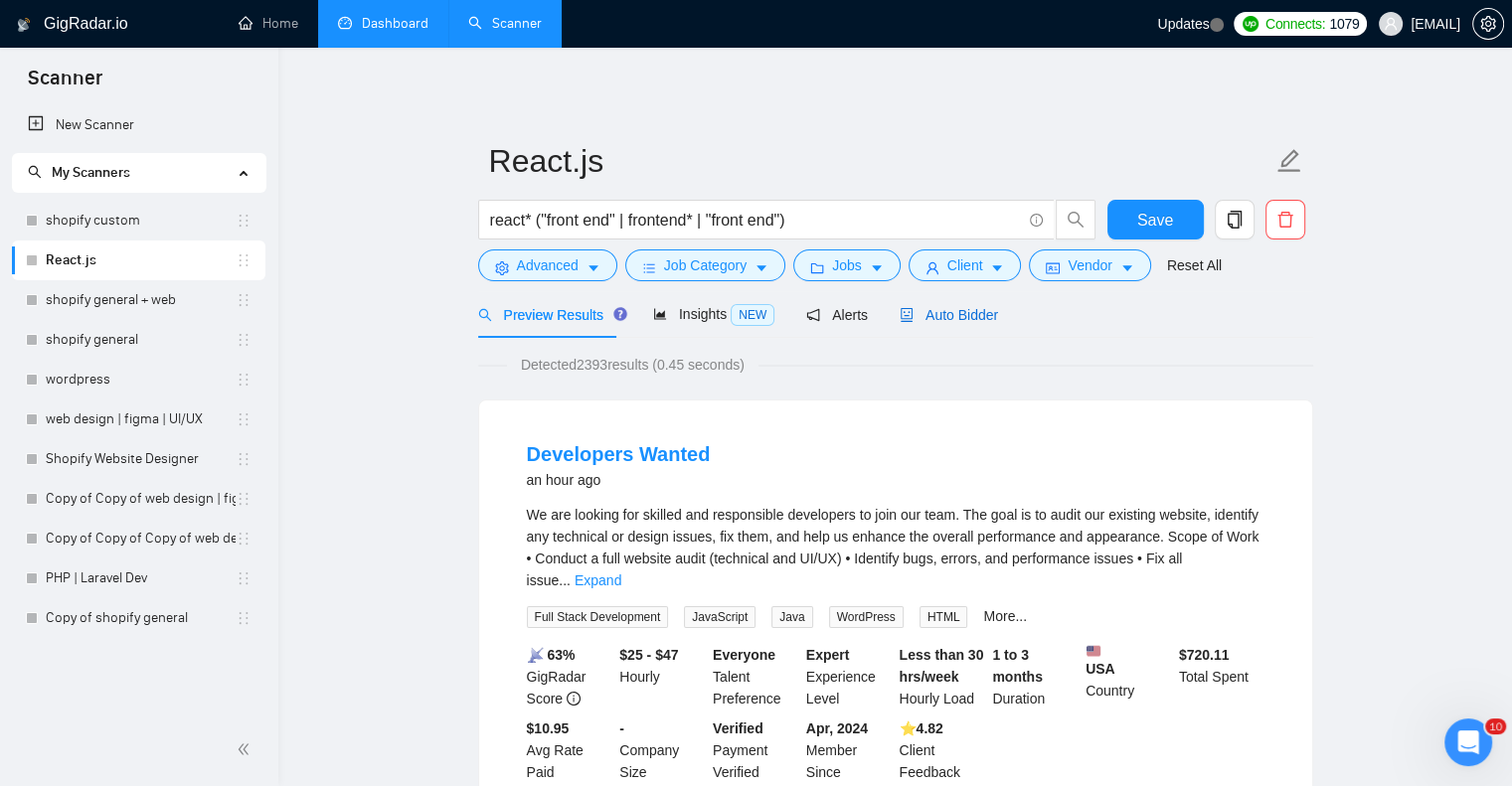 click on "Auto Bidder" at bounding box center [948, 315] 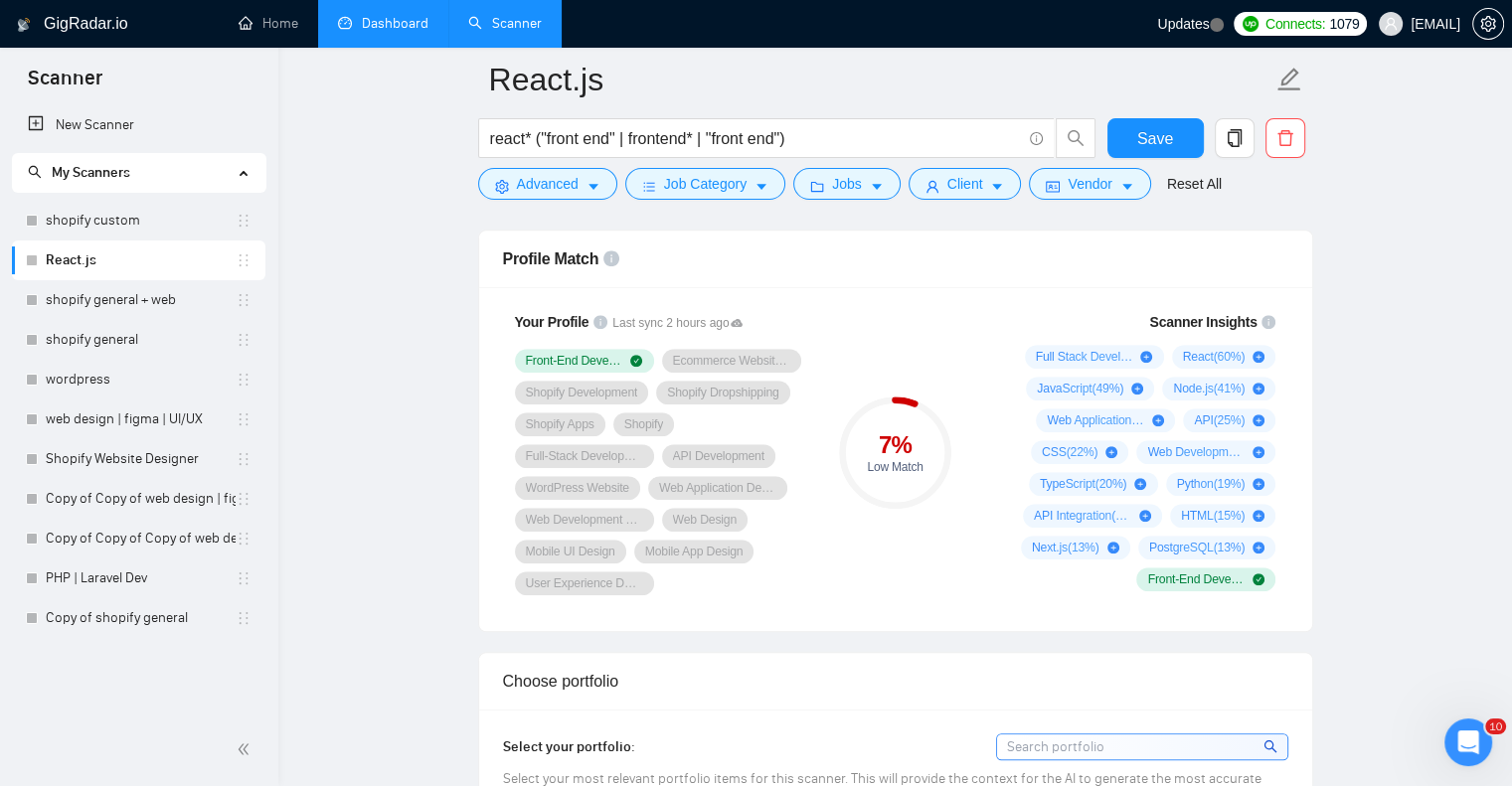 scroll, scrollTop: 1192, scrollLeft: 0, axis: vertical 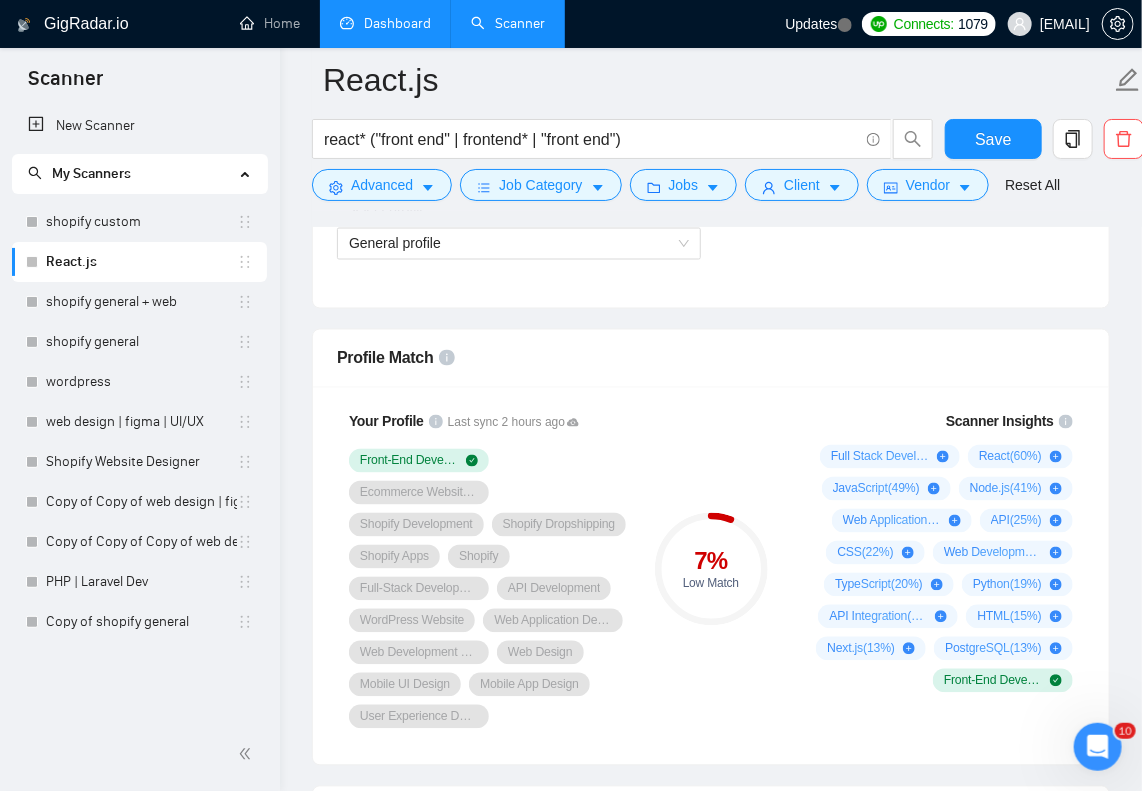 type 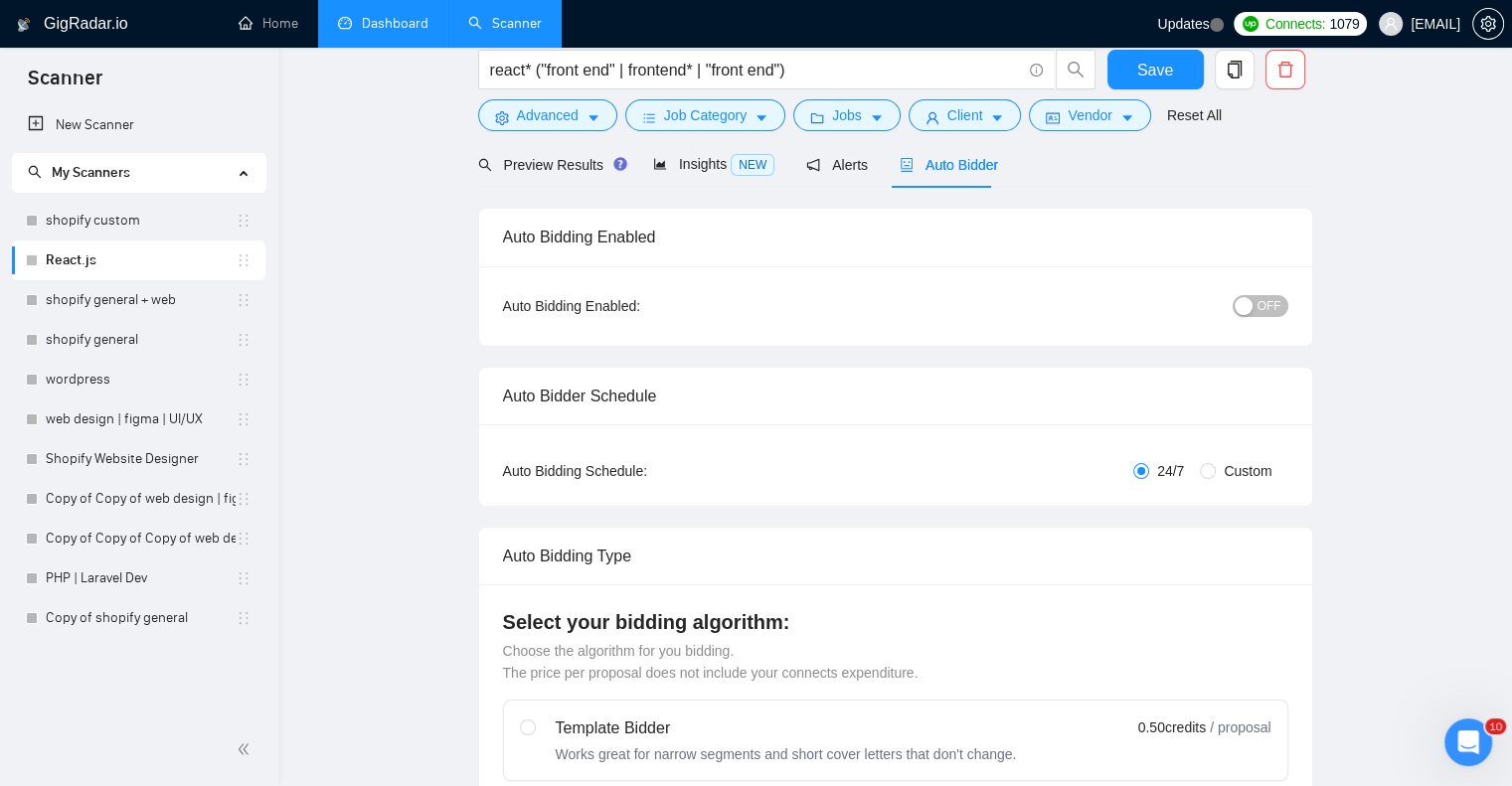 scroll, scrollTop: 0, scrollLeft: 0, axis: both 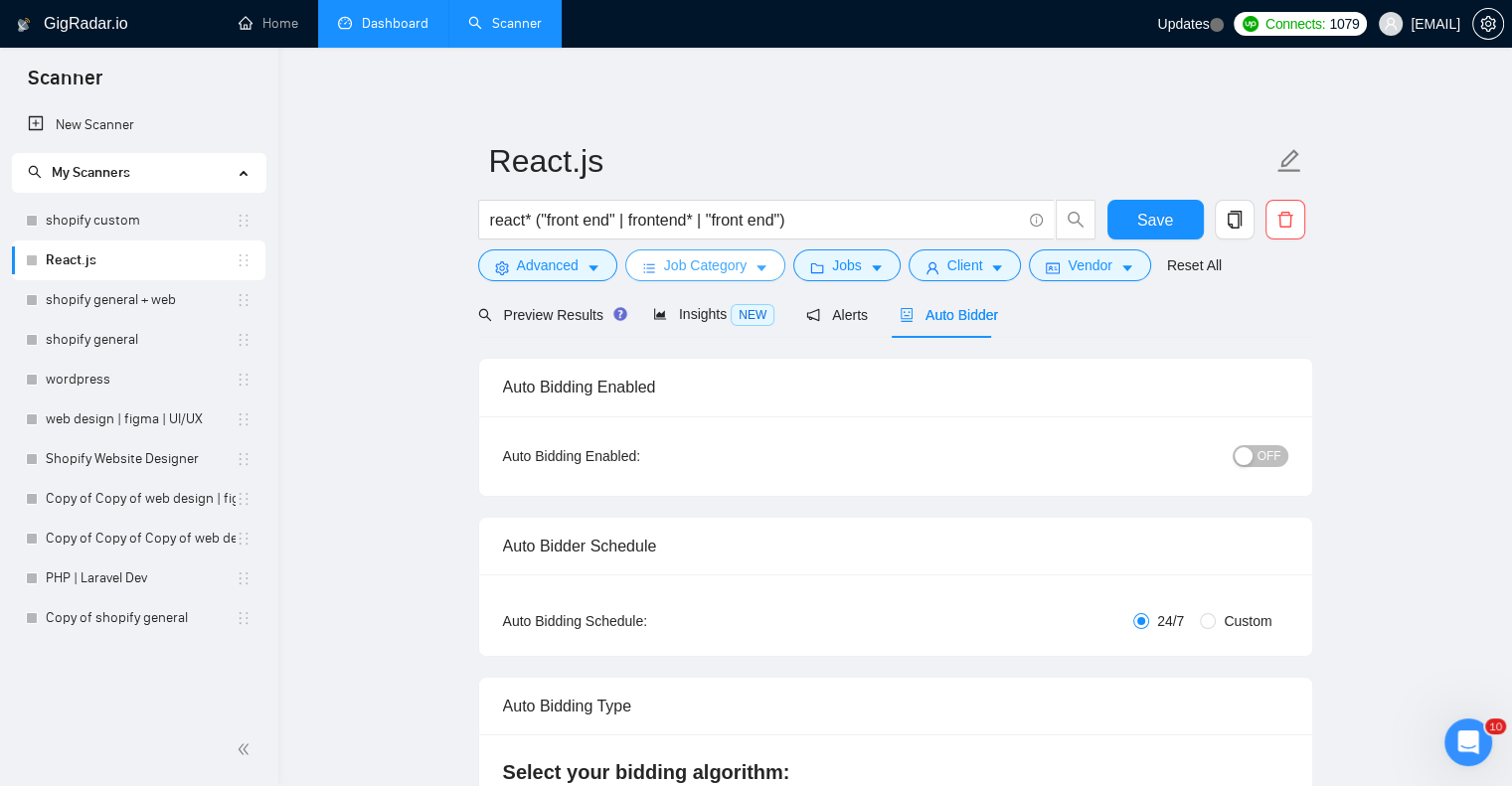 click on "Job Category" at bounding box center [705, 265] 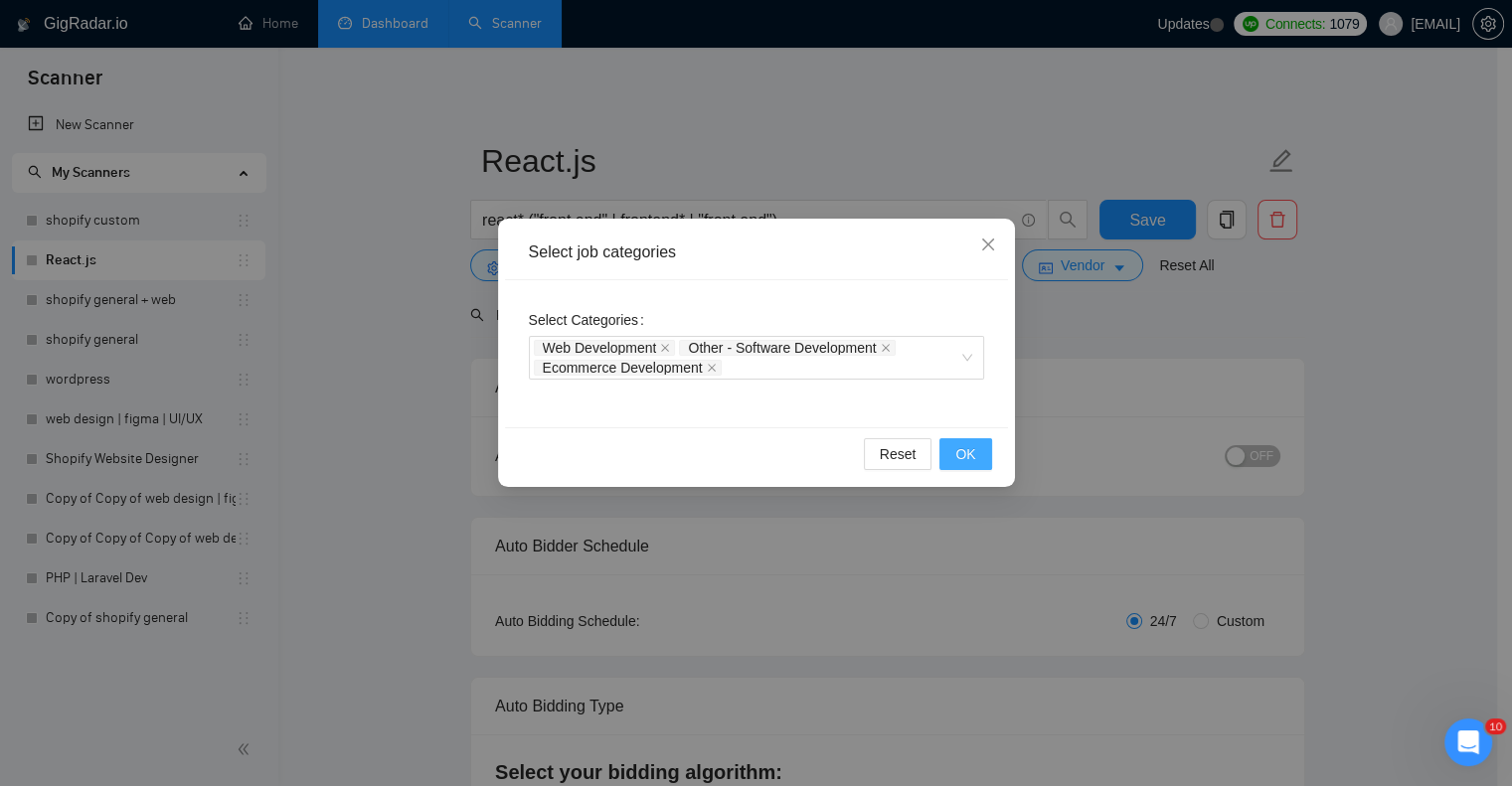 click on "OK" at bounding box center [965, 454] 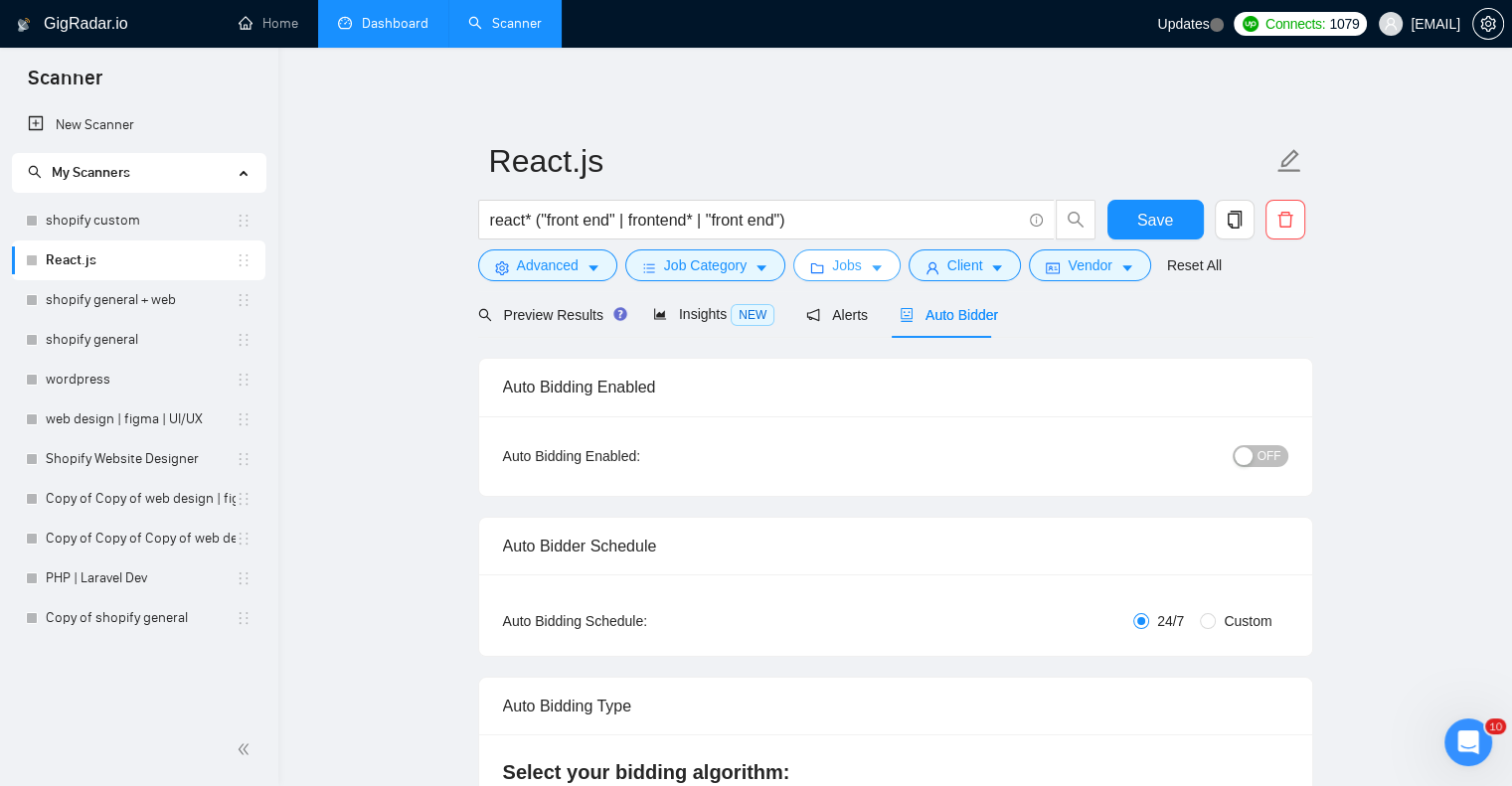click on "Jobs" at bounding box center (847, 265) 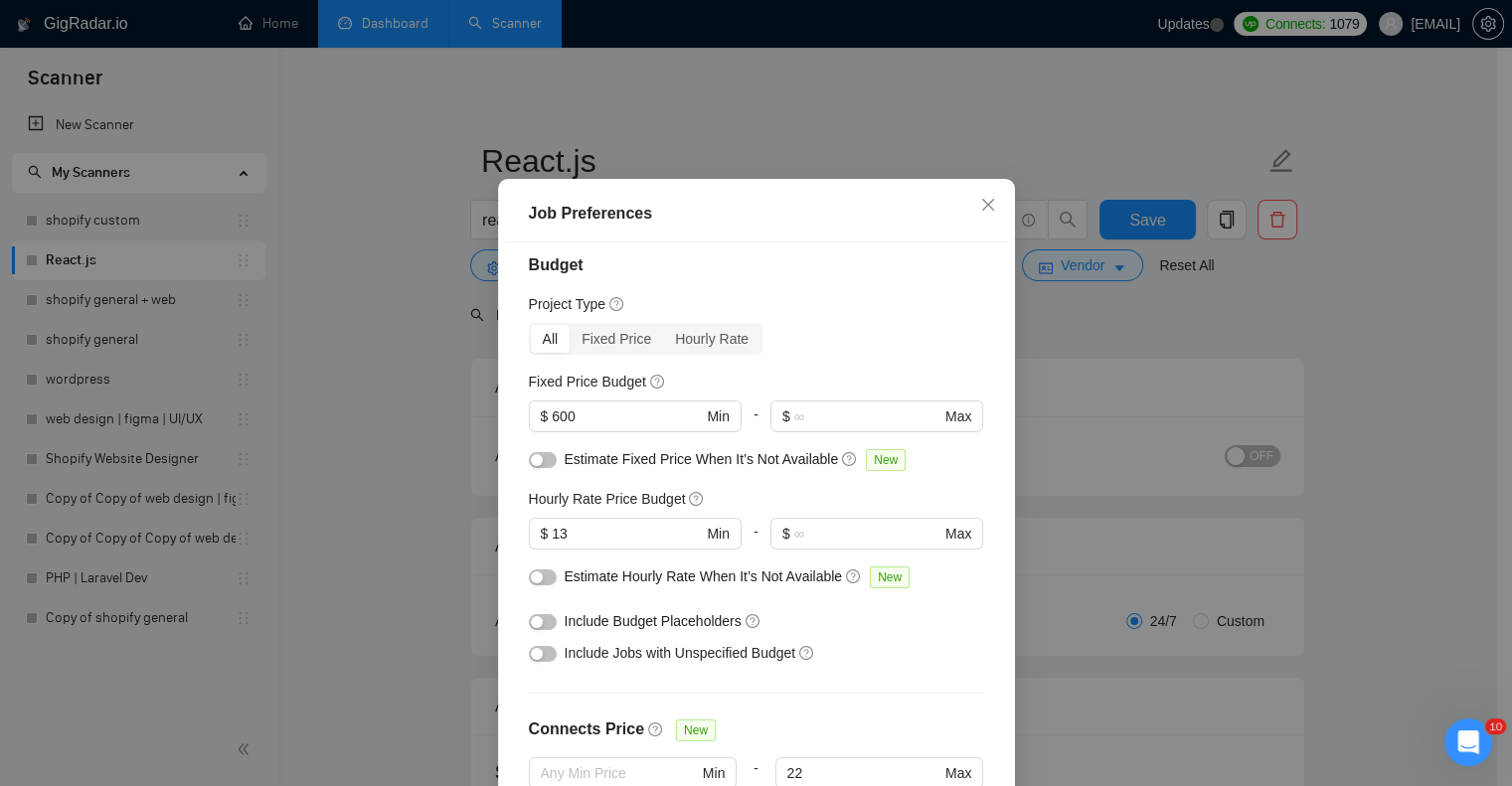 scroll, scrollTop: 0, scrollLeft: 0, axis: both 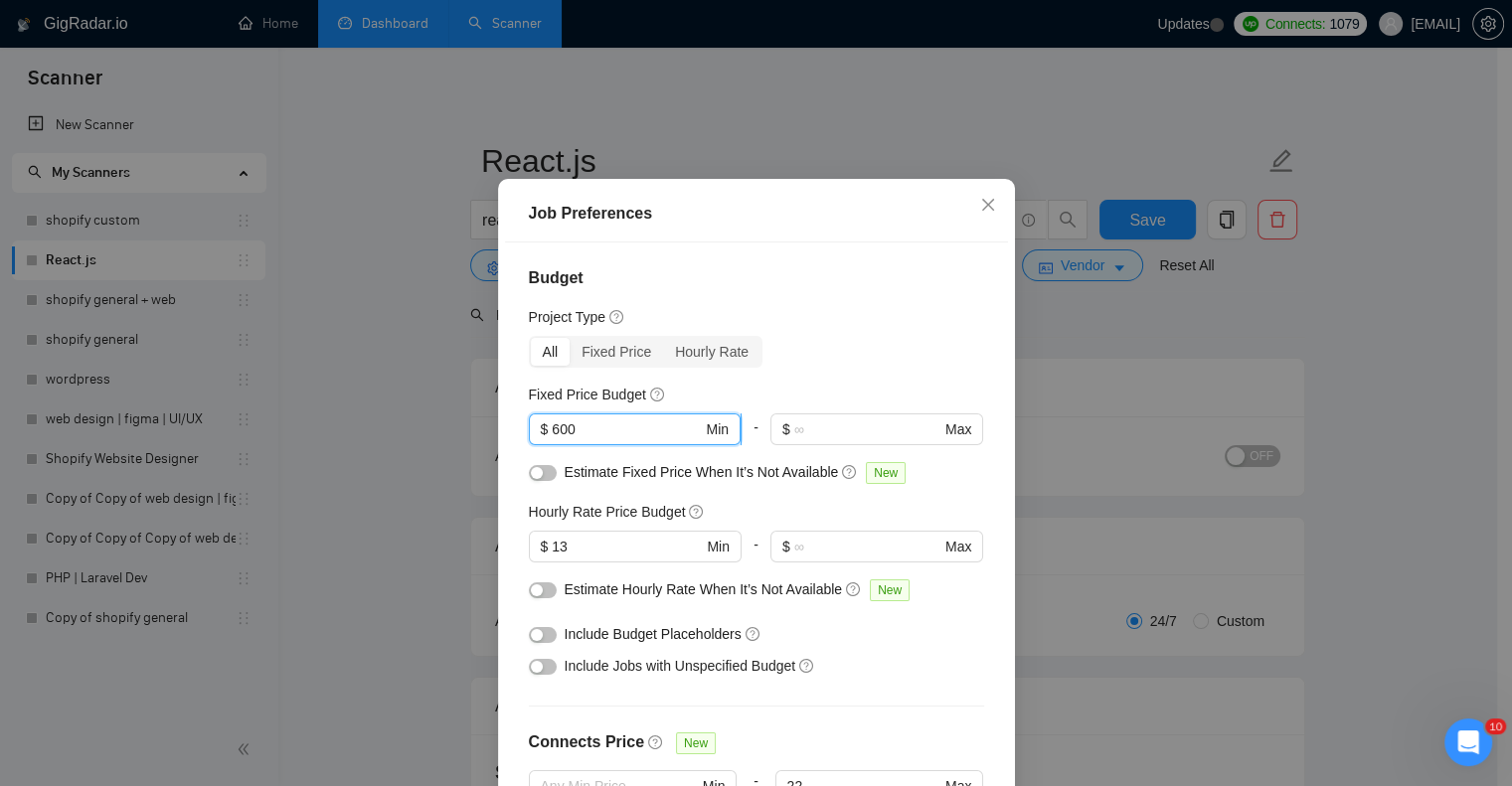 drag, startPoint x: 577, startPoint y: 460, endPoint x: 533, endPoint y: 458, distance: 44.04543 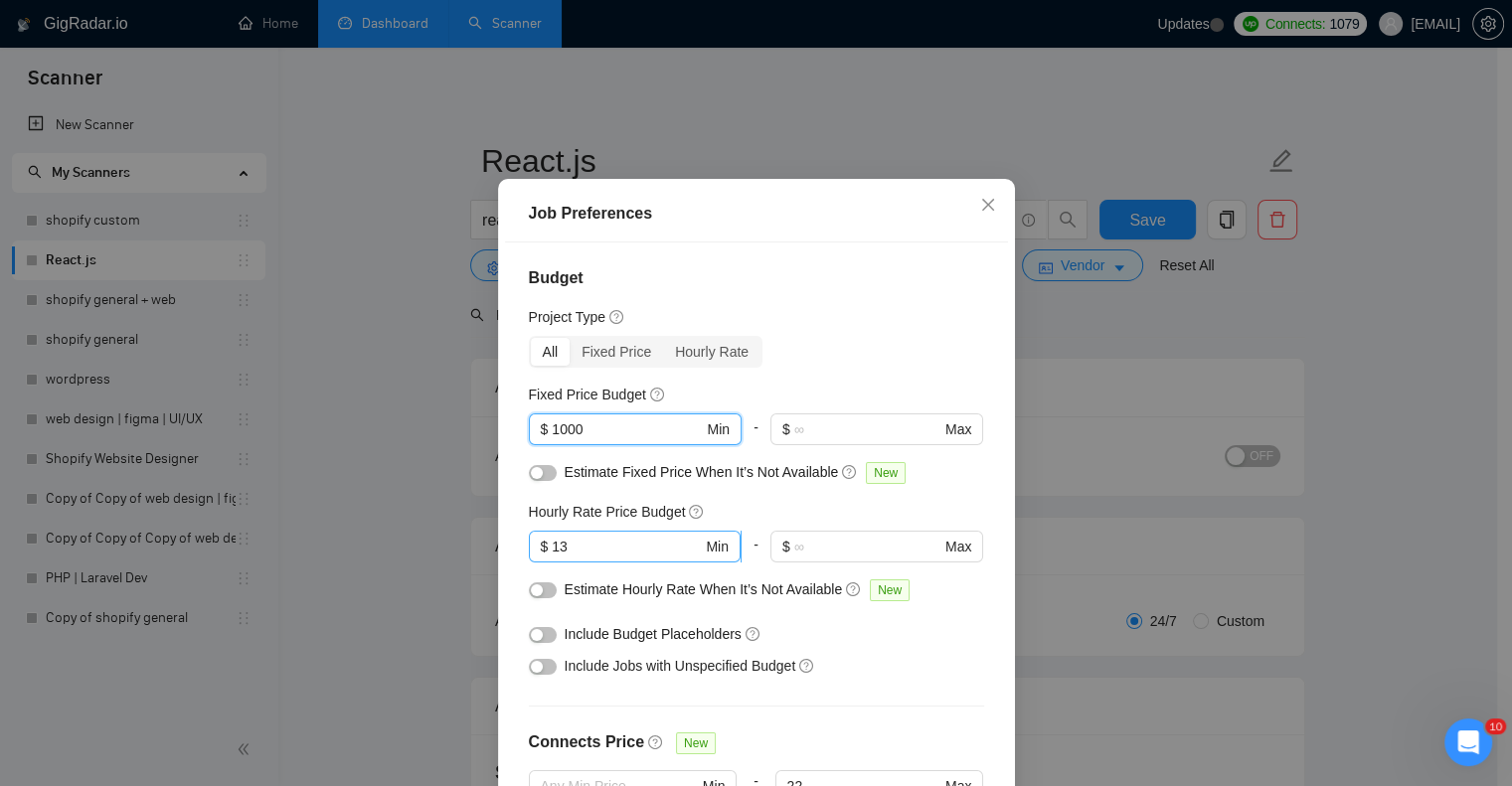 type on "1000" 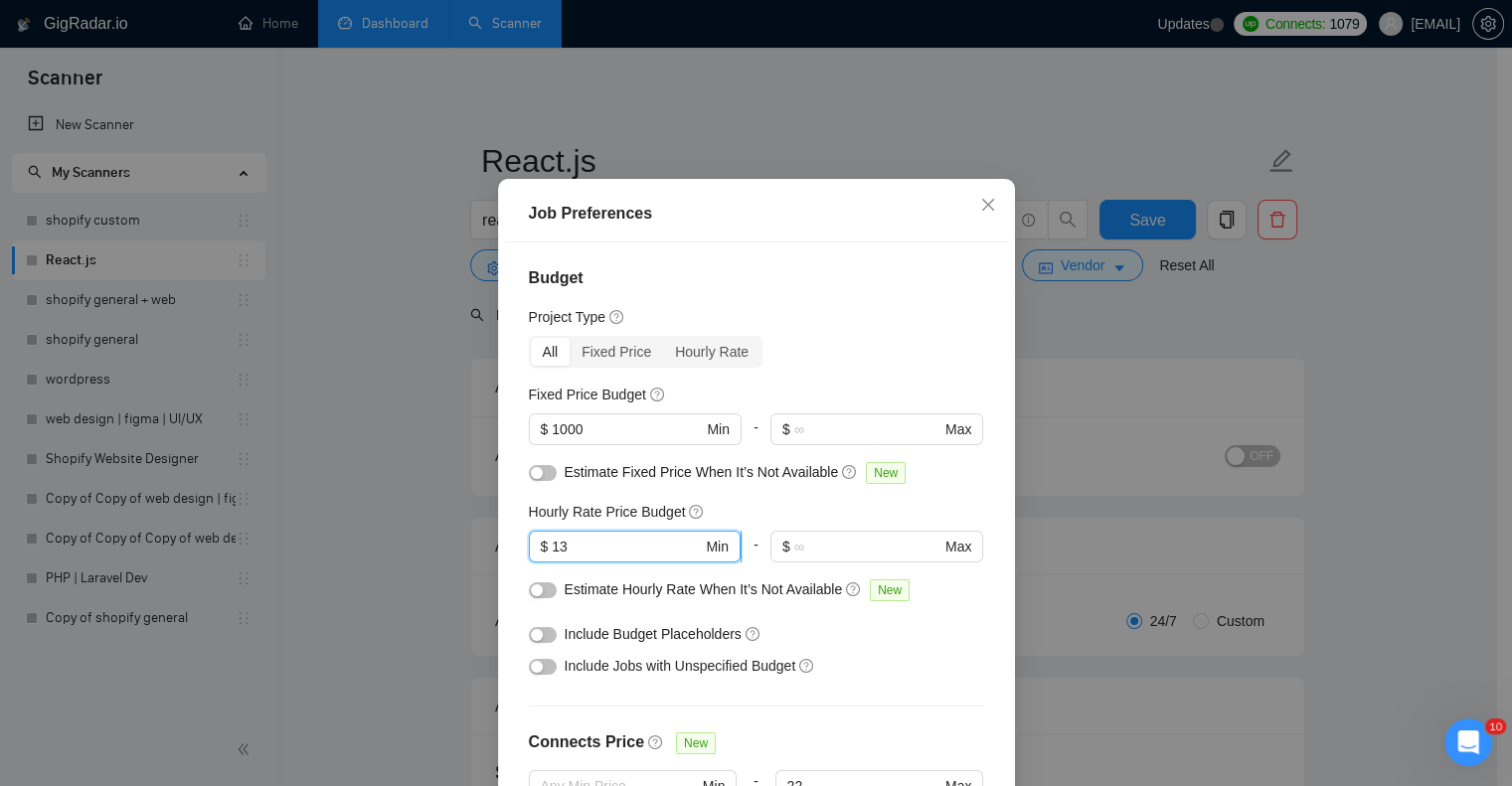 click on "13" at bounding box center [626, 547] 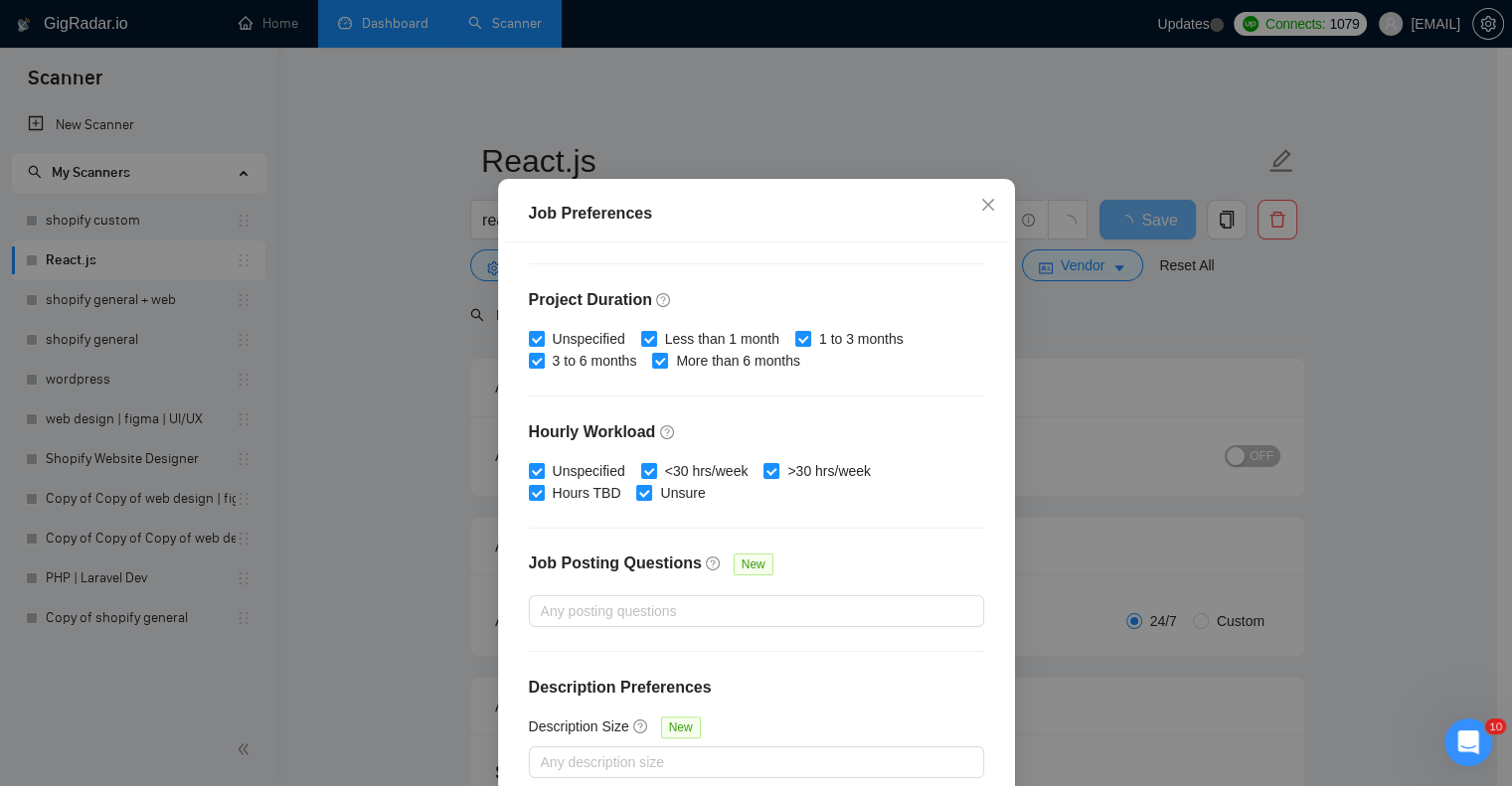 scroll, scrollTop: 569, scrollLeft: 0, axis: vertical 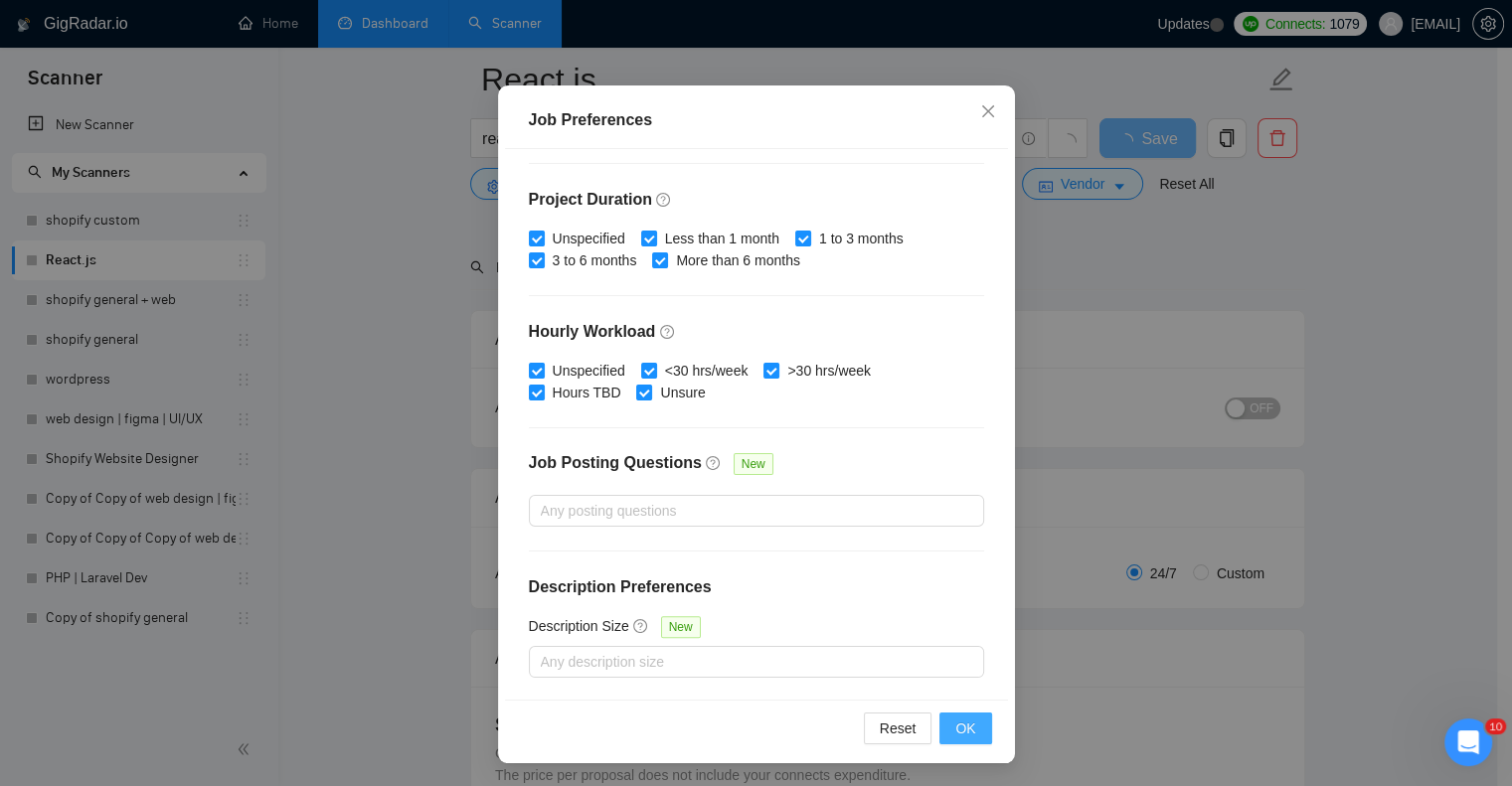 type on "15" 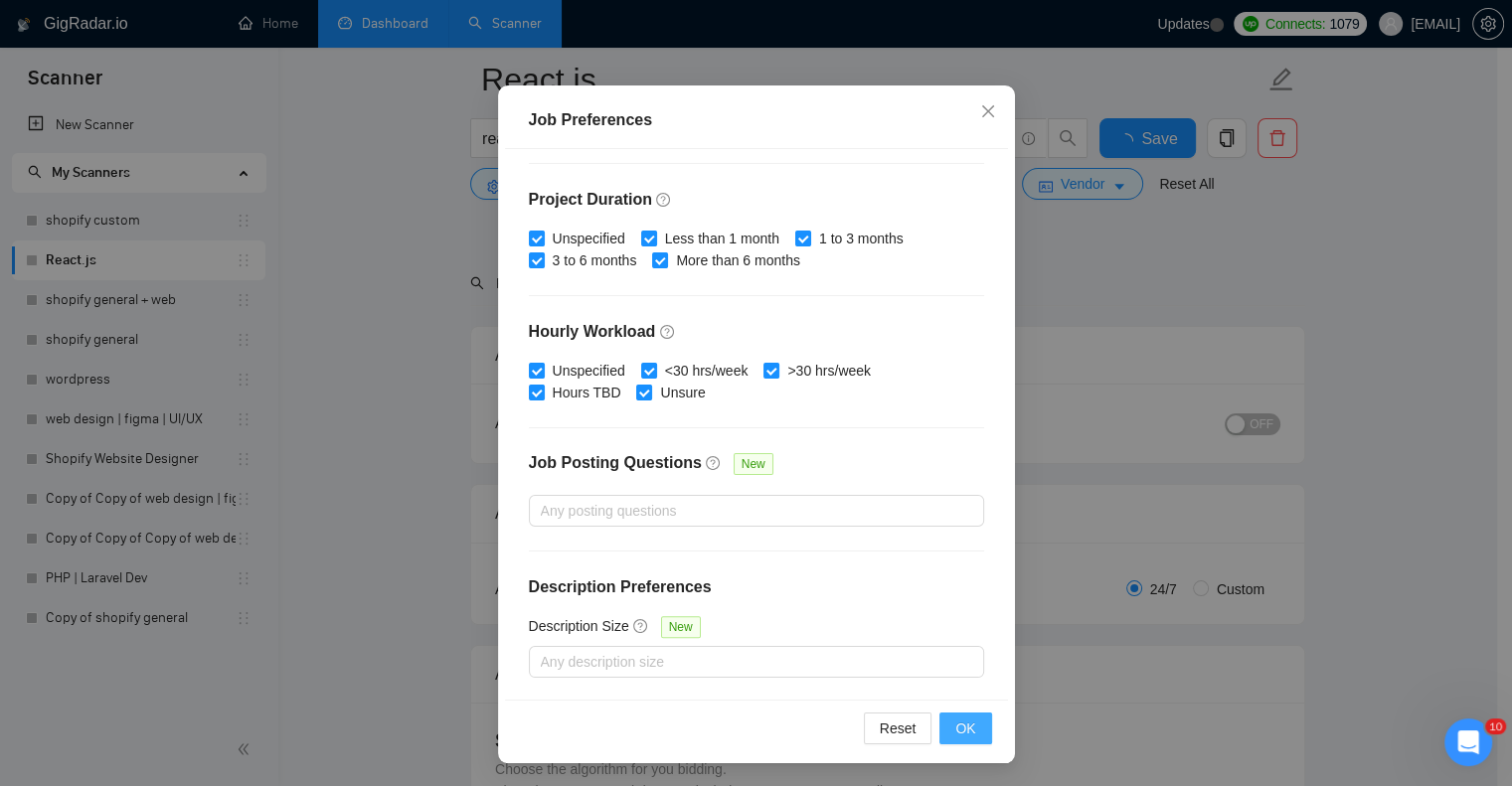 scroll, scrollTop: 199, scrollLeft: 0, axis: vertical 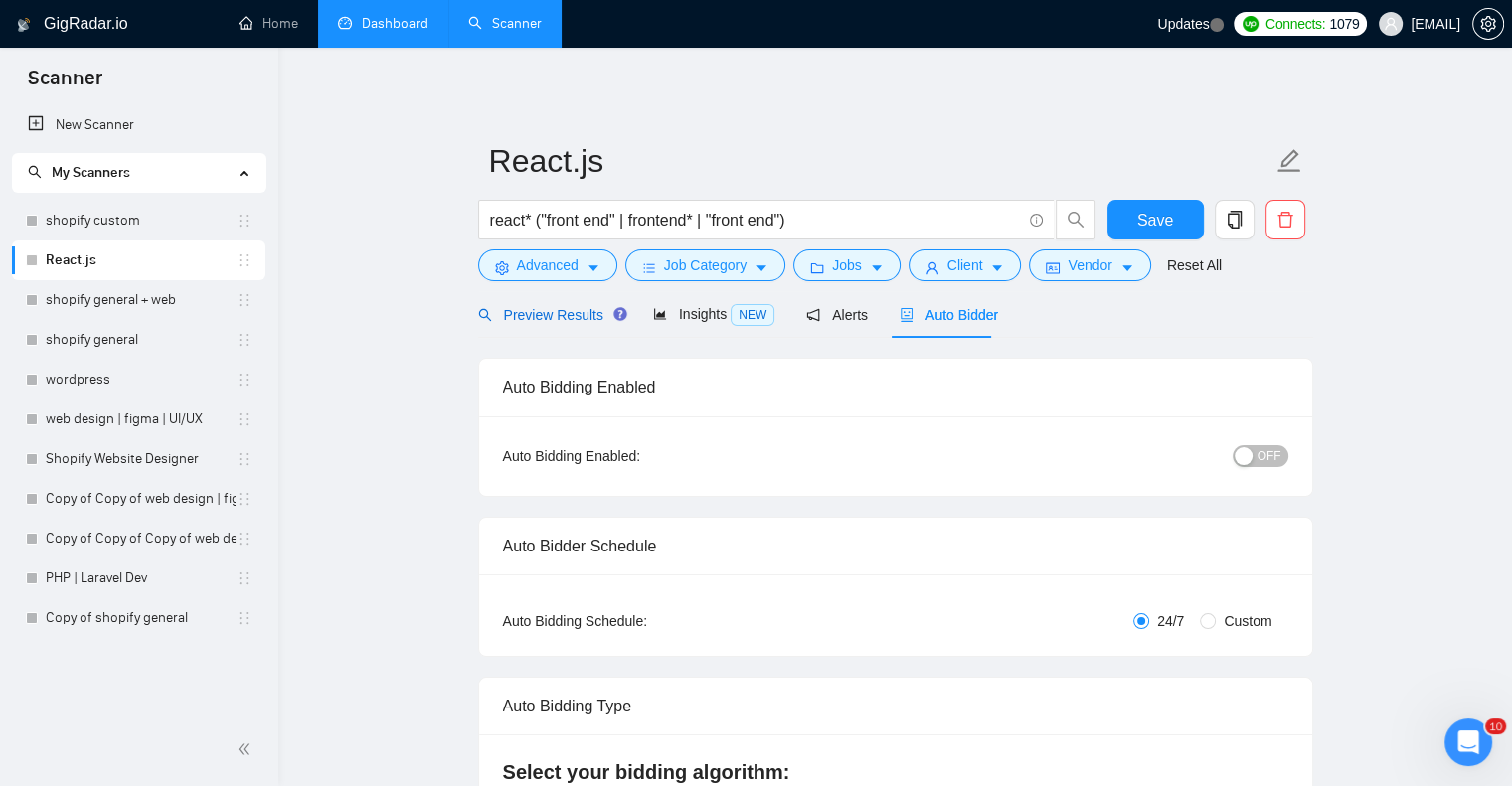click on "Preview Results" at bounding box center (550, 315) 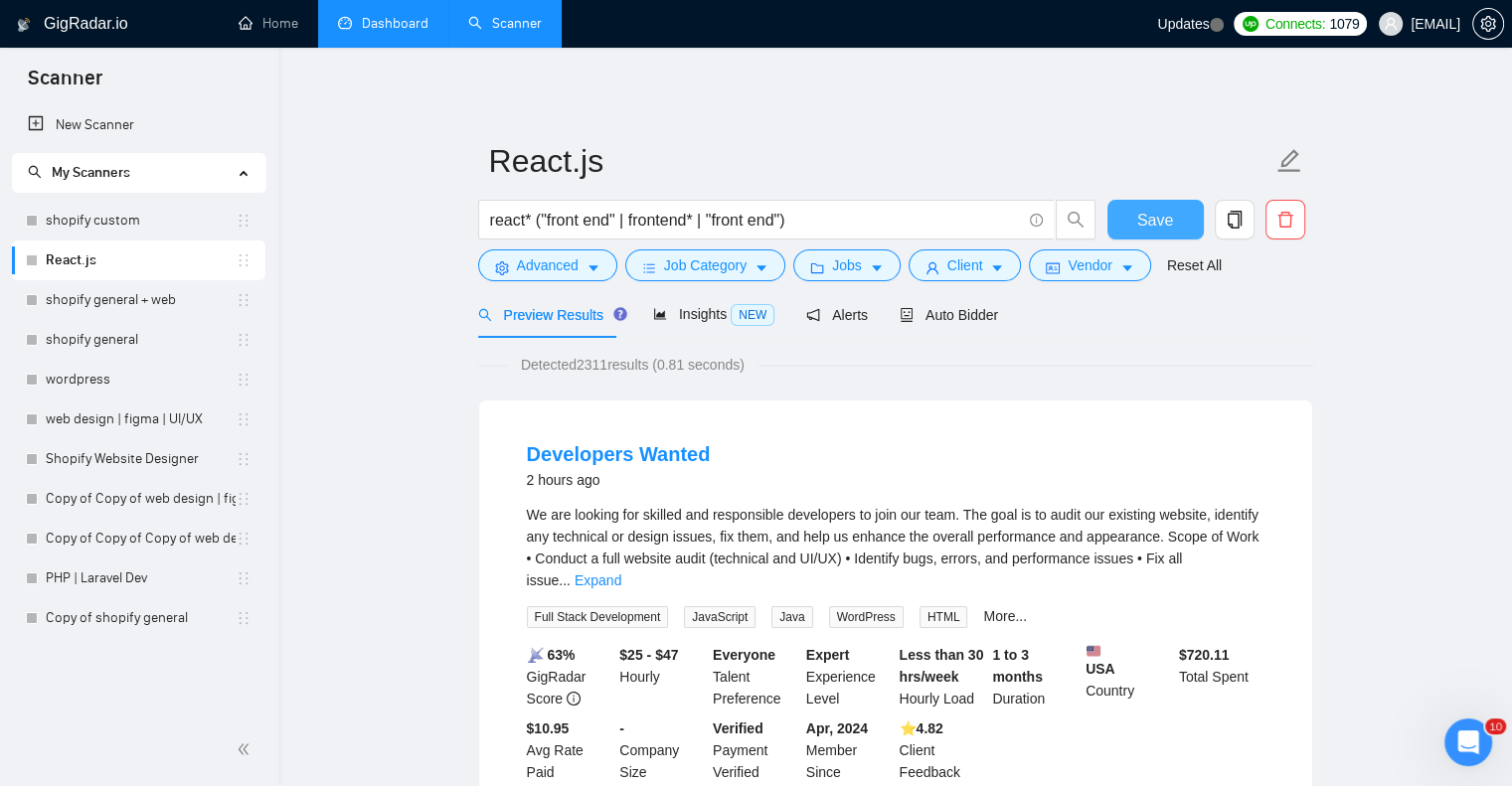 click on "Save" at bounding box center [1155, 220] 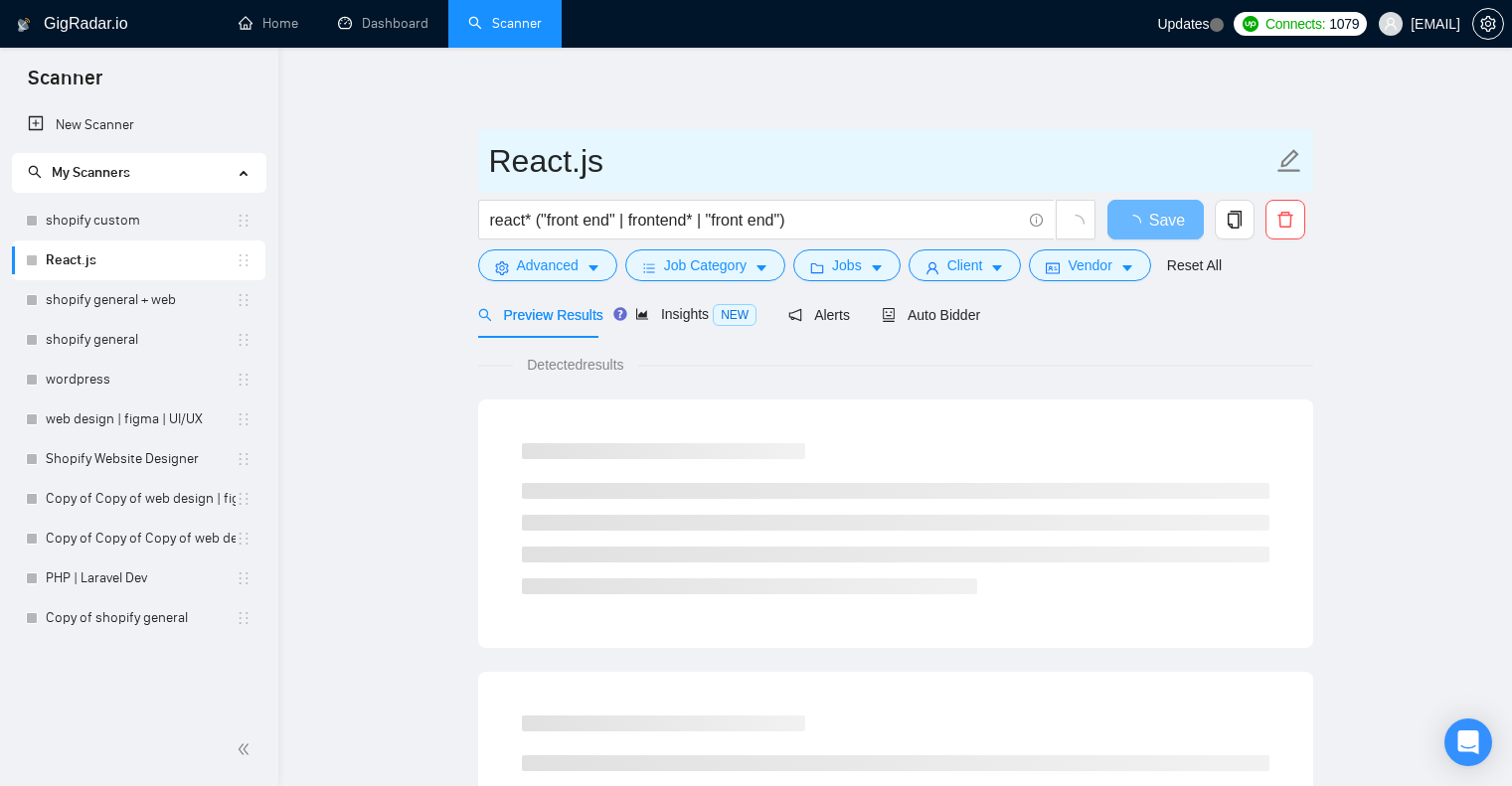 scroll, scrollTop: 0, scrollLeft: 0, axis: both 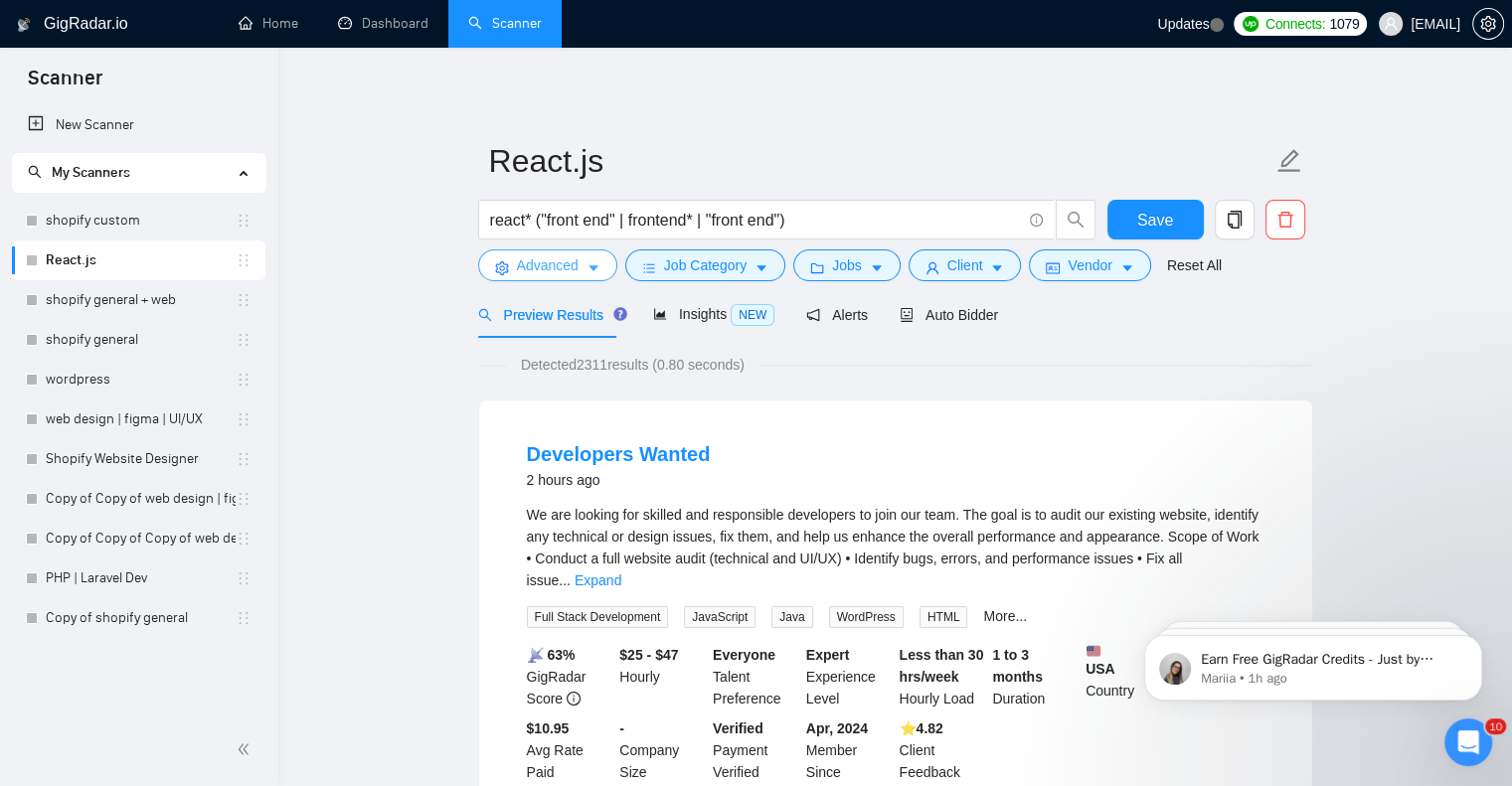 click on "Advanced" at bounding box center [548, 265] 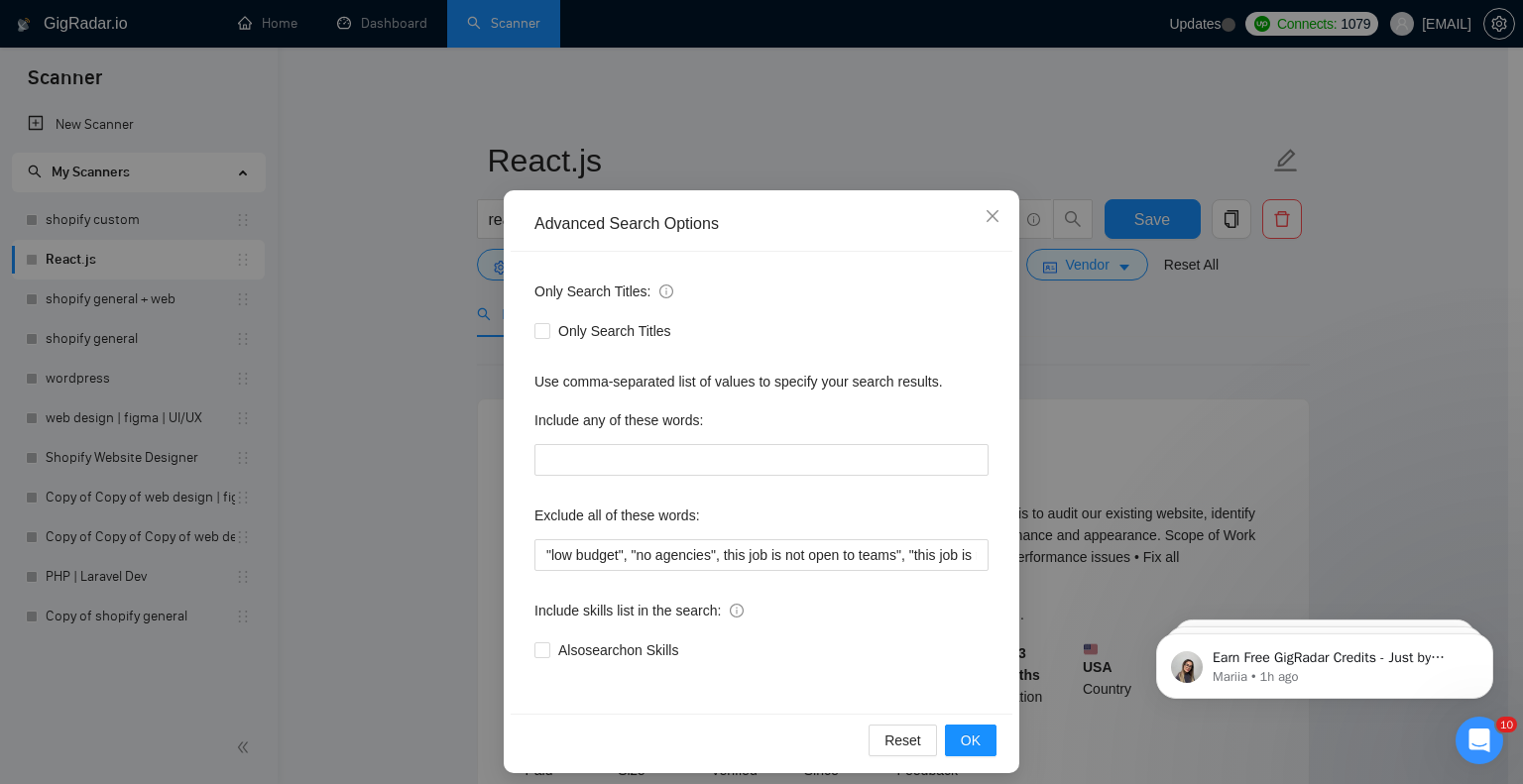 scroll, scrollTop: 40, scrollLeft: 0, axis: vertical 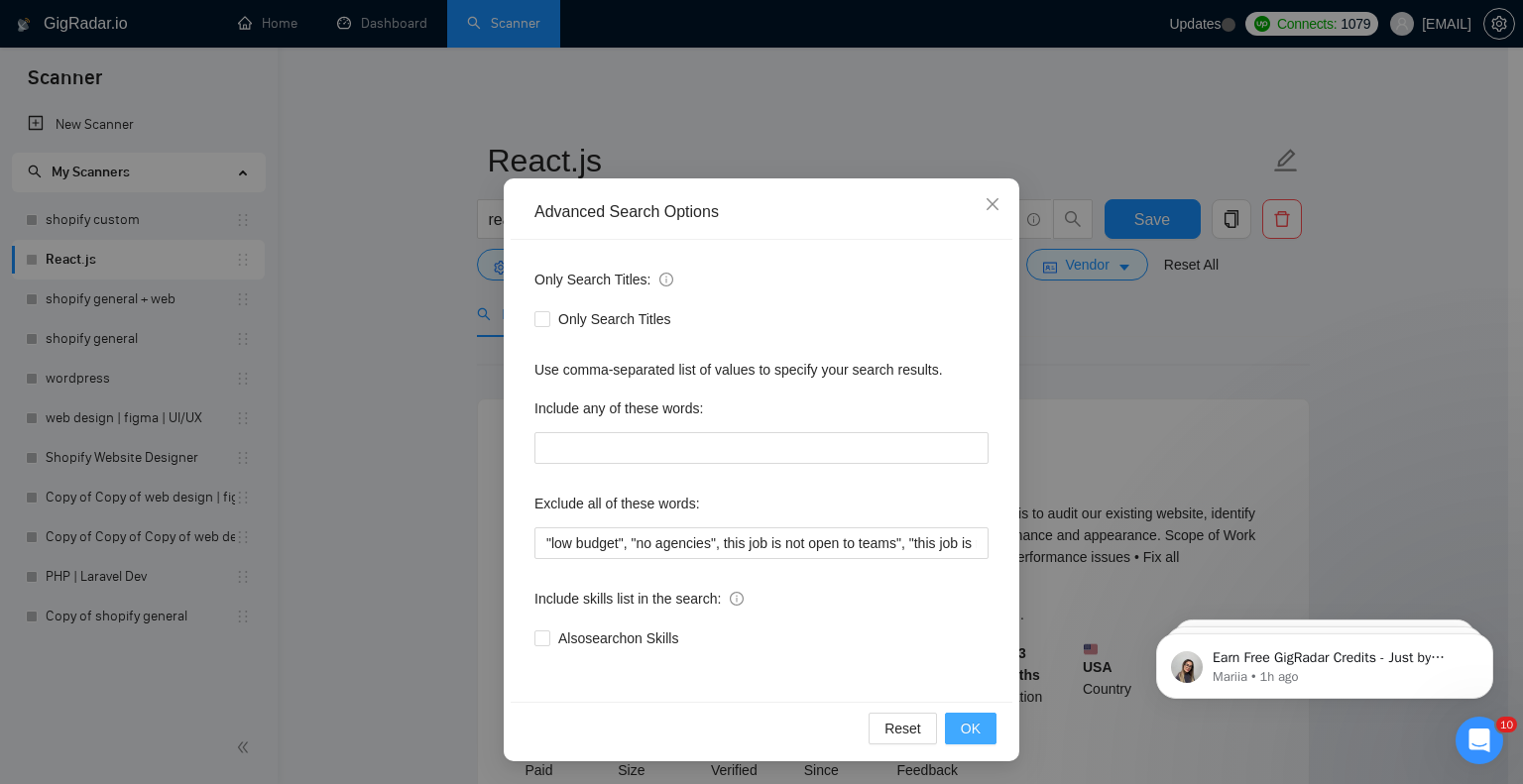 click on "OK" at bounding box center [971, 728] 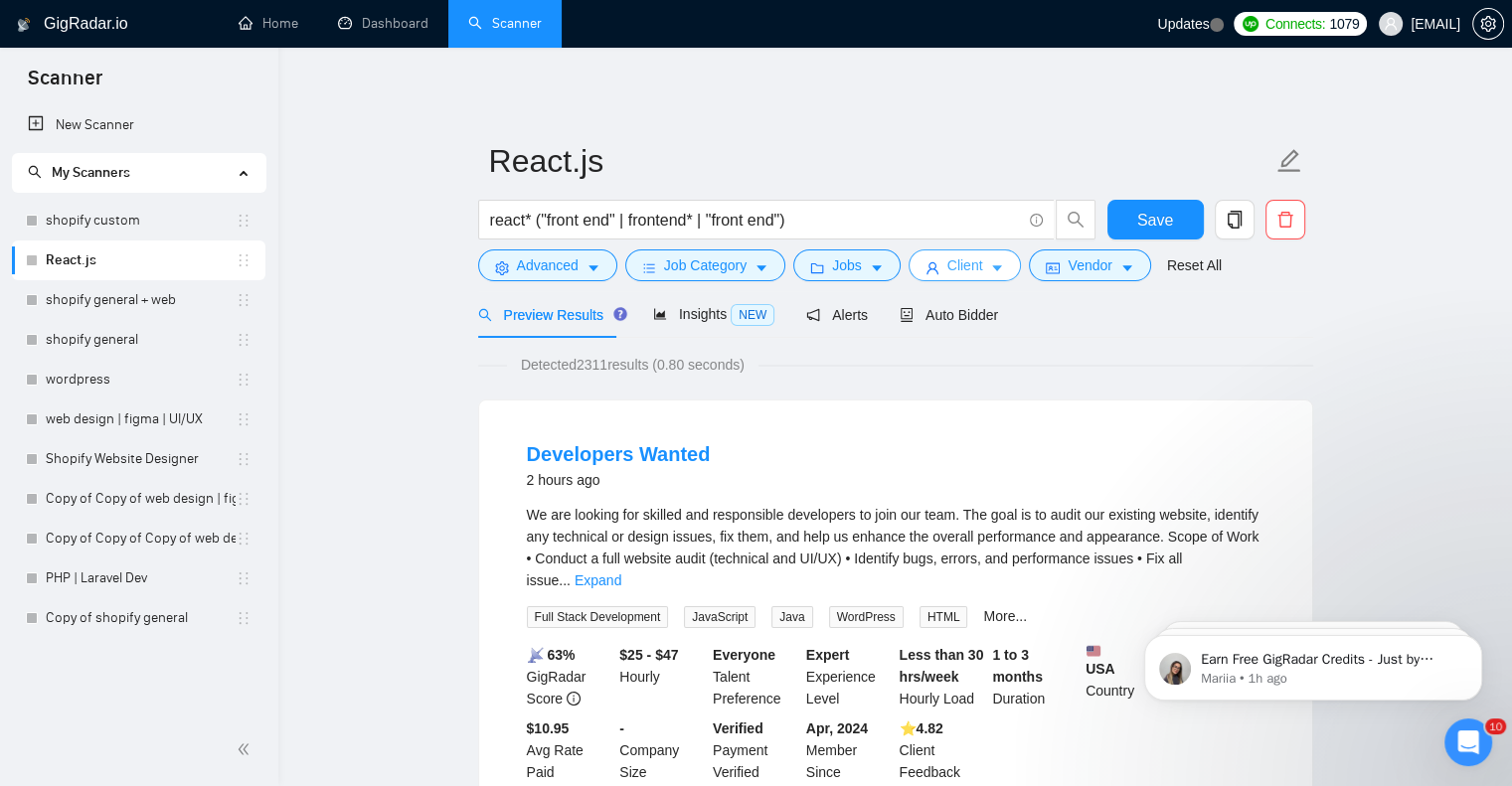 click on "Client" at bounding box center (965, 265) 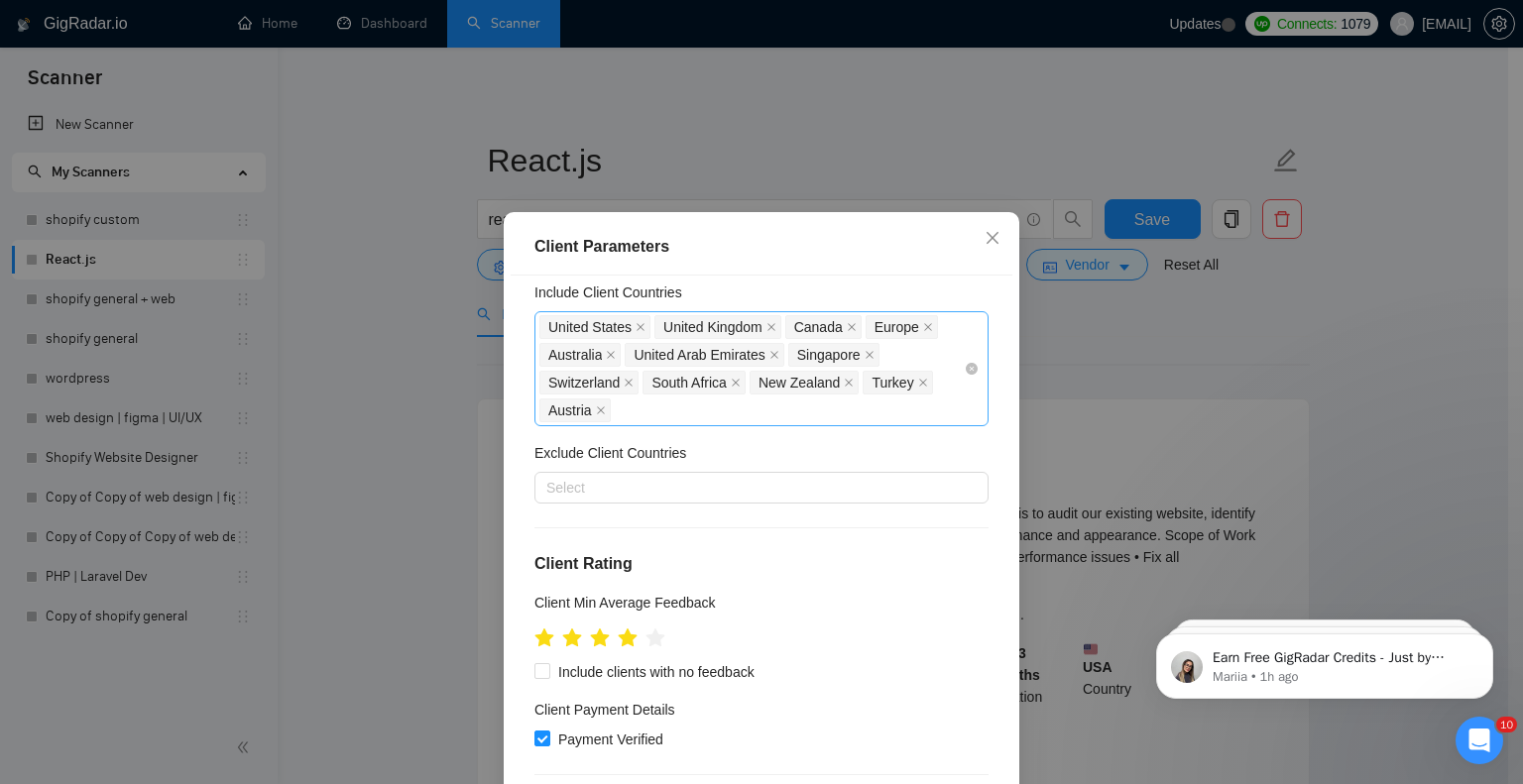 scroll, scrollTop: 0, scrollLeft: 0, axis: both 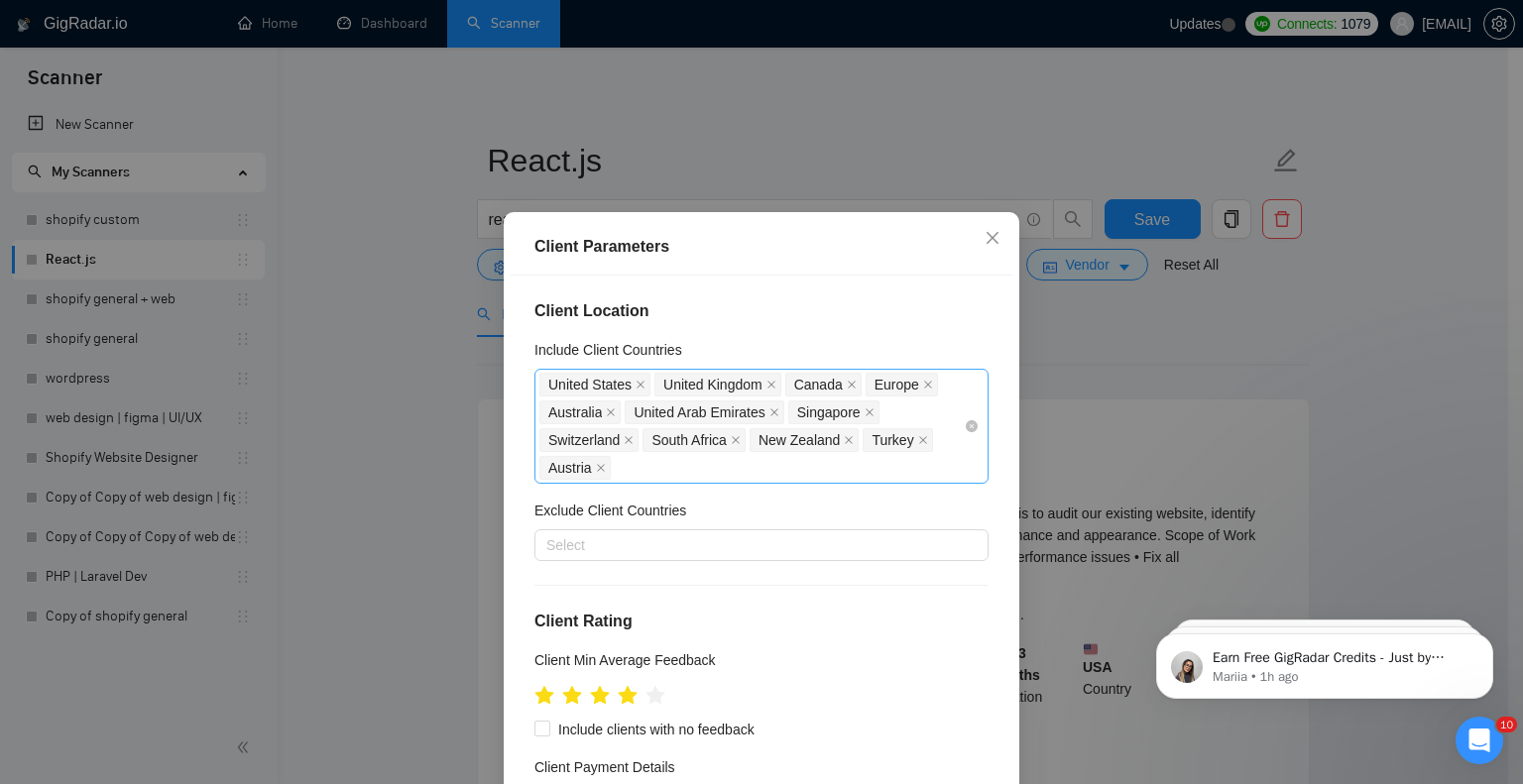 click on "United States United Kingdom Canada Europe Australia United Arab Emirates Singapore Switzerland South Africa New Zealand Turkey Austria" at bounding box center [752, 426] 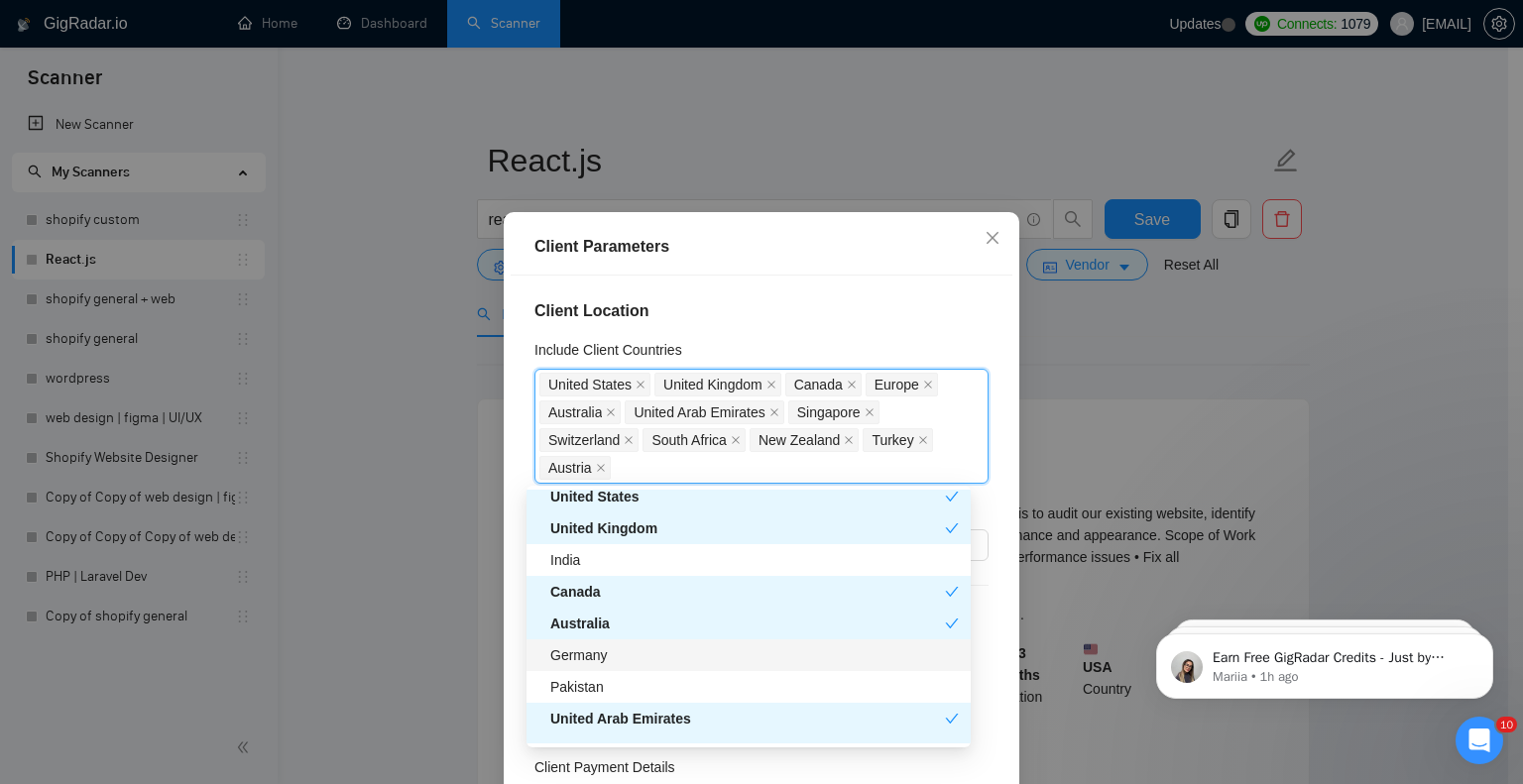 scroll, scrollTop: 329, scrollLeft: 0, axis: vertical 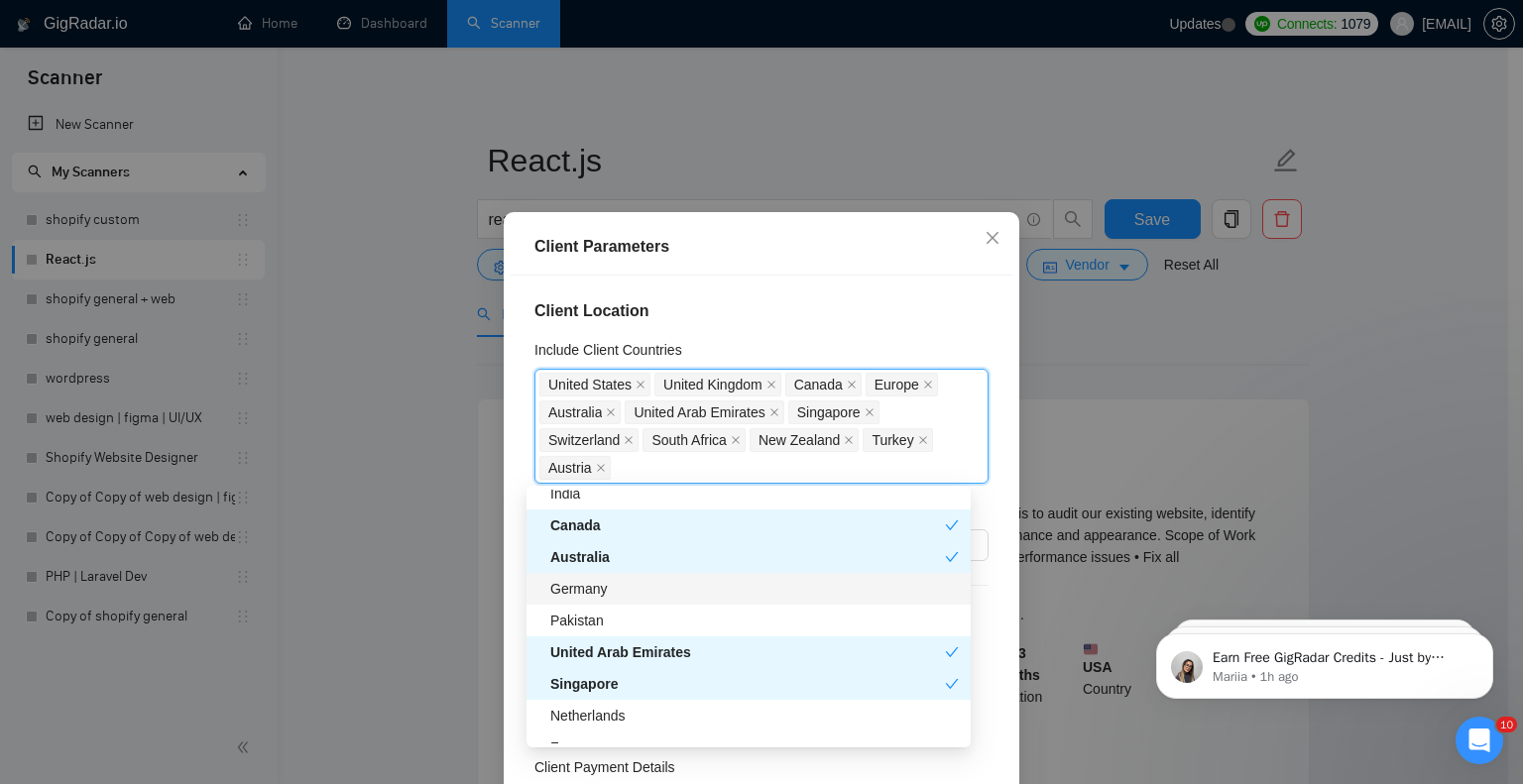 click on "Germany" at bounding box center (755, 589) 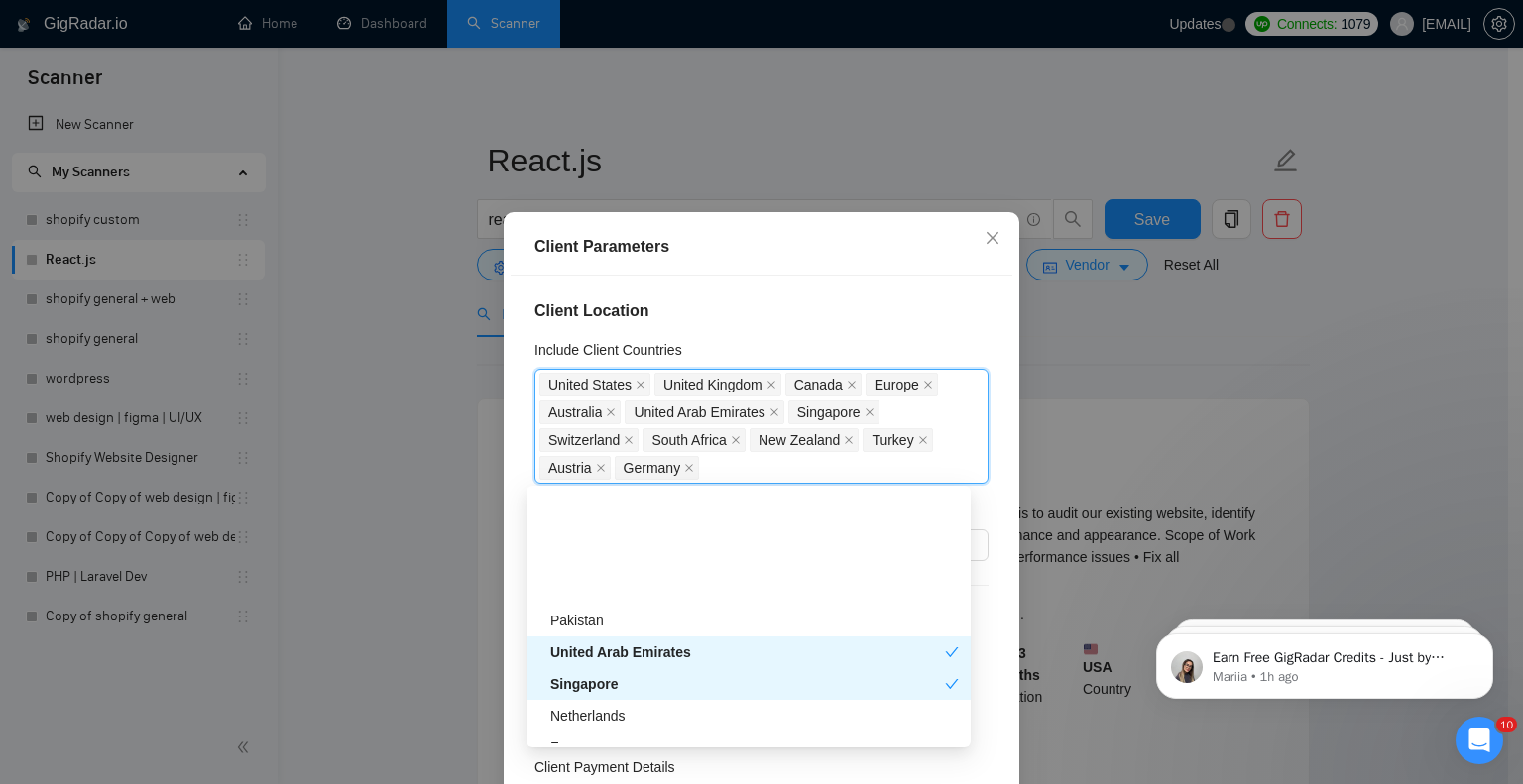 scroll, scrollTop: 460, scrollLeft: 0, axis: vertical 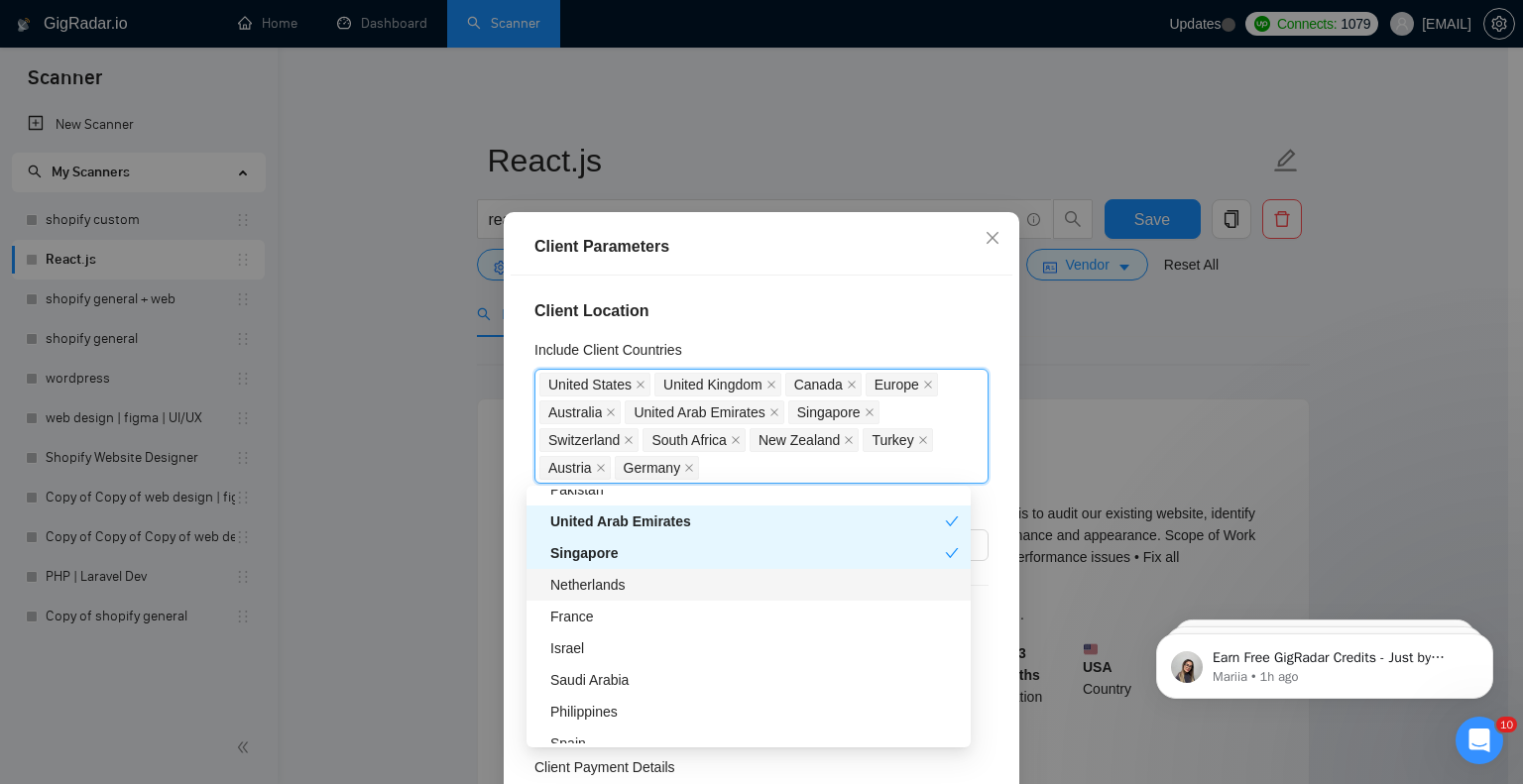 click on "Netherlands" at bounding box center (755, 585) 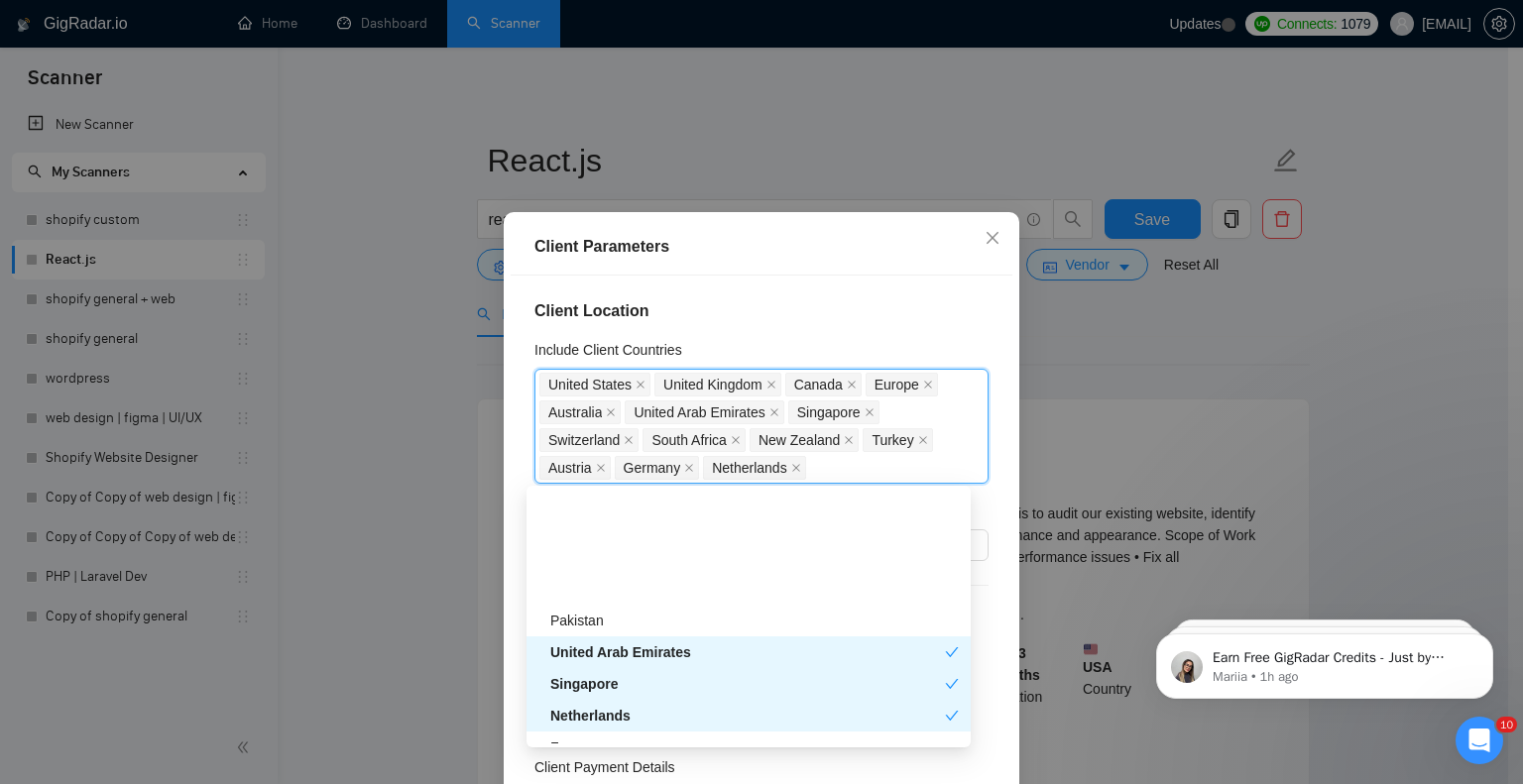 scroll, scrollTop: 526, scrollLeft: 0, axis: vertical 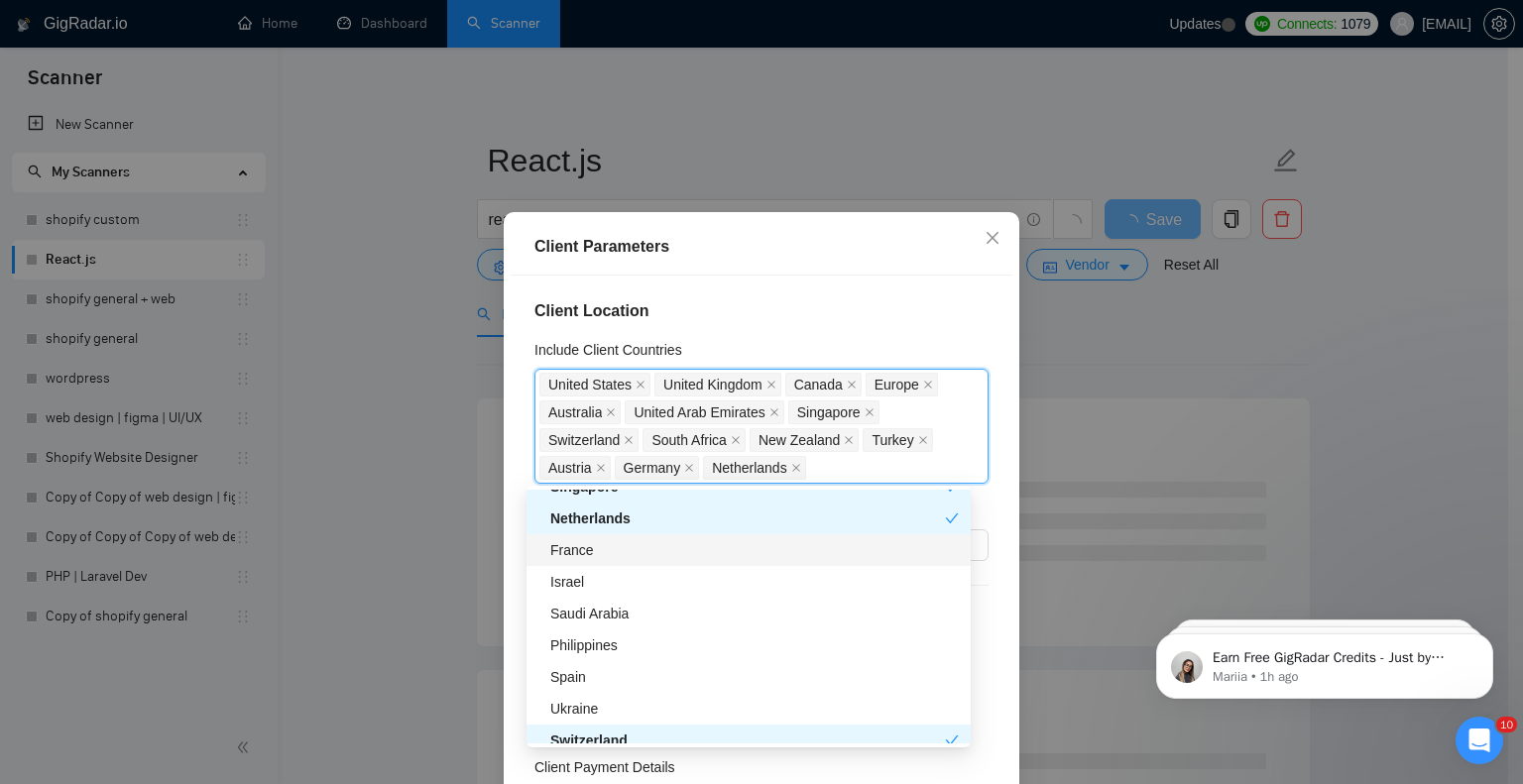 click on "France" at bounding box center [755, 550] 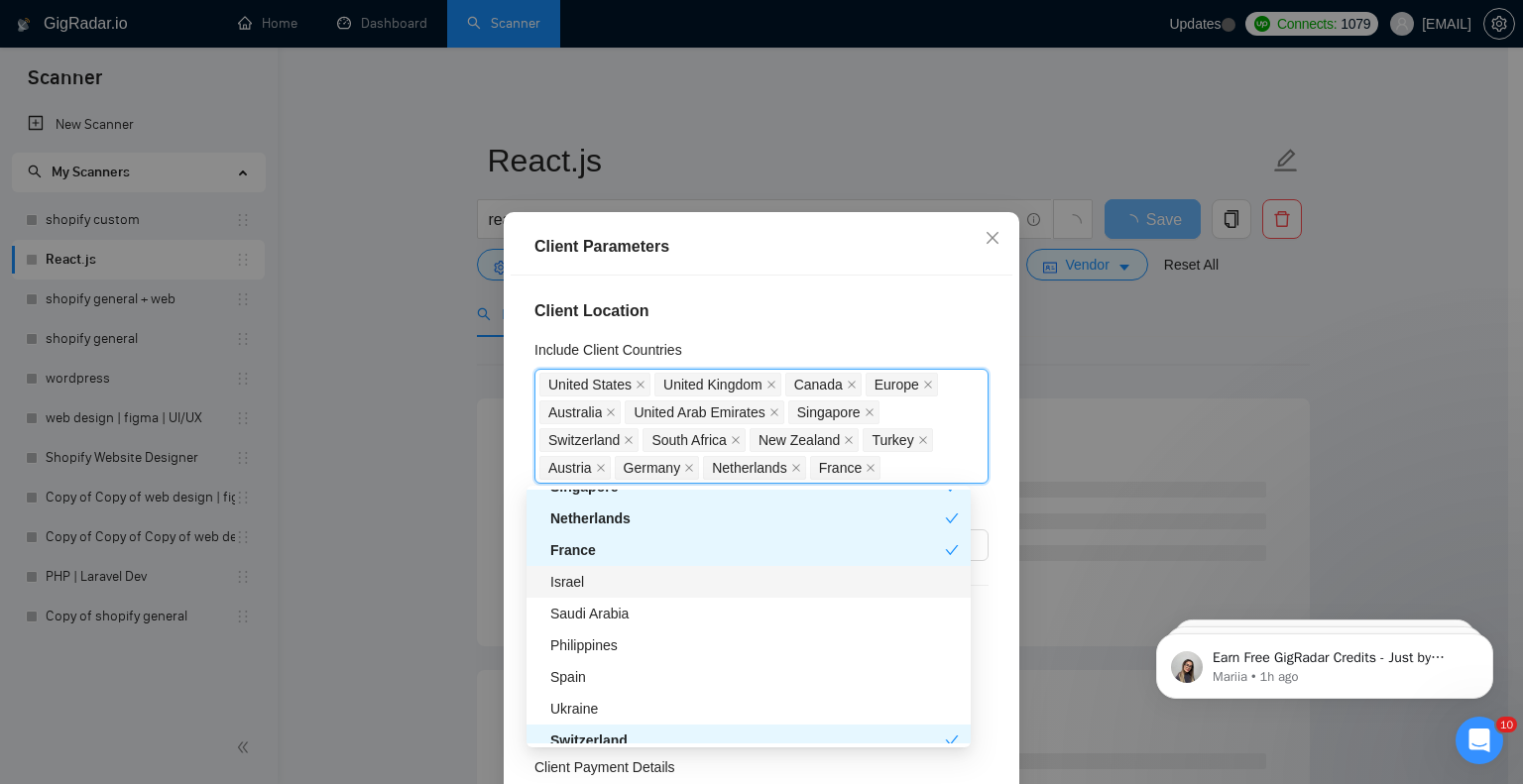 click on "Israel" at bounding box center (755, 582) 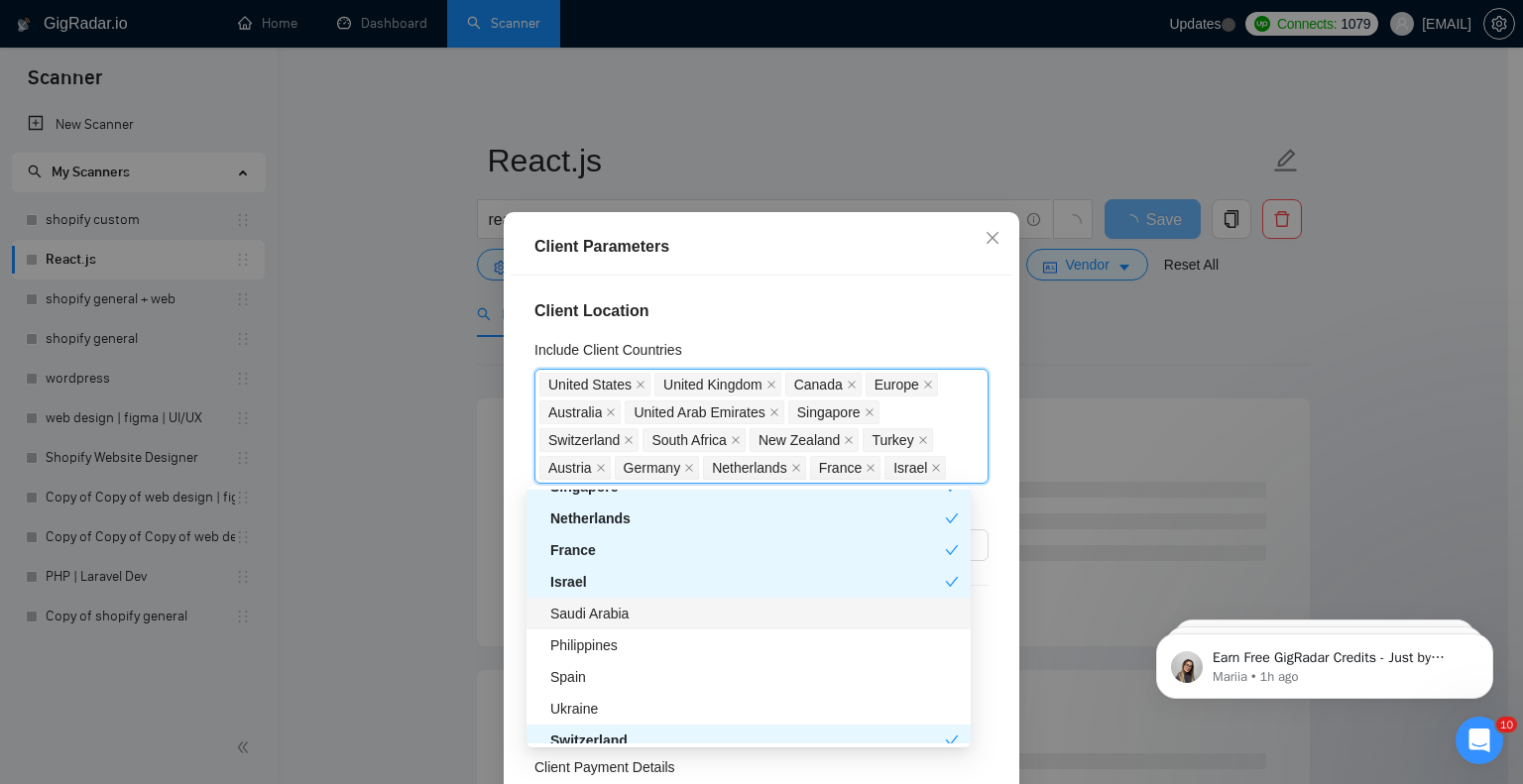 click on "Saudi Arabia" at bounding box center (755, 614) 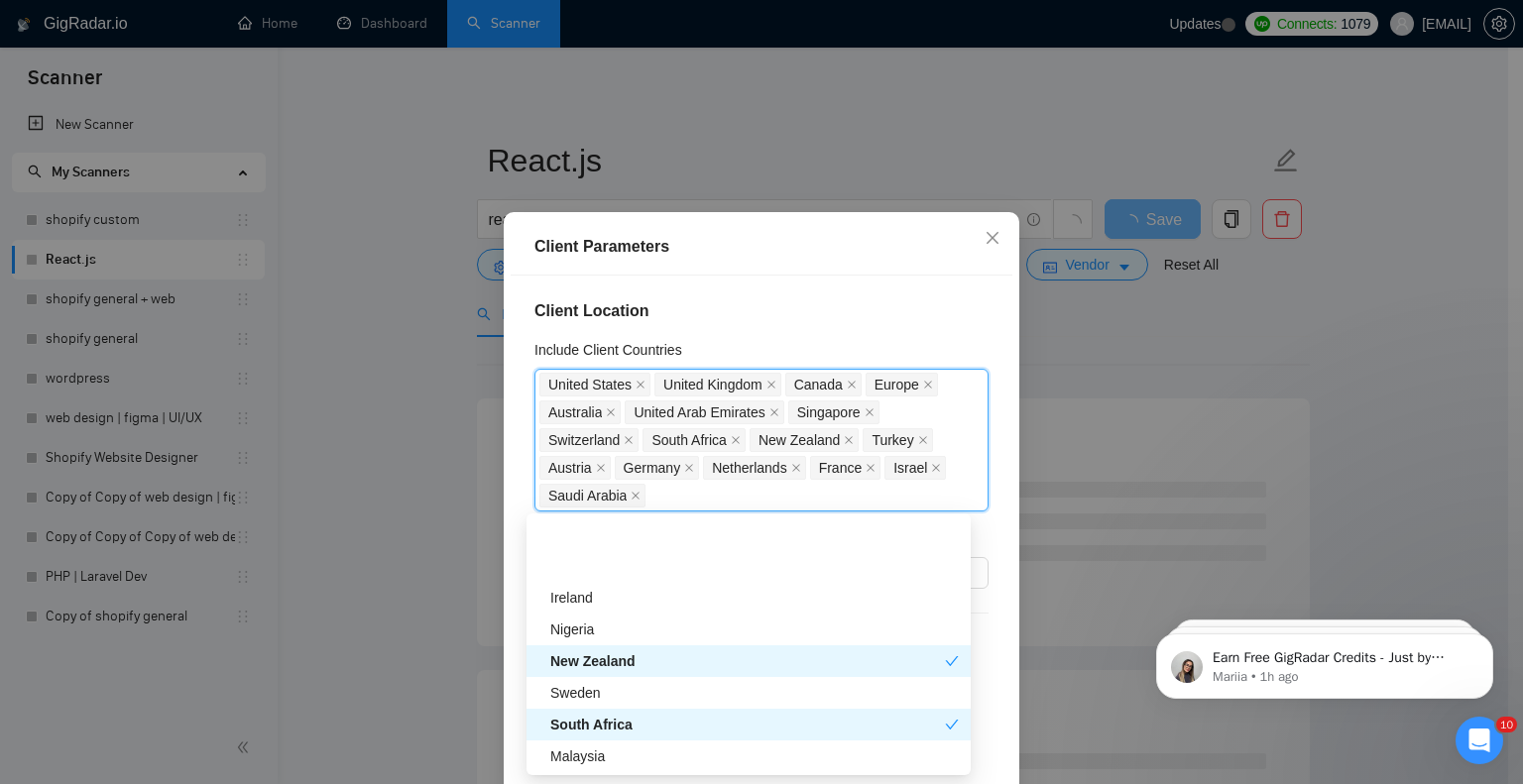 scroll, scrollTop: 987, scrollLeft: 0, axis: vertical 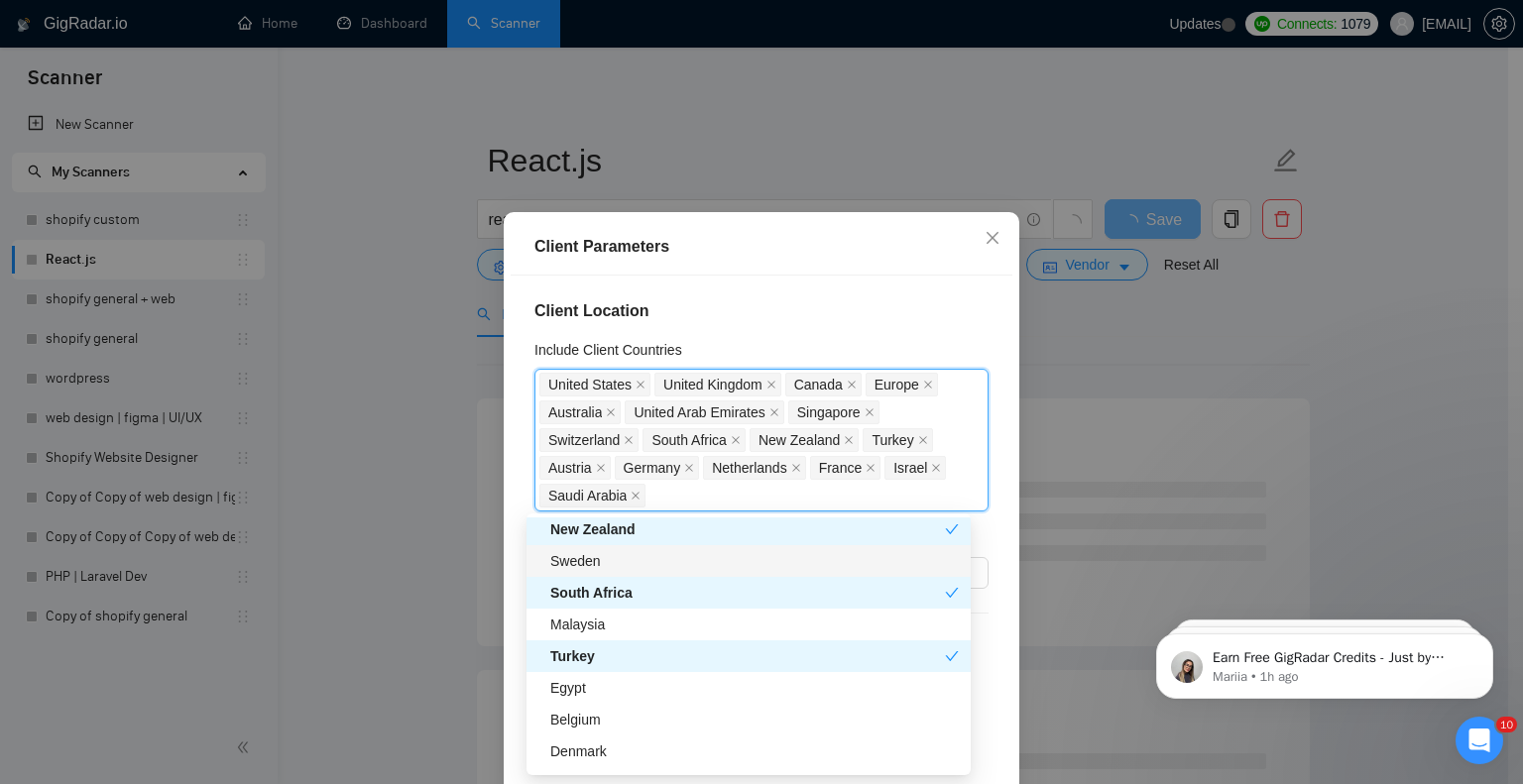 click on "Sweden" at bounding box center (755, 561) 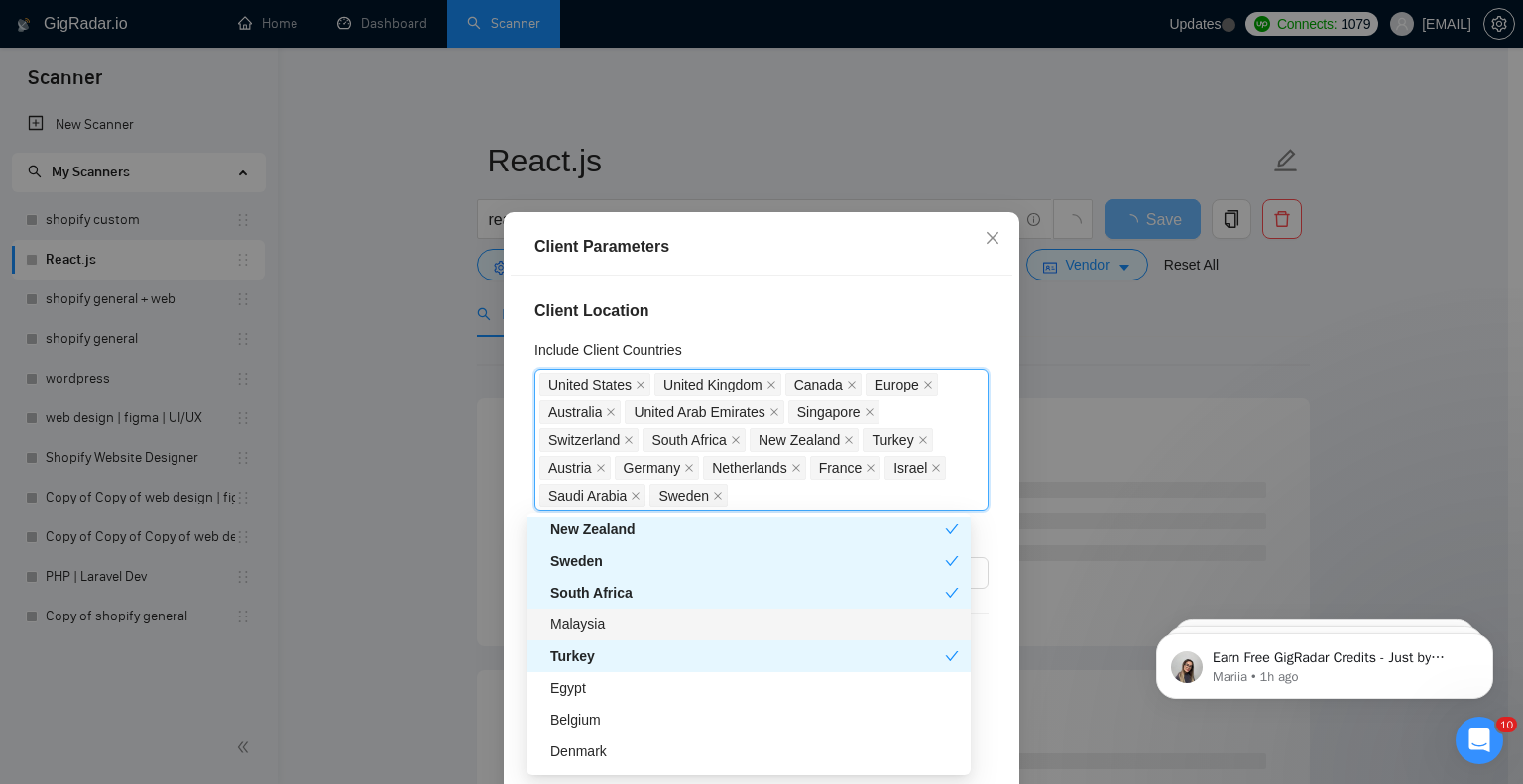 scroll, scrollTop: 1118, scrollLeft: 0, axis: vertical 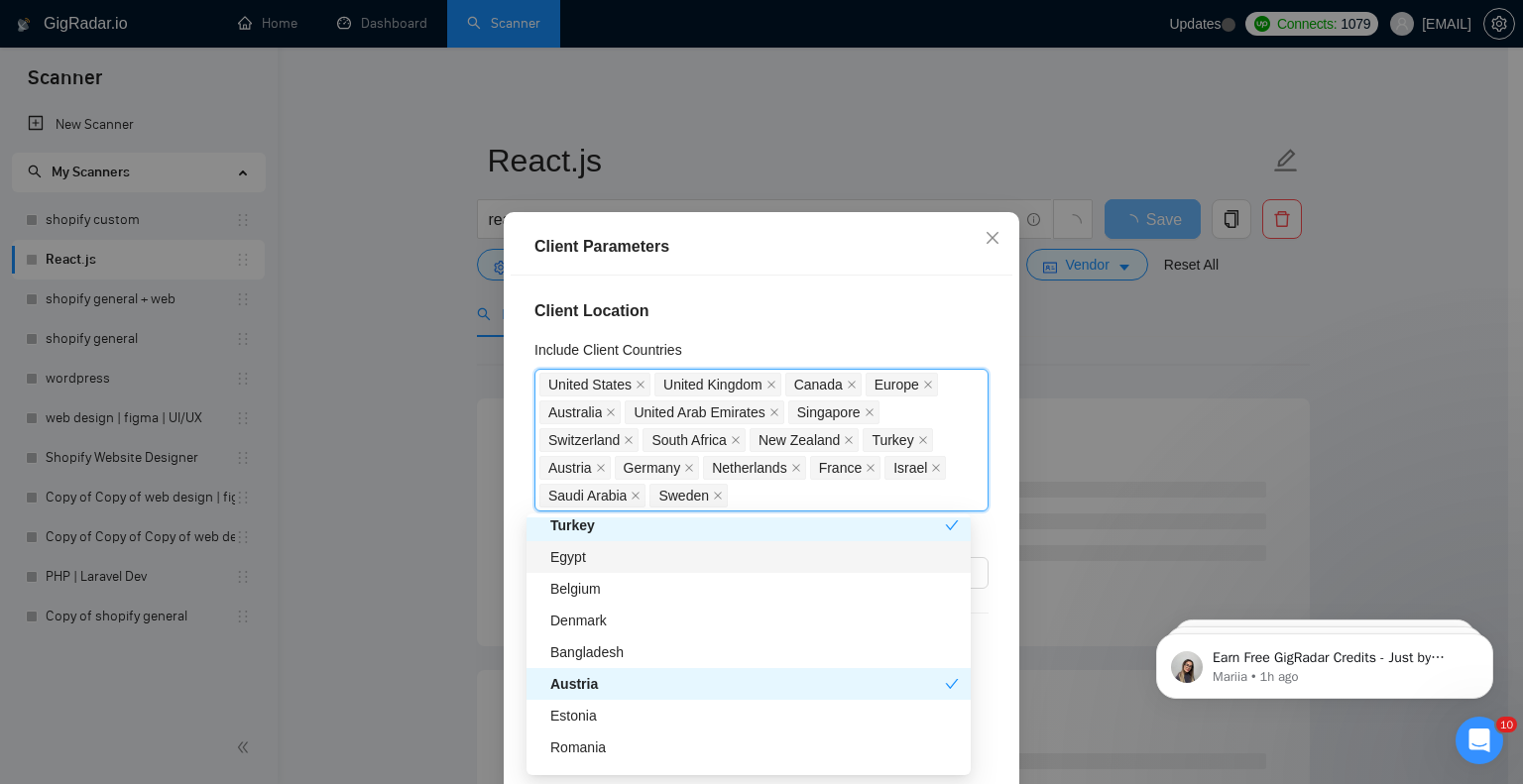 click on "Egypt" at bounding box center (755, 557) 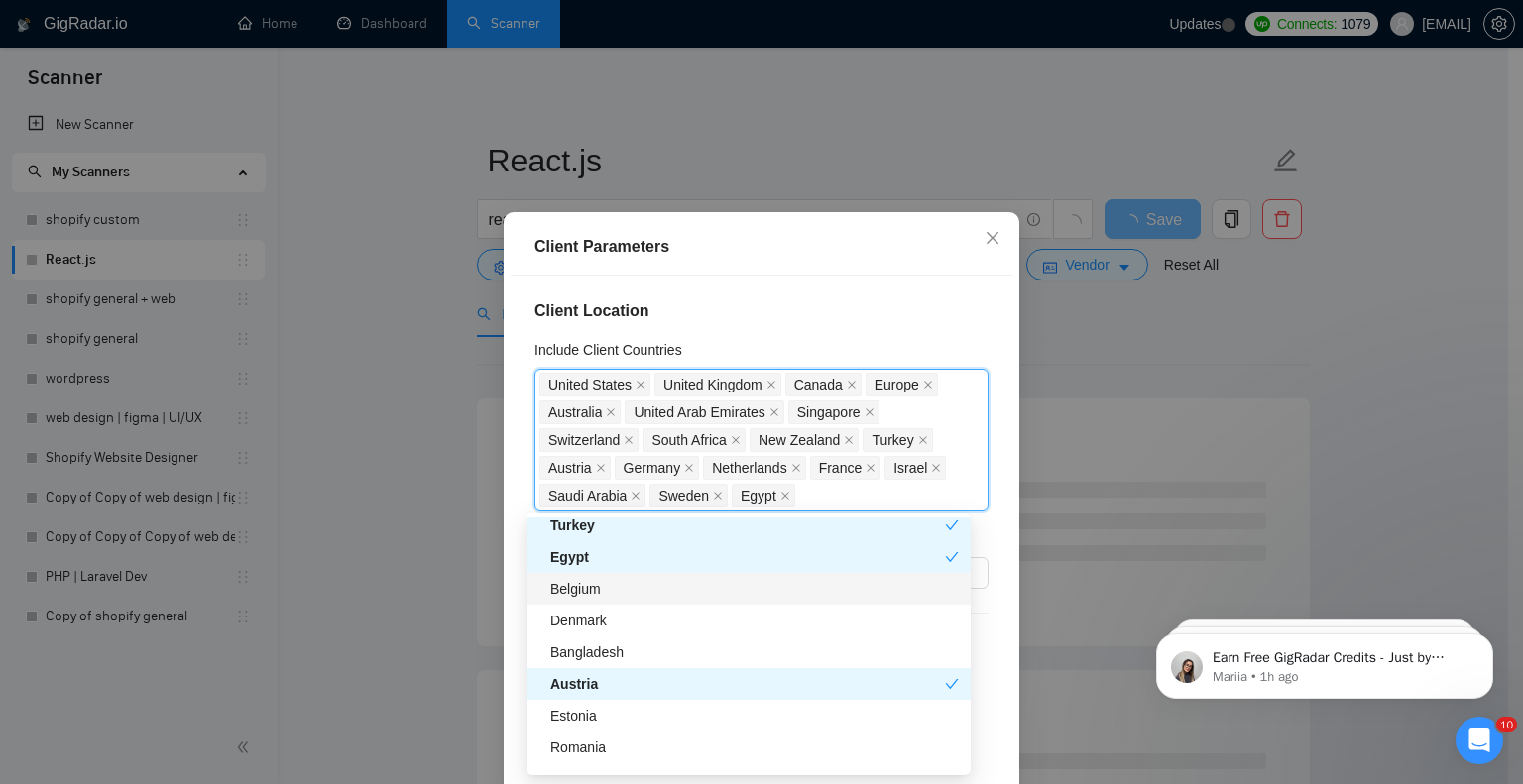 click on "Belgium" at bounding box center [755, 589] 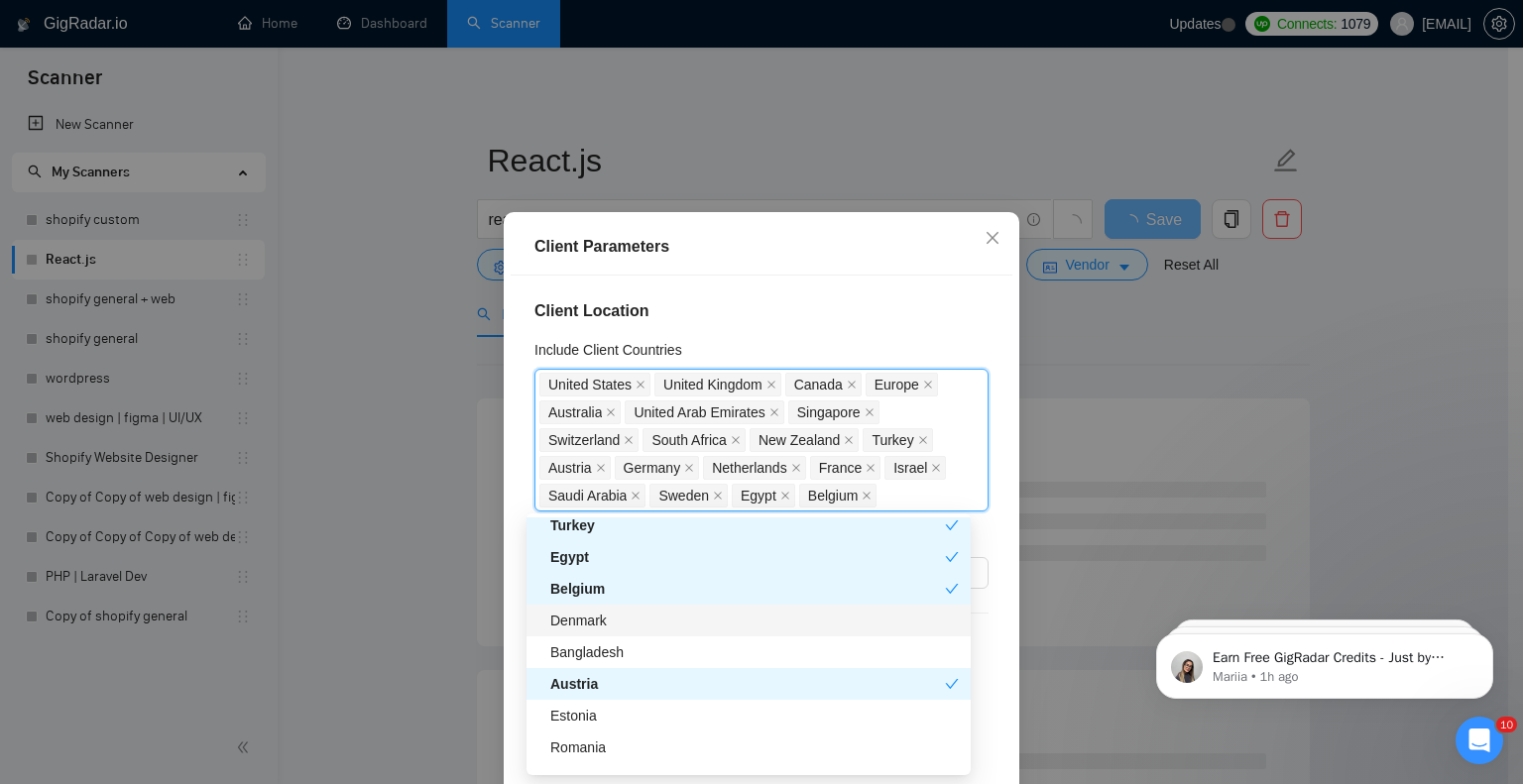 click on "Denmark" at bounding box center (755, 620) 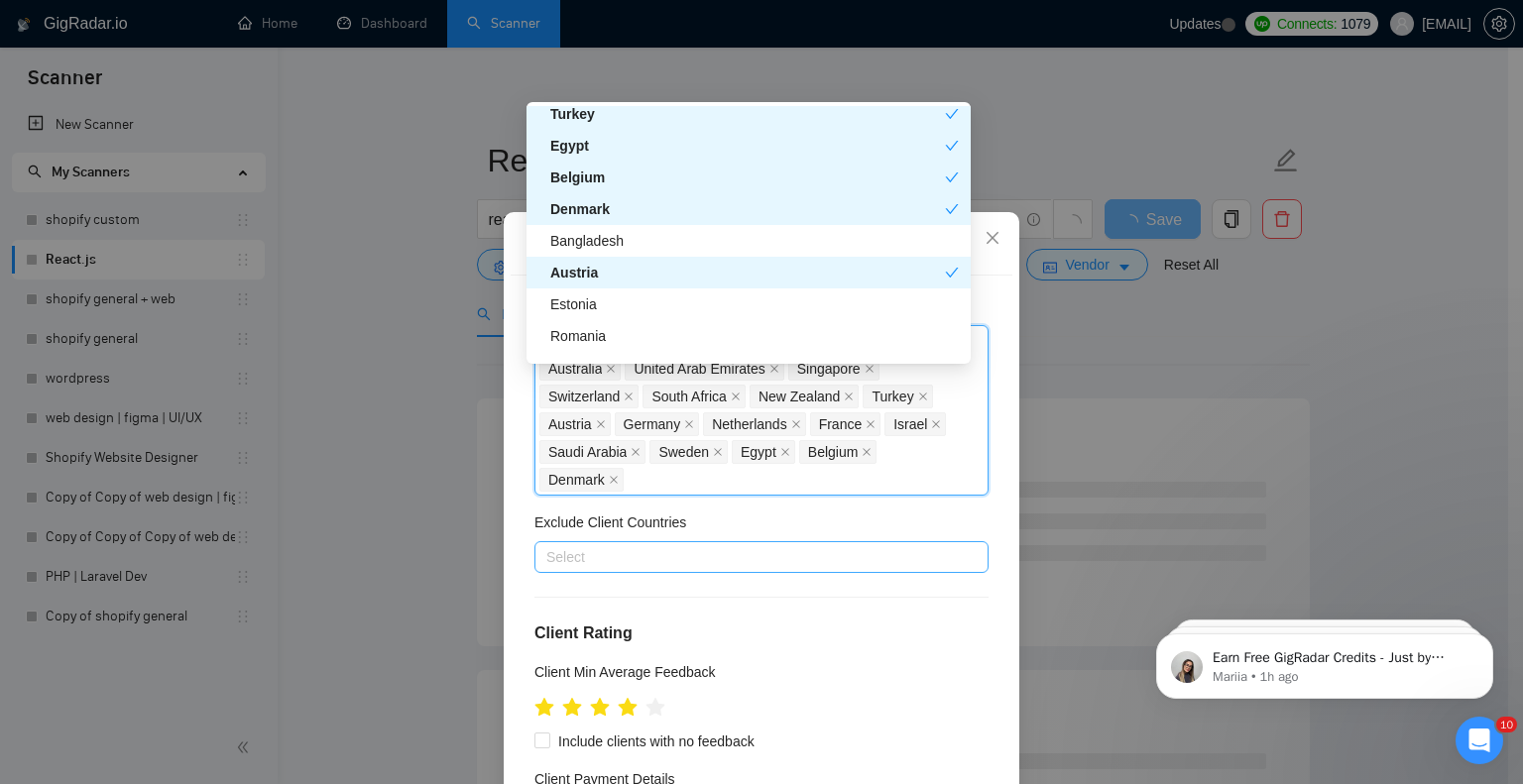scroll, scrollTop: 65, scrollLeft: 0, axis: vertical 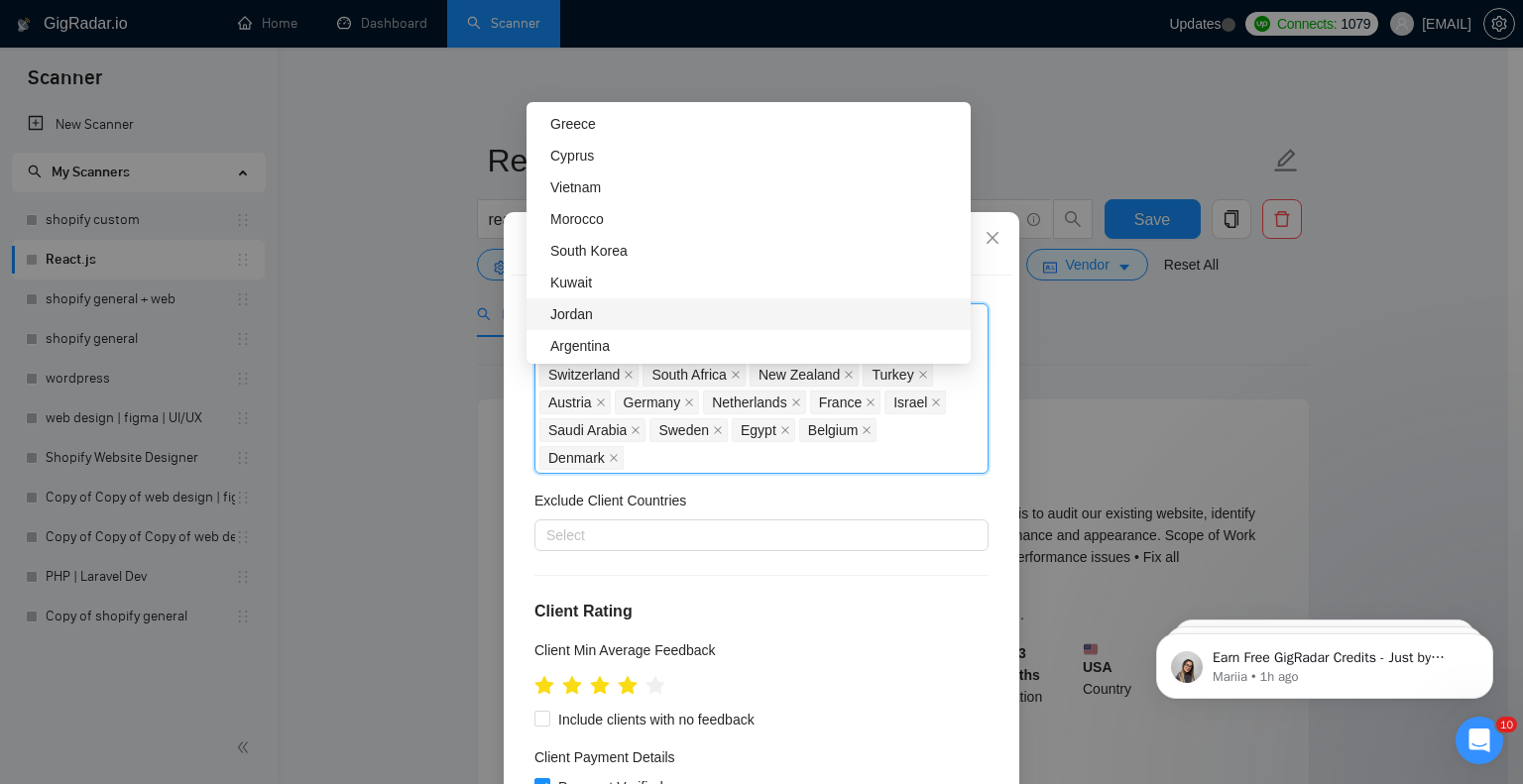click on "Jordan" at bounding box center [755, 314] 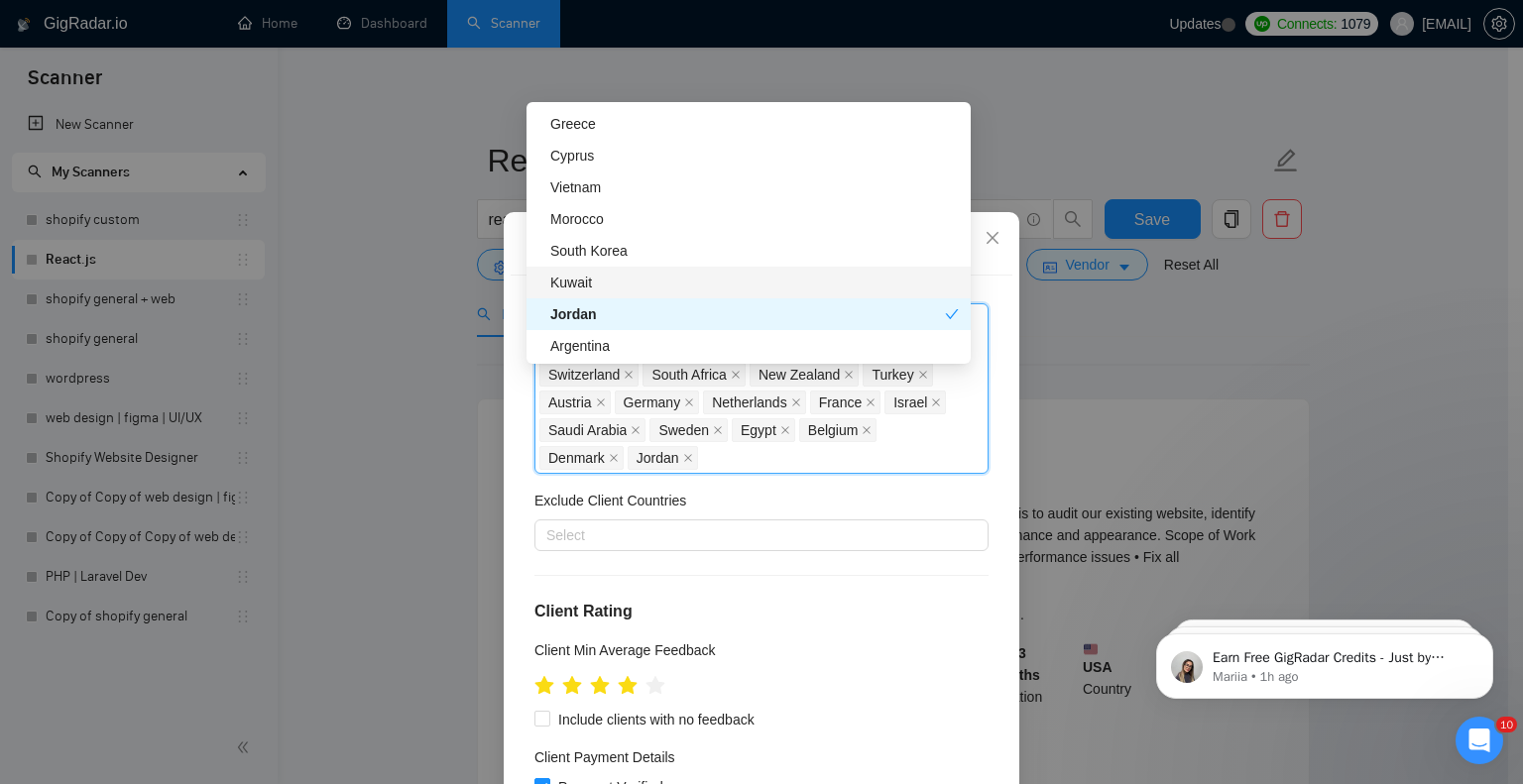 click on "Kuwait" at bounding box center [749, 282] 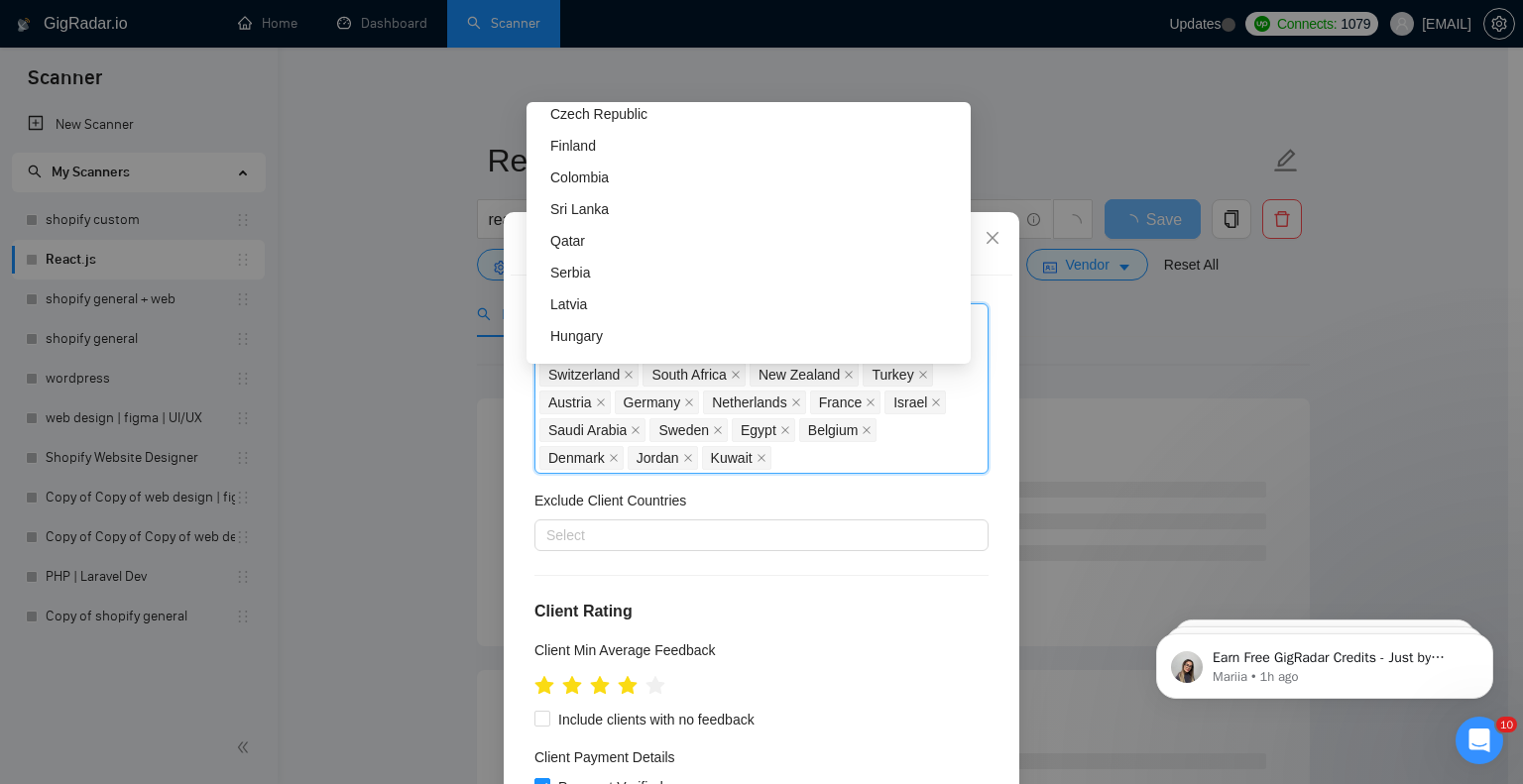scroll, scrollTop: 2040, scrollLeft: 0, axis: vertical 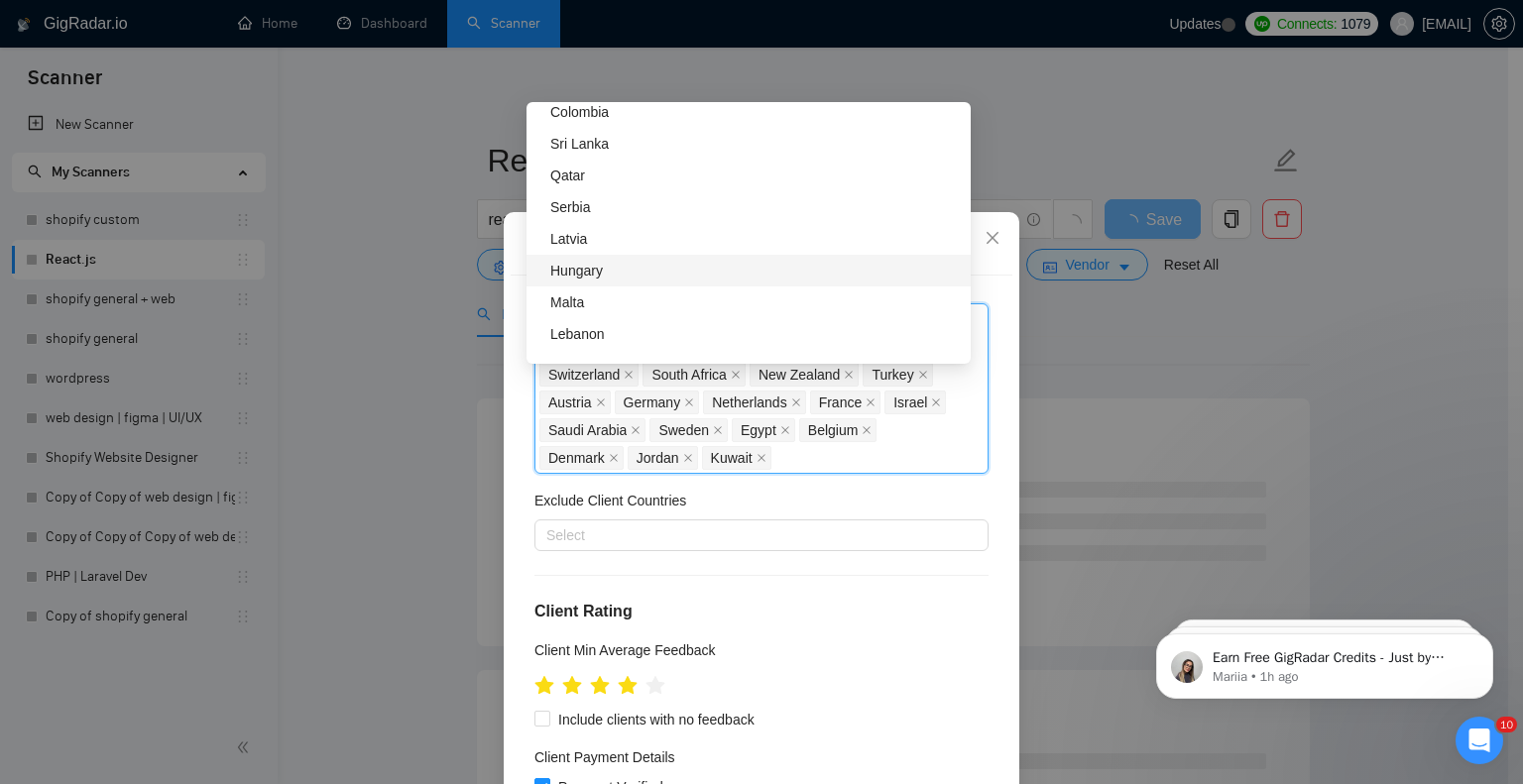 click on "Hungary" at bounding box center (755, 271) 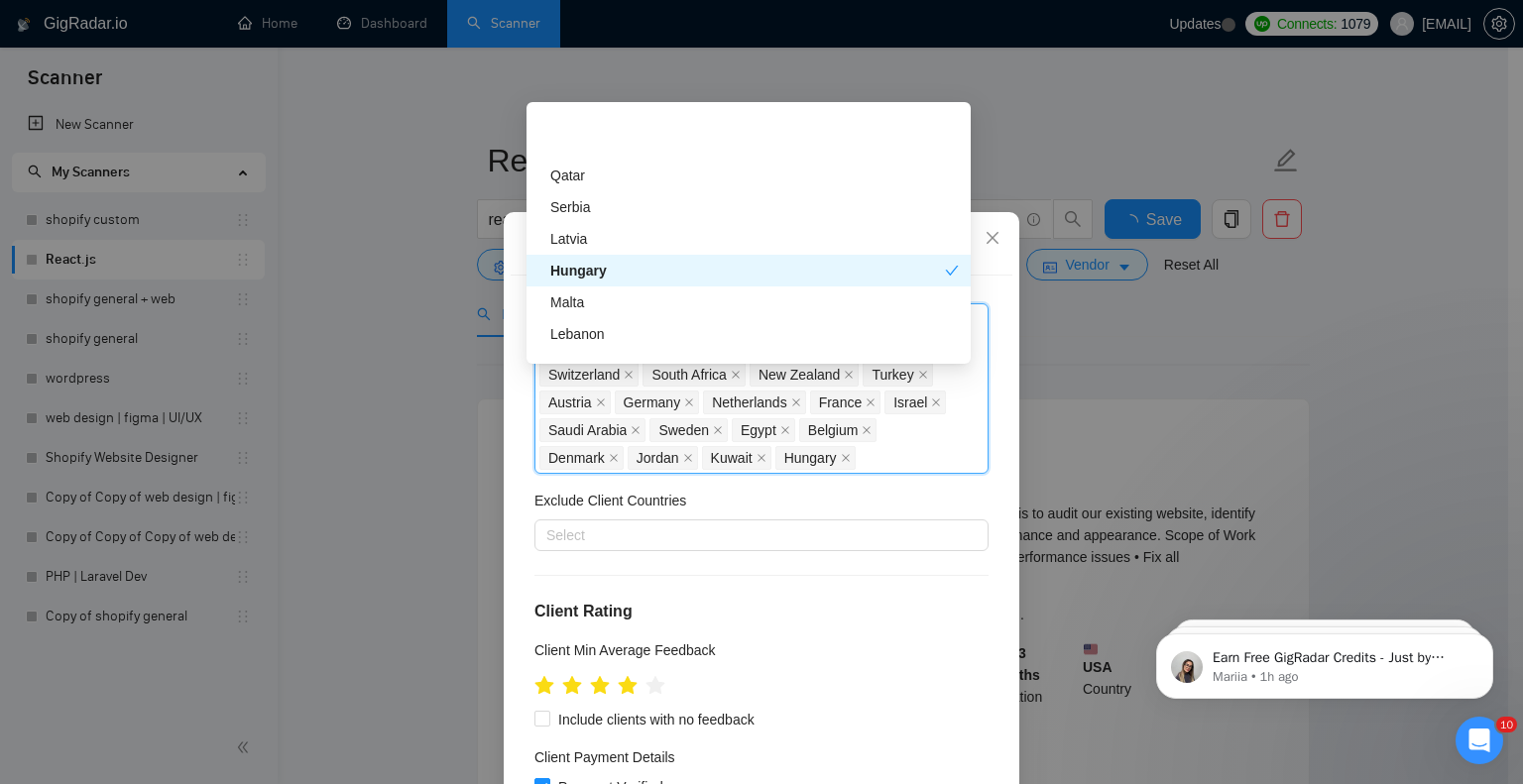 scroll, scrollTop: 2105, scrollLeft: 0, axis: vertical 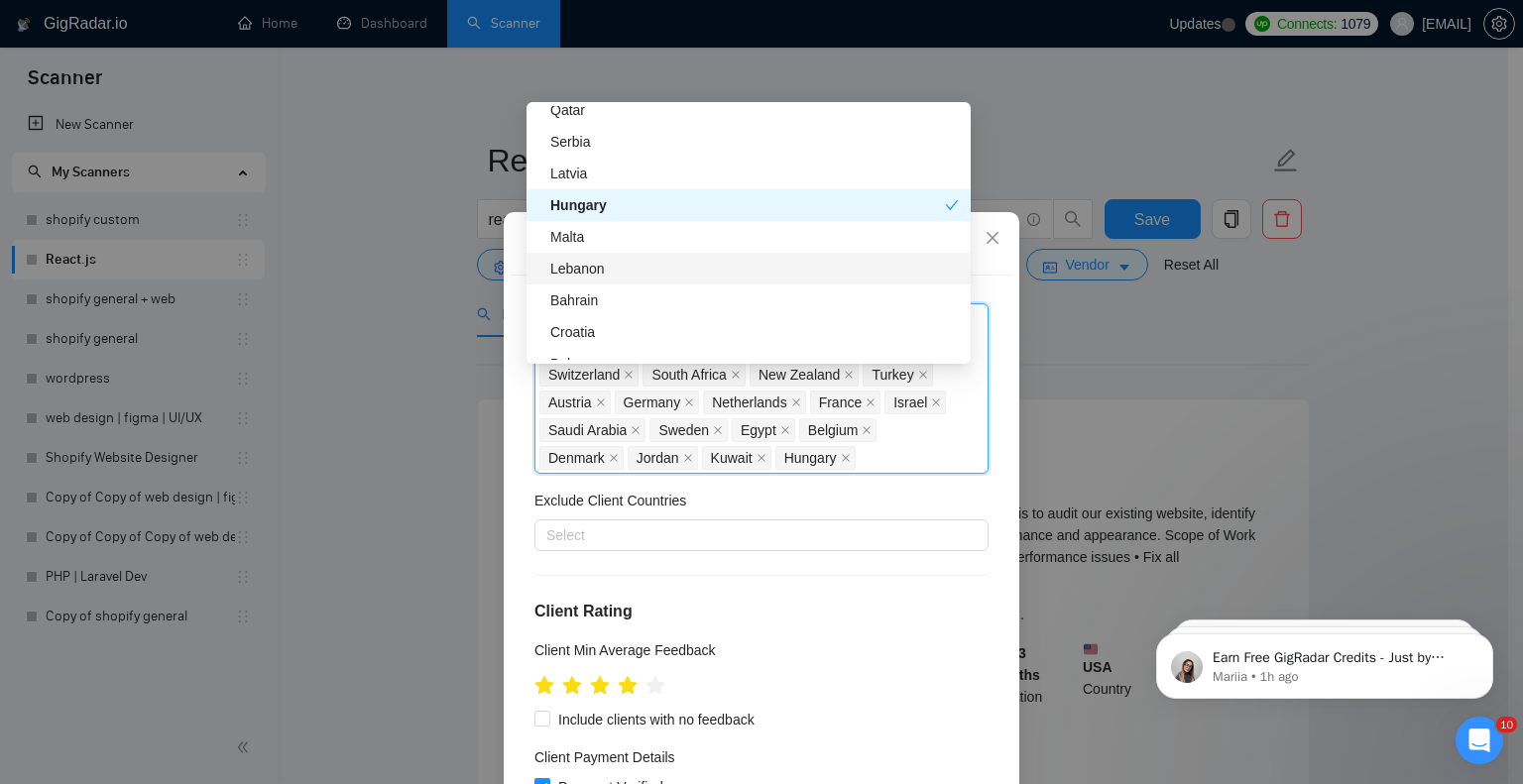 click on "Lebanon" at bounding box center [749, 269] 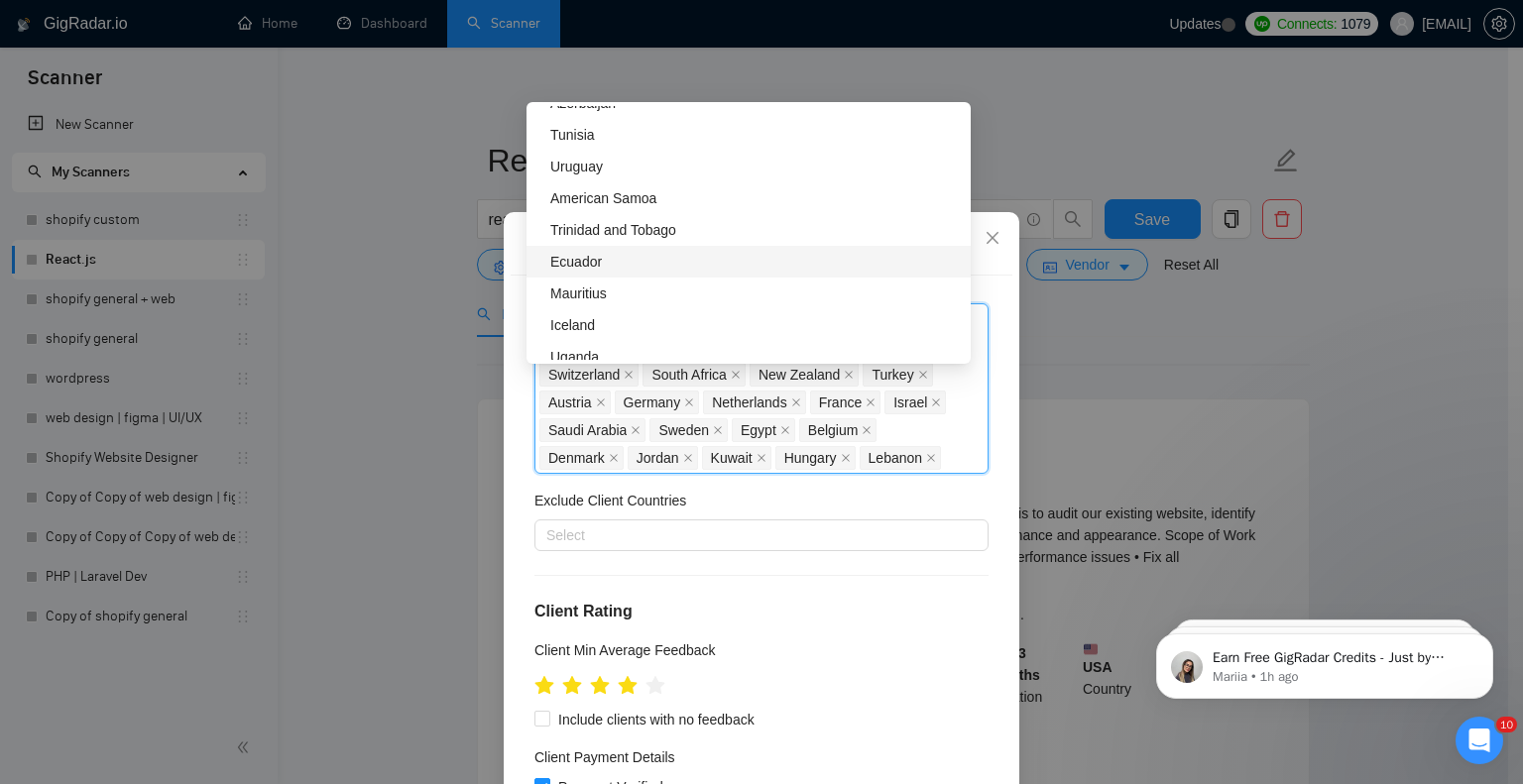 scroll, scrollTop: 3027, scrollLeft: 0, axis: vertical 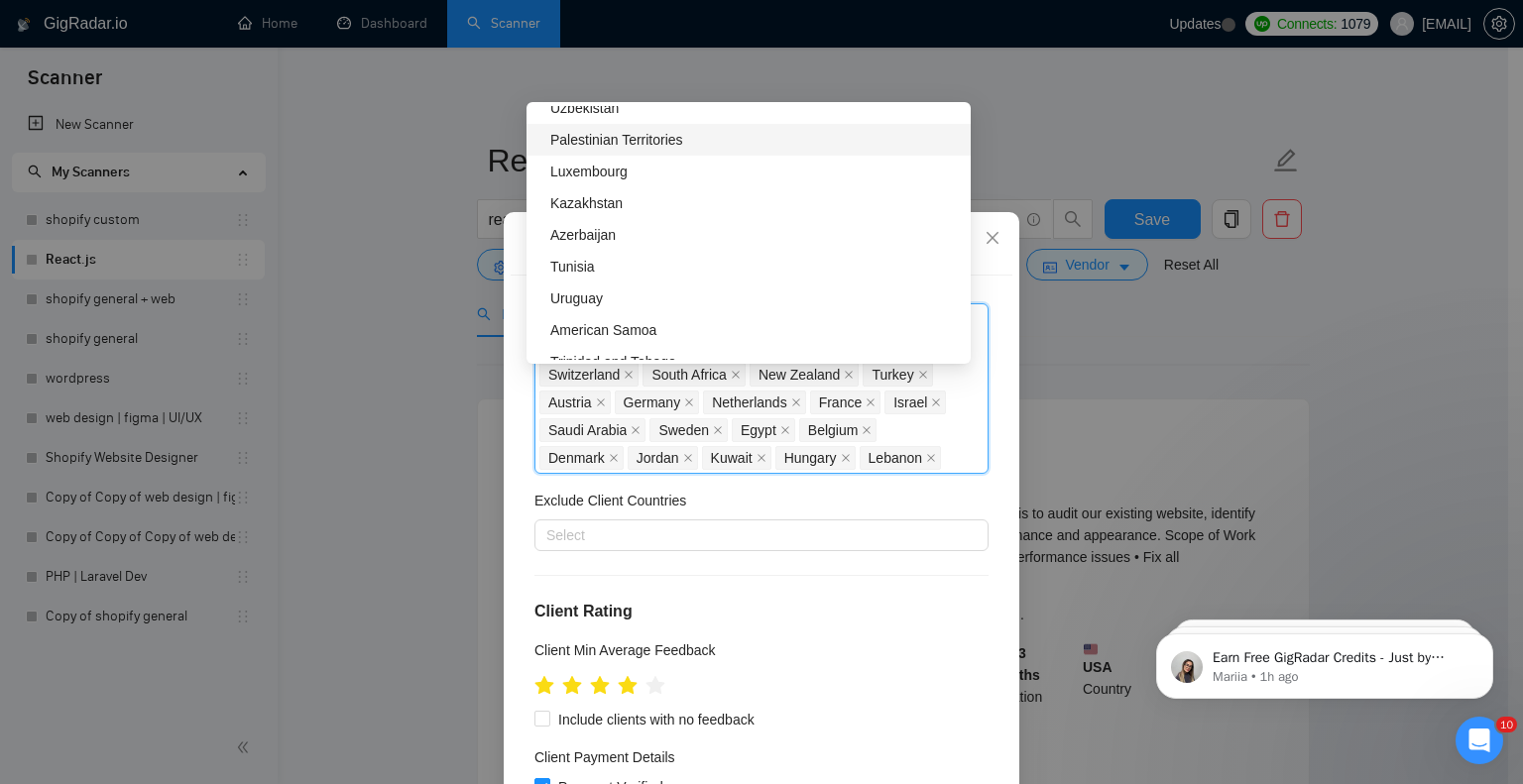 click on "Palestinian Territories" at bounding box center [749, 140] 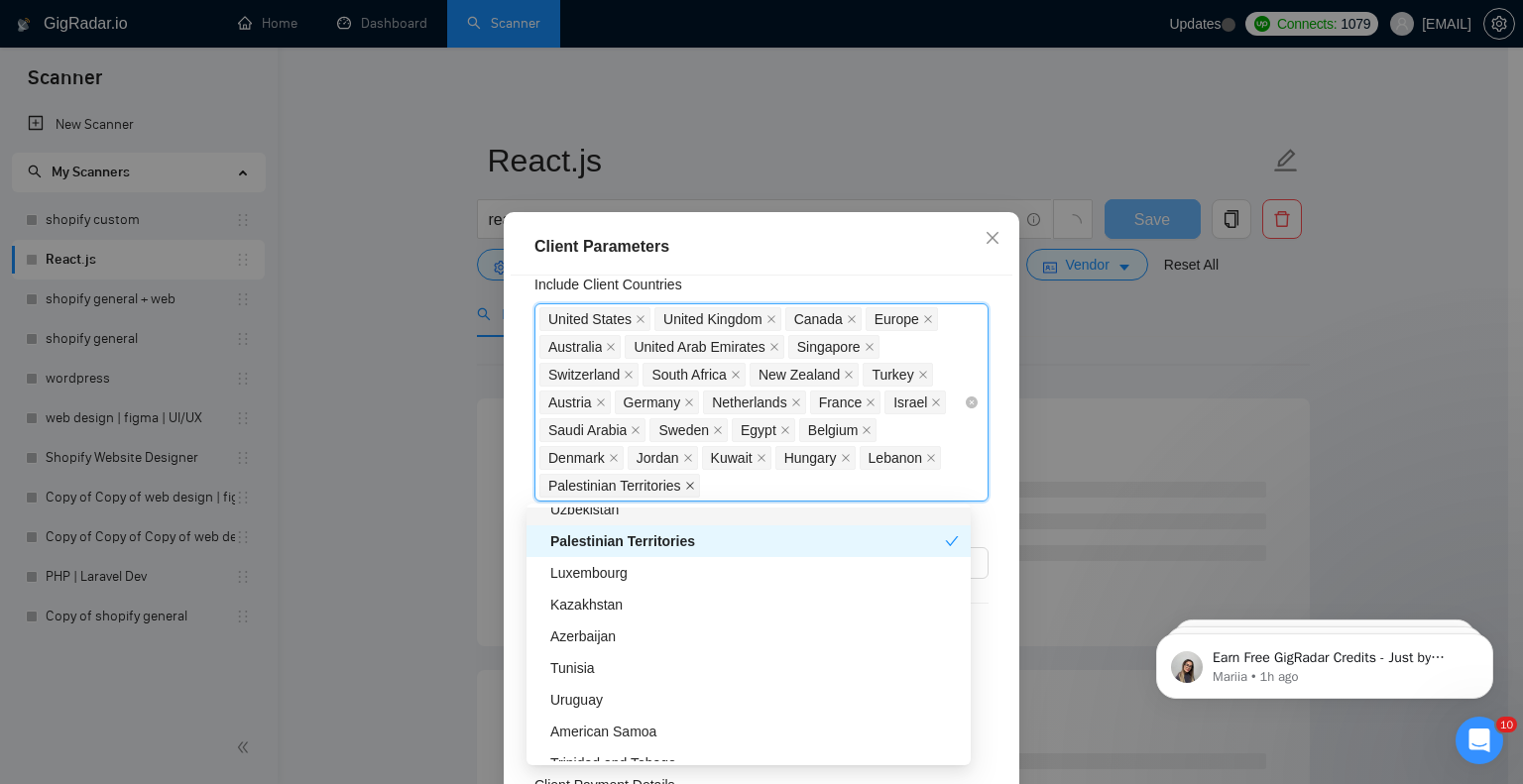 click 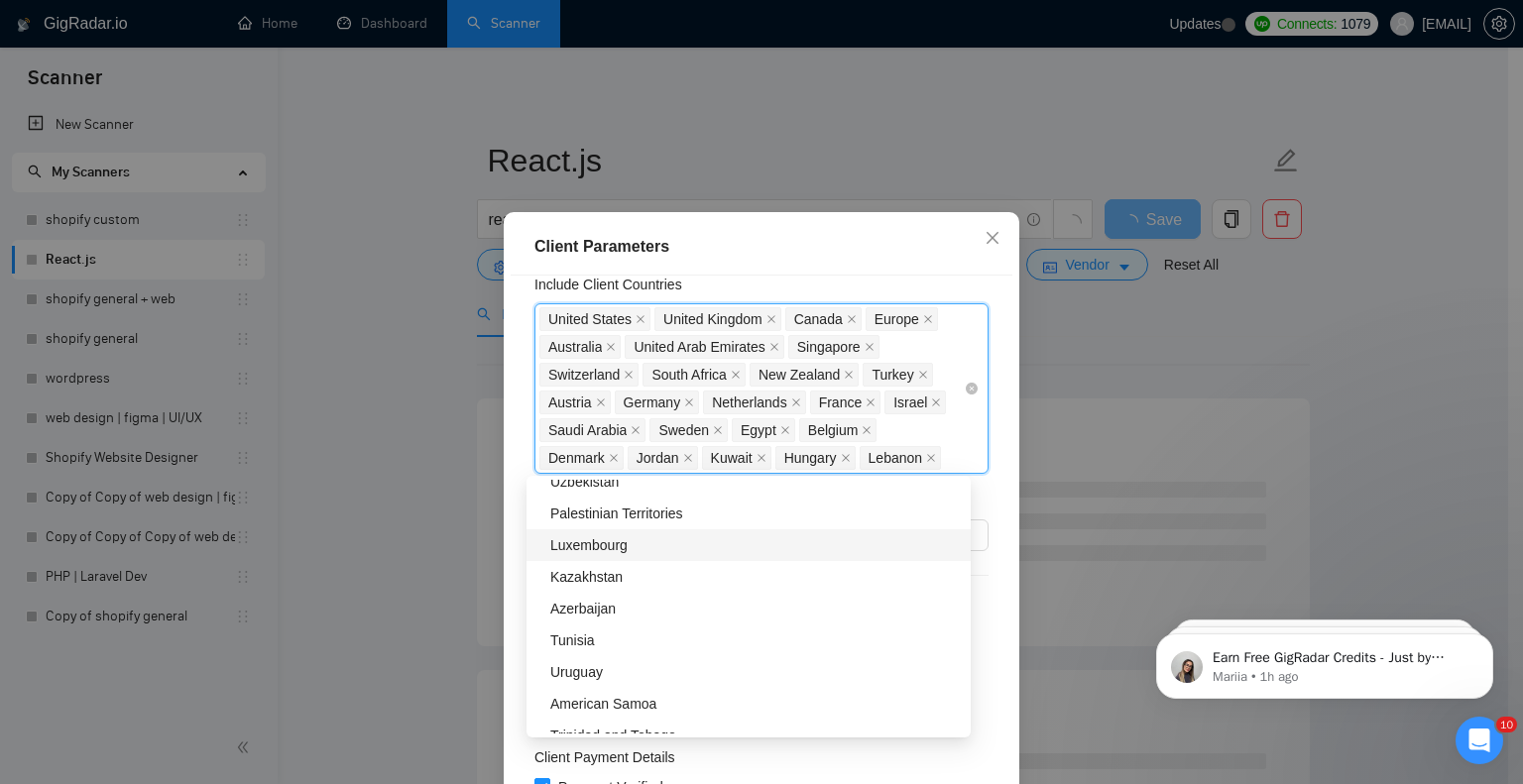 click on "Luxembourg" at bounding box center (755, 545) 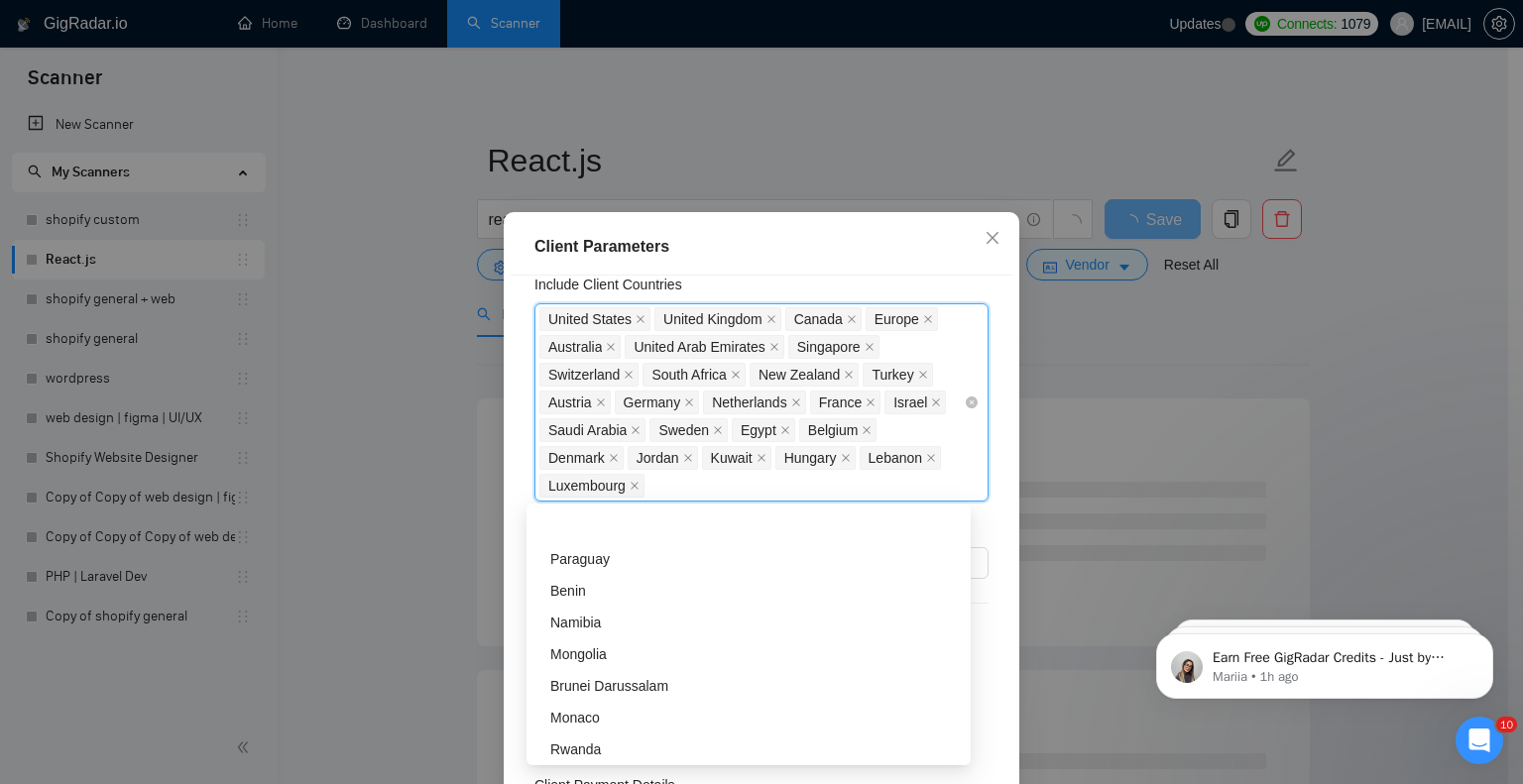 scroll, scrollTop: 4540, scrollLeft: 0, axis: vertical 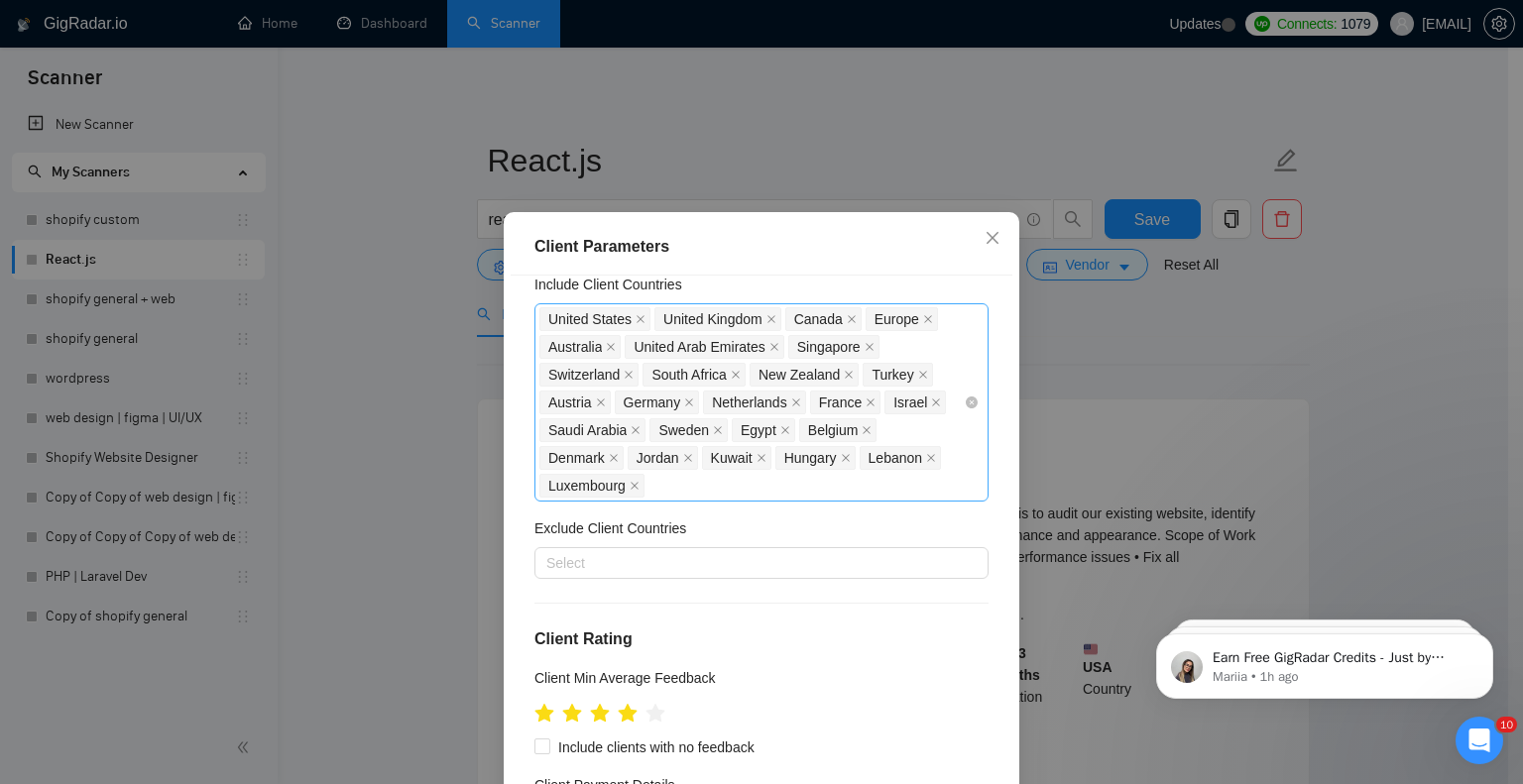 click on "Client Location Include Client Countries United States United Kingdom Canada Europe Australia United Arab Emirates Singapore Switzerland South Africa New Zealand Turkey Austria Germany Netherlands France Israel Saudi Arabia Sweden Egypt Belgium Denmark Jordan Kuwait Hungary Lebanon Luxembourg   Exclude Client Countries   Select Client Rating Client Min Average Feedback Include clients with no feedback Client Payment Details Payment Verified Hire Rate Stats   Client Total Spent $ Min - $ Max Client Hire Rate New Mid Rates High Rates Max Rates     Avg Hourly Rate Paid New $ 10 Min - $ Max Include Clients without Sufficient History Client Profile Client Industry New   Any industry Client Company Size   Any company size Enterprise Clients New   Any clients" at bounding box center [762, 550] 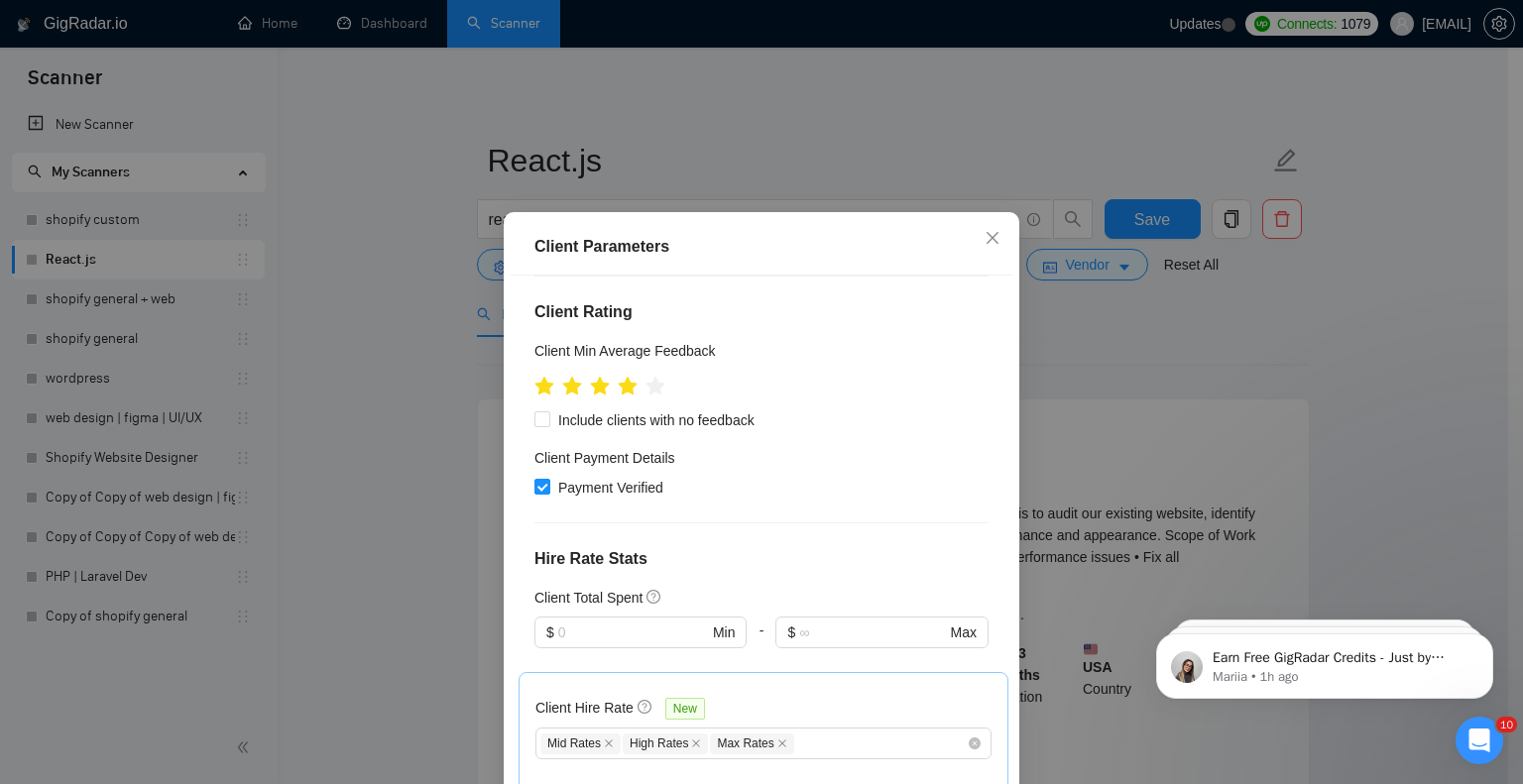 scroll, scrollTop: 660, scrollLeft: 0, axis: vertical 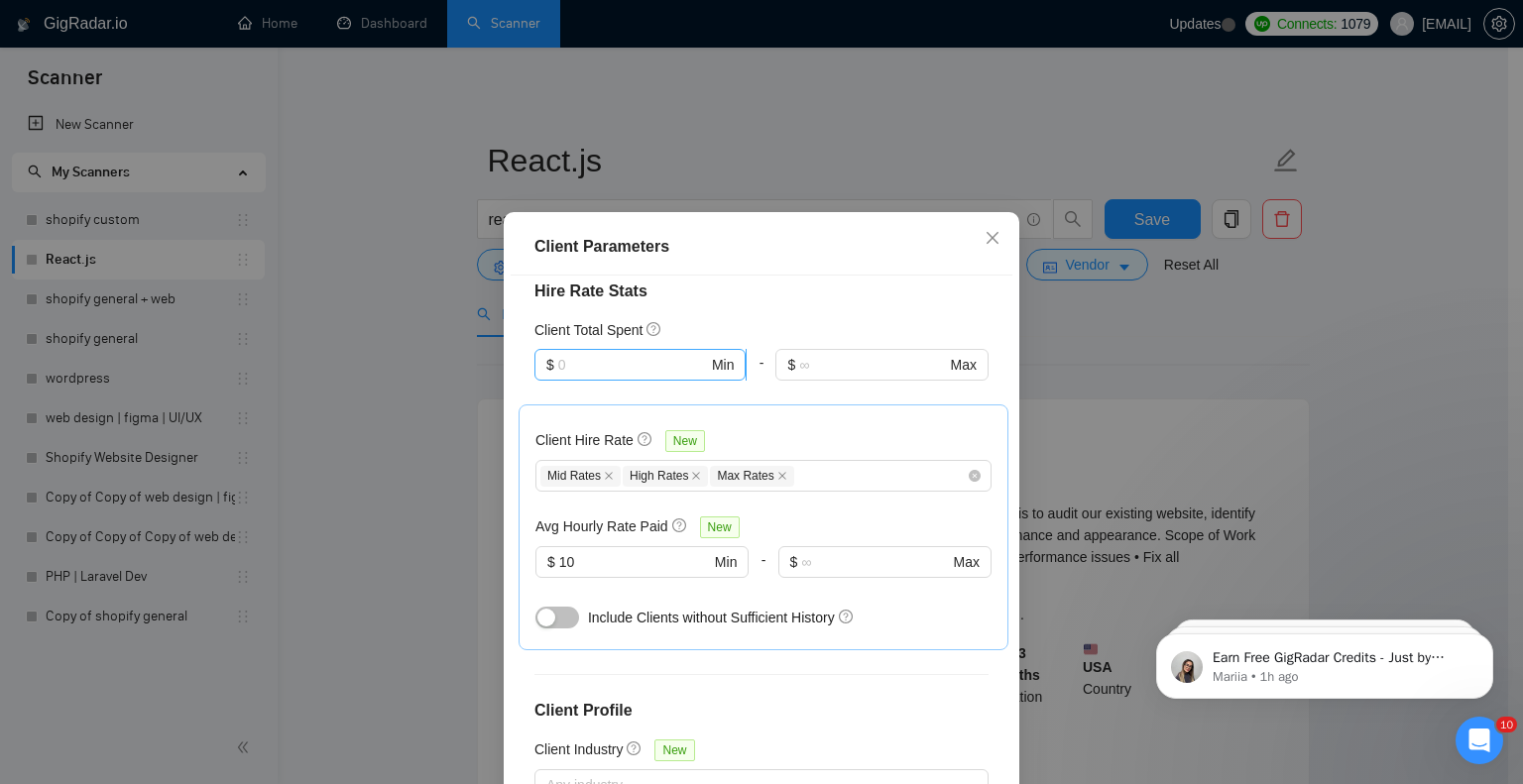 click at bounding box center (633, 365) 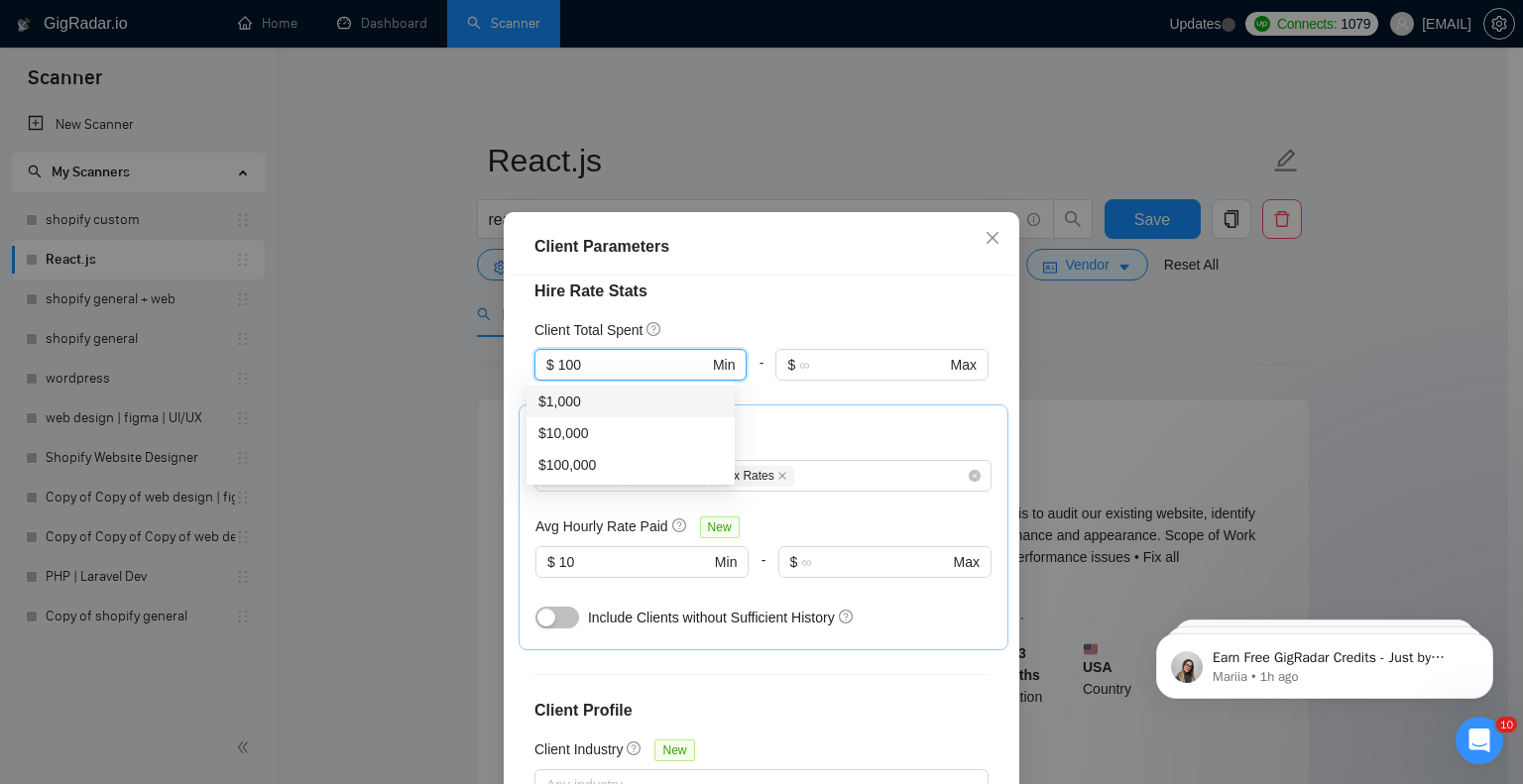 click on "$1,000" at bounding box center (631, 401) 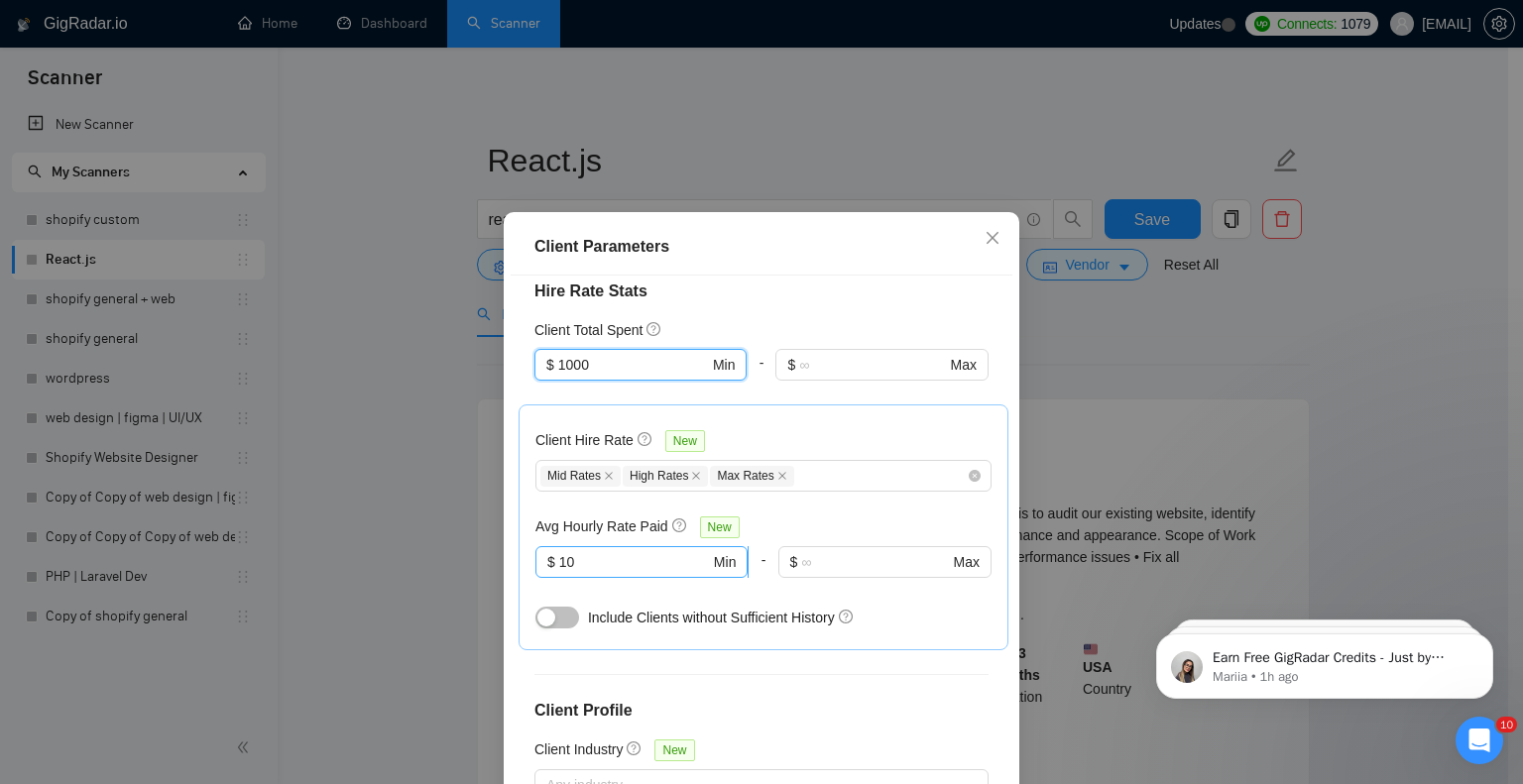 type on "1000" 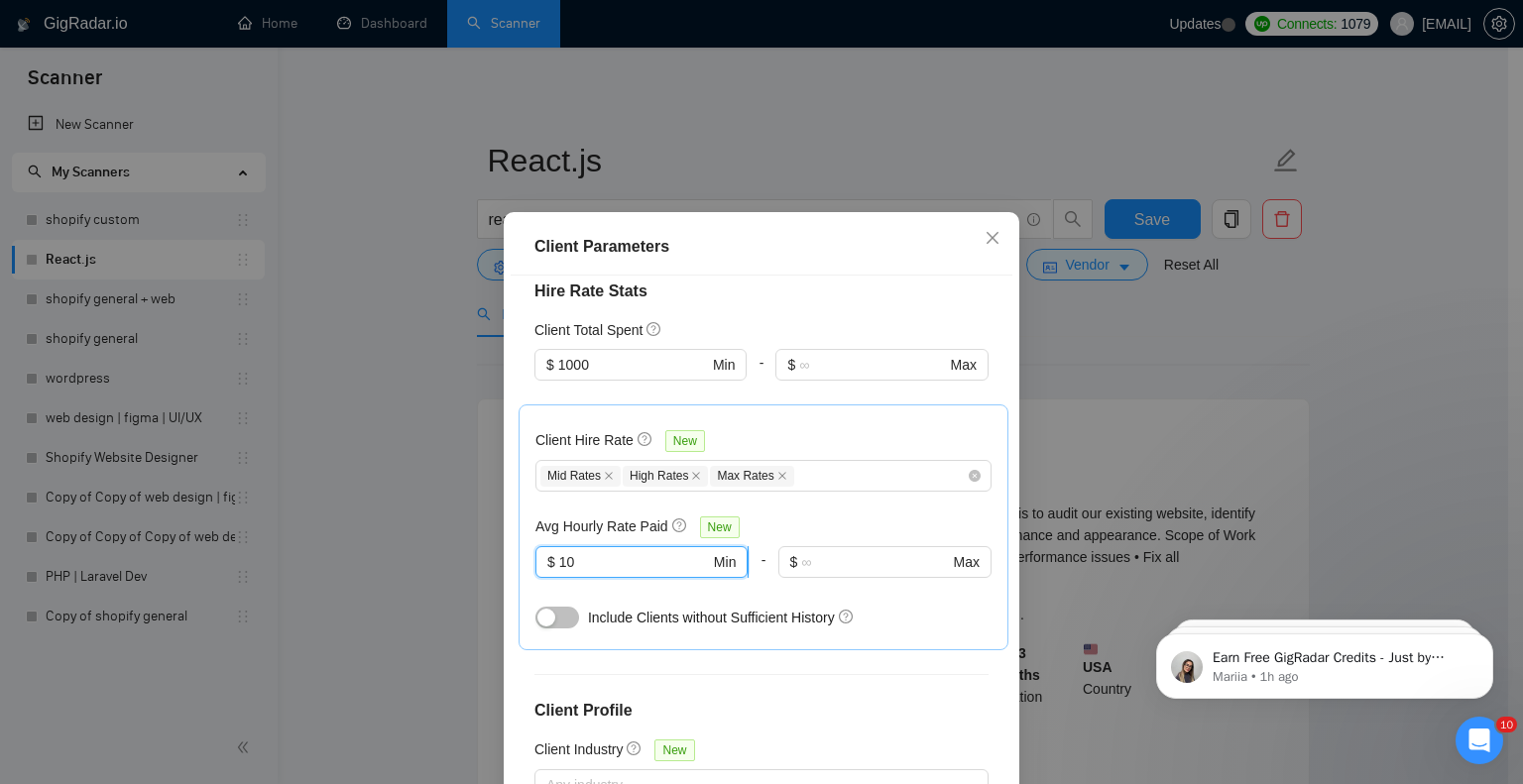 click on "10" at bounding box center [635, 562] 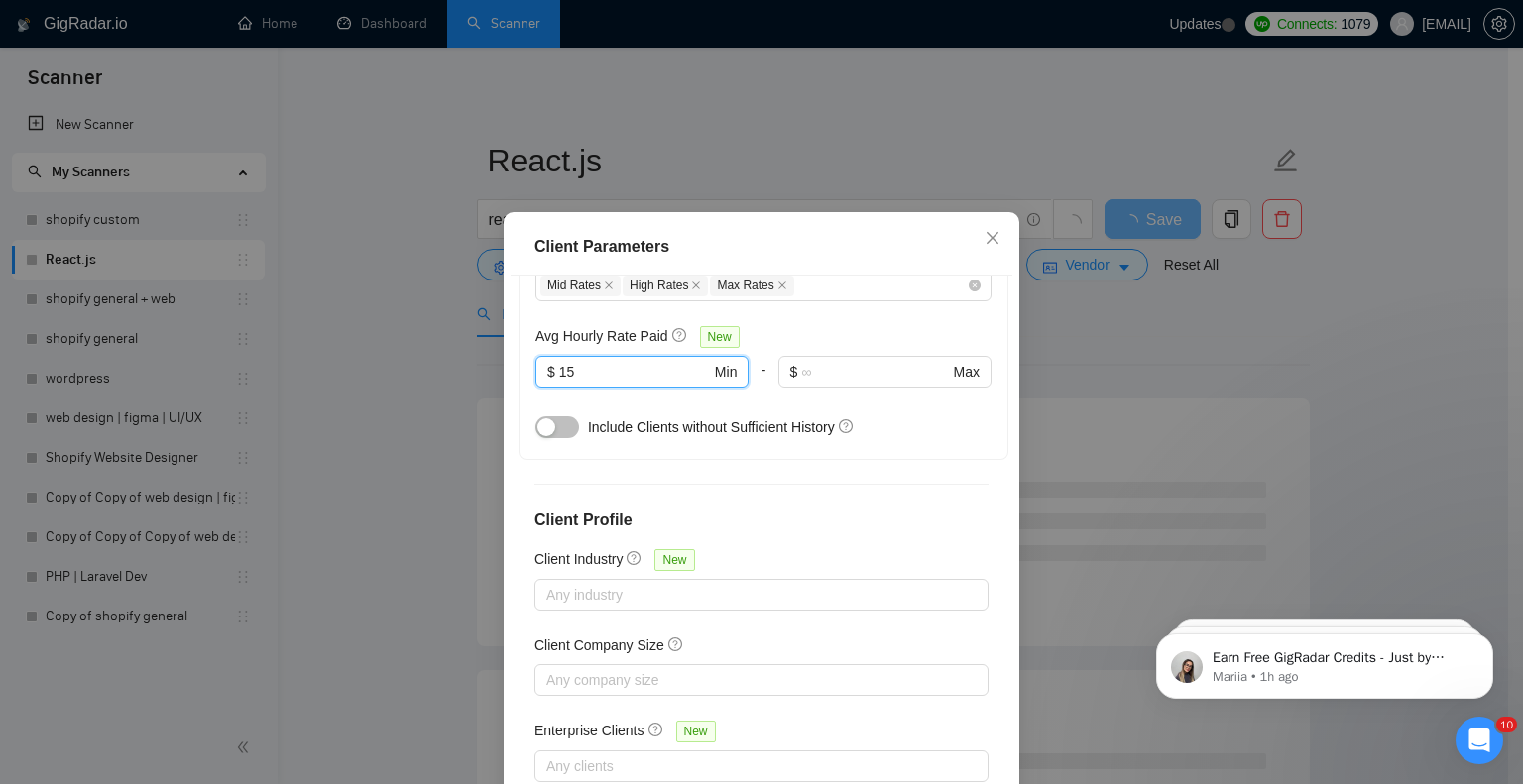 scroll, scrollTop: 853, scrollLeft: 0, axis: vertical 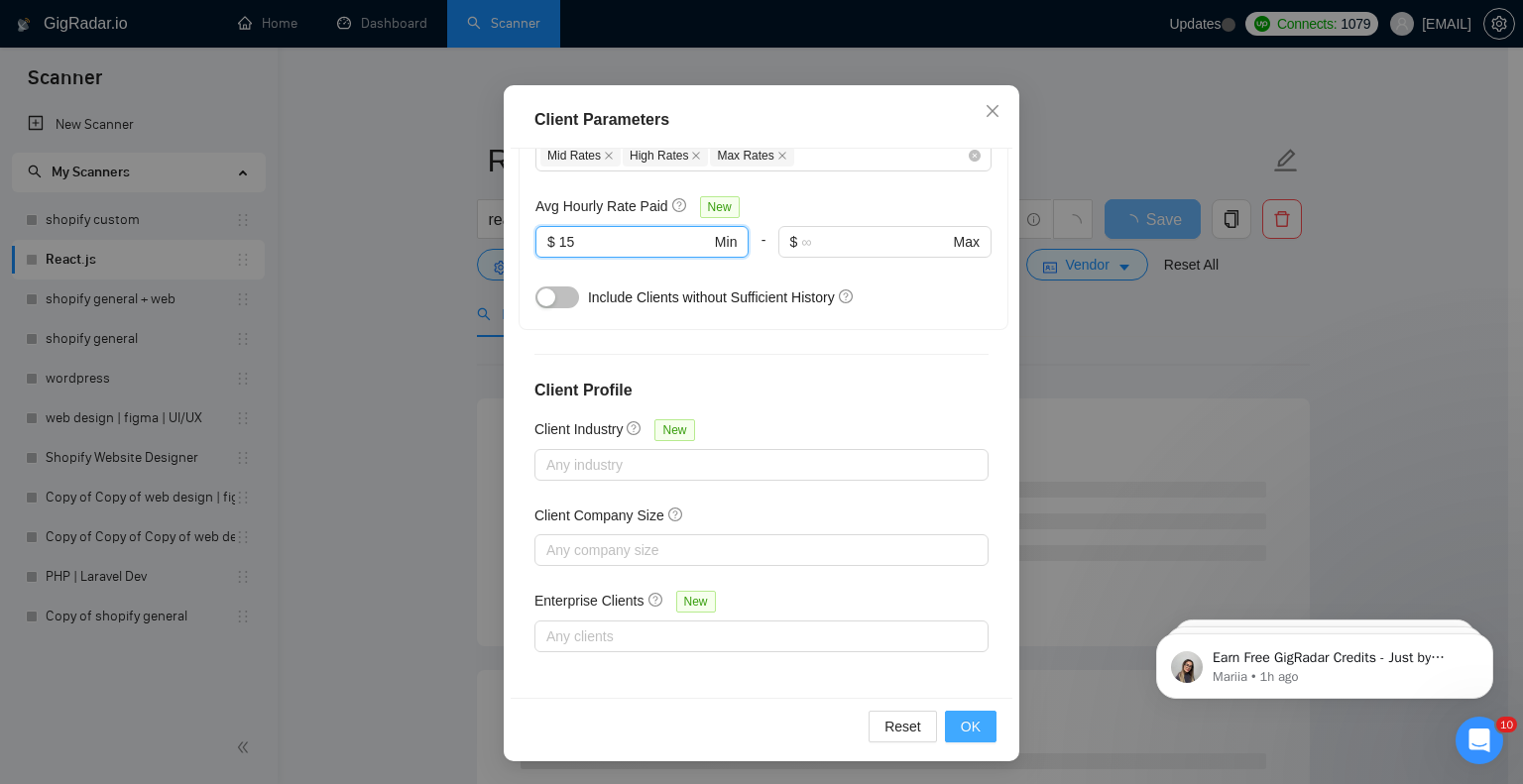 type on "15" 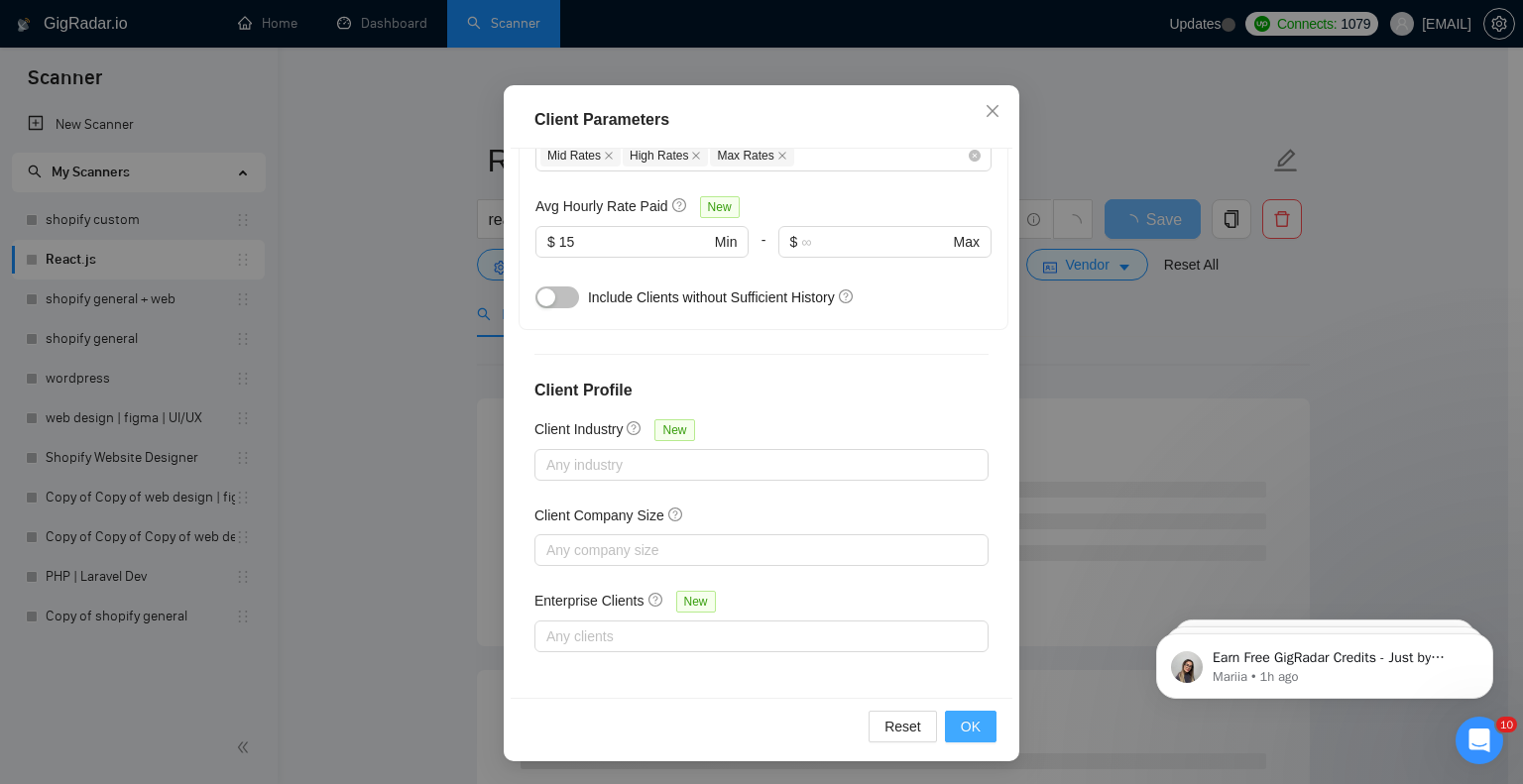 click on "OK" at bounding box center [971, 727] 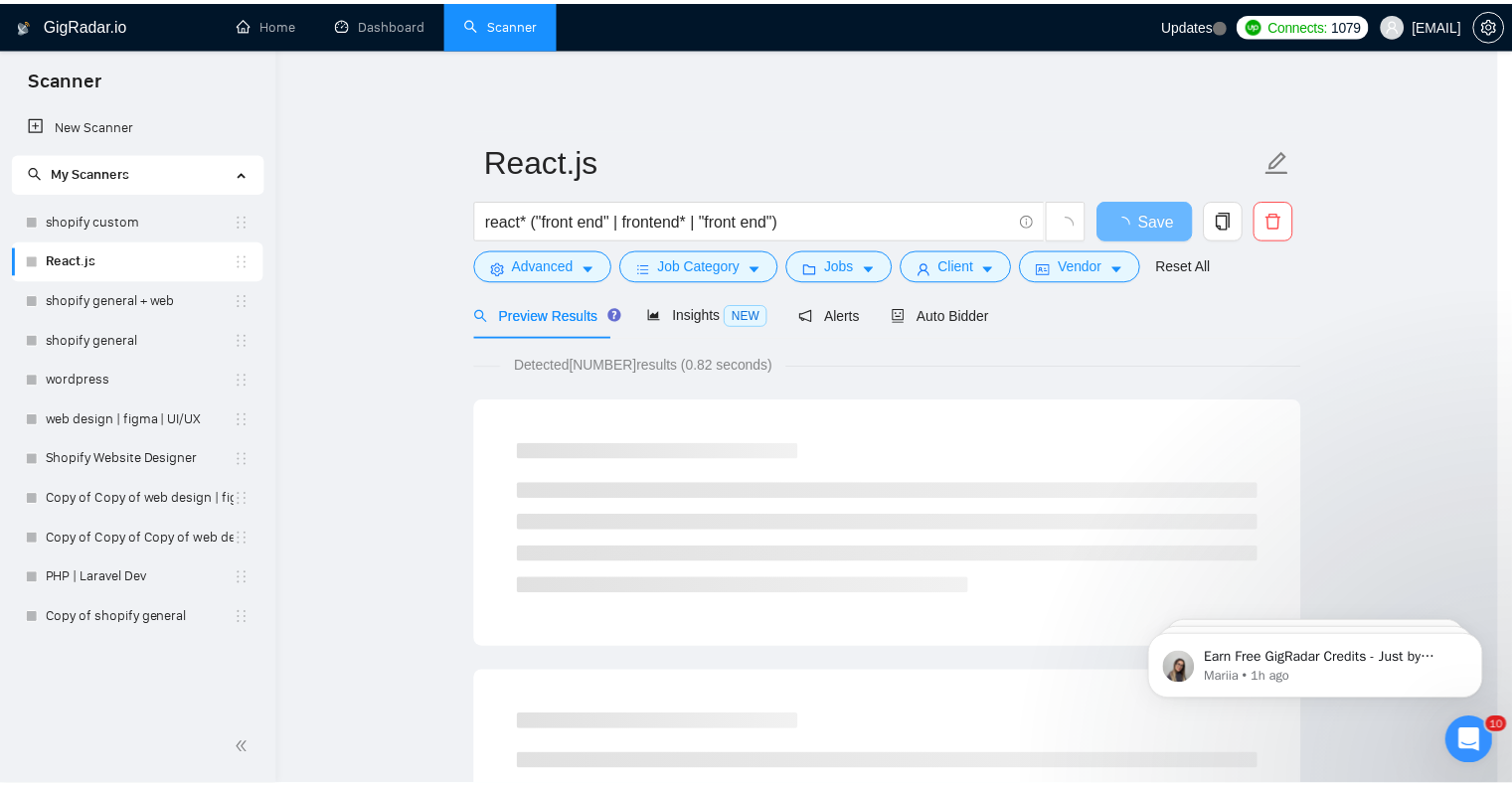 scroll, scrollTop: 34, scrollLeft: 0, axis: vertical 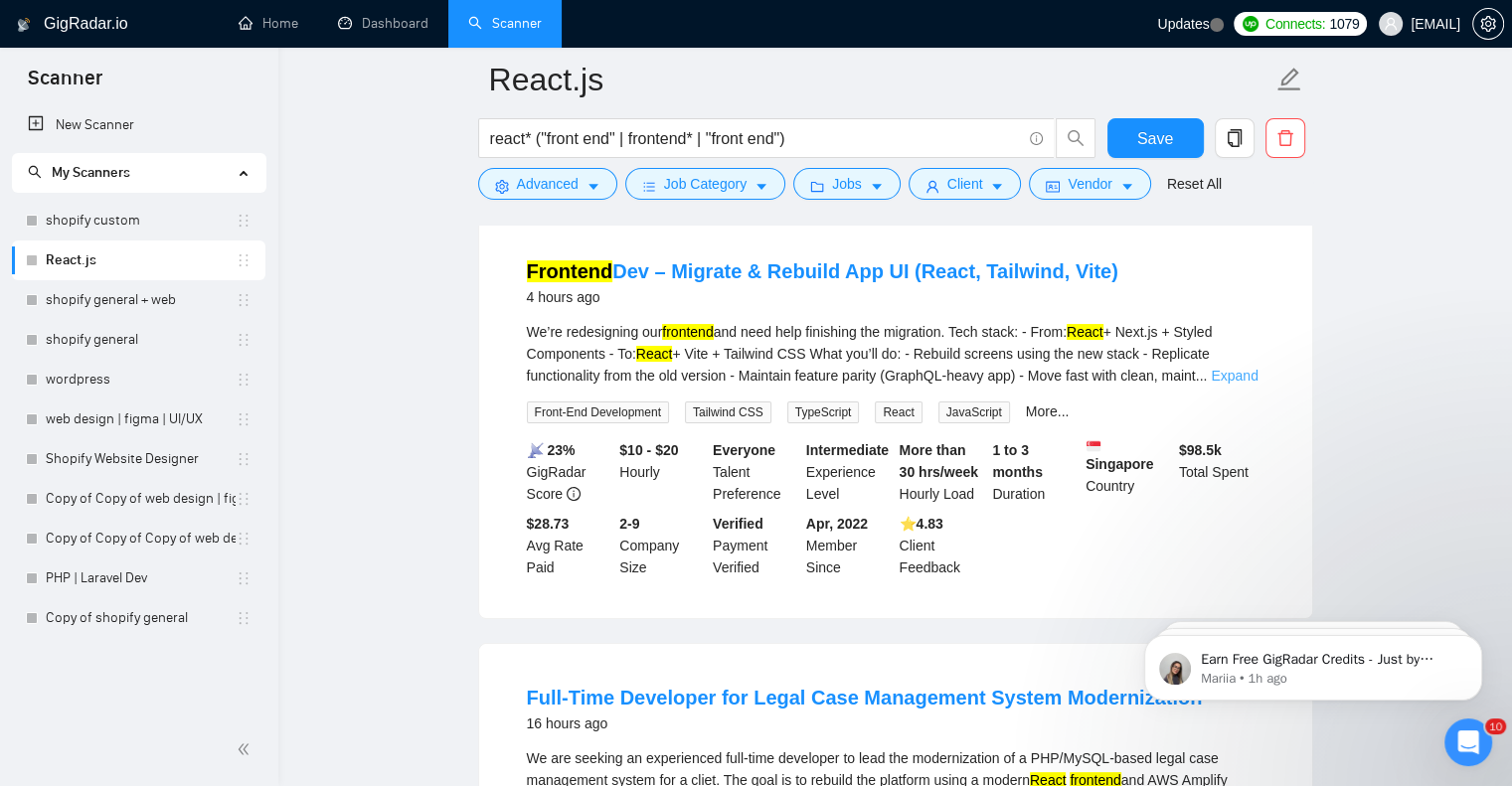 click on "Expand" at bounding box center [1234, 376] 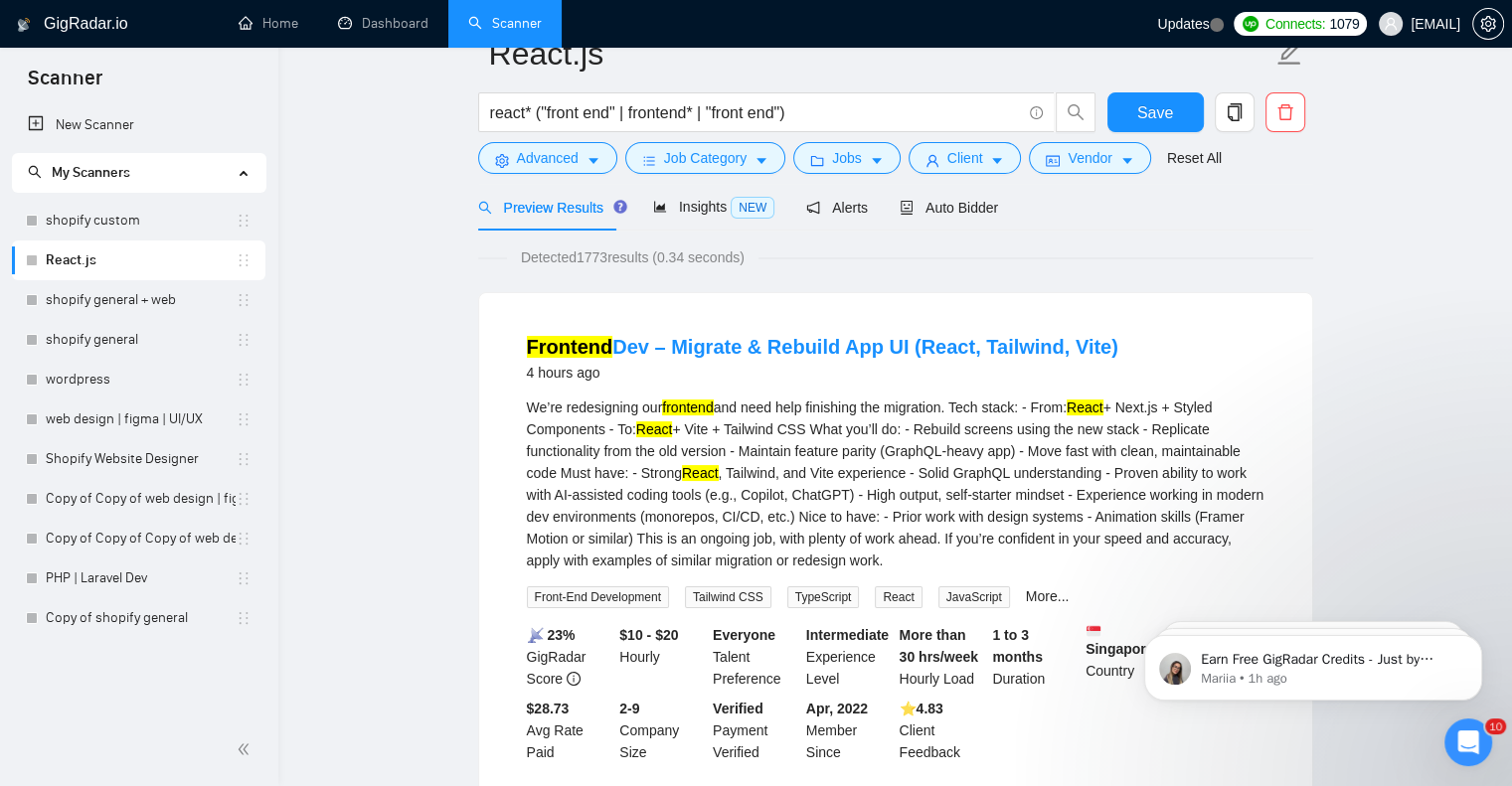 scroll, scrollTop: 0, scrollLeft: 0, axis: both 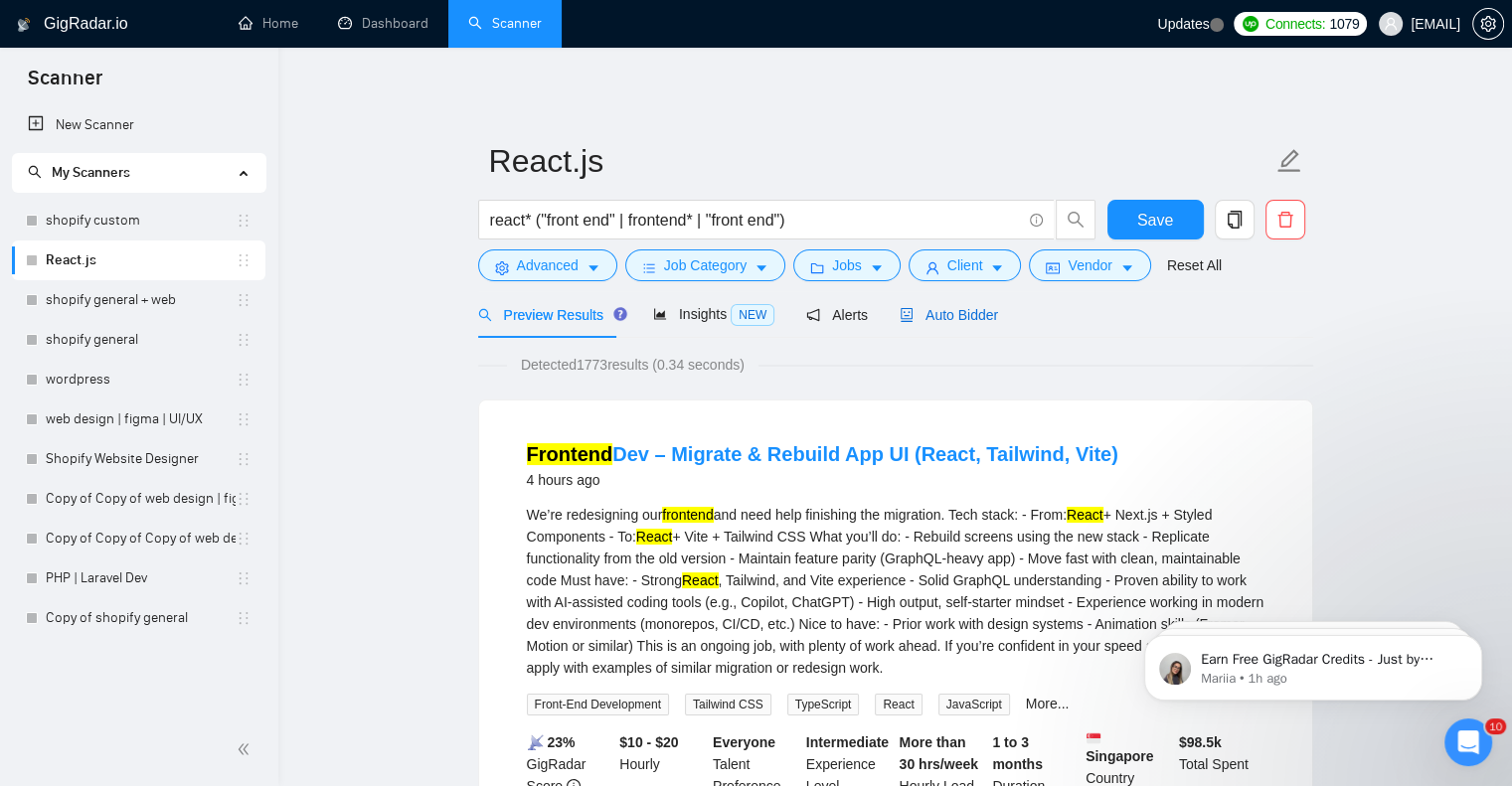click on "Auto Bidder" at bounding box center [948, 315] 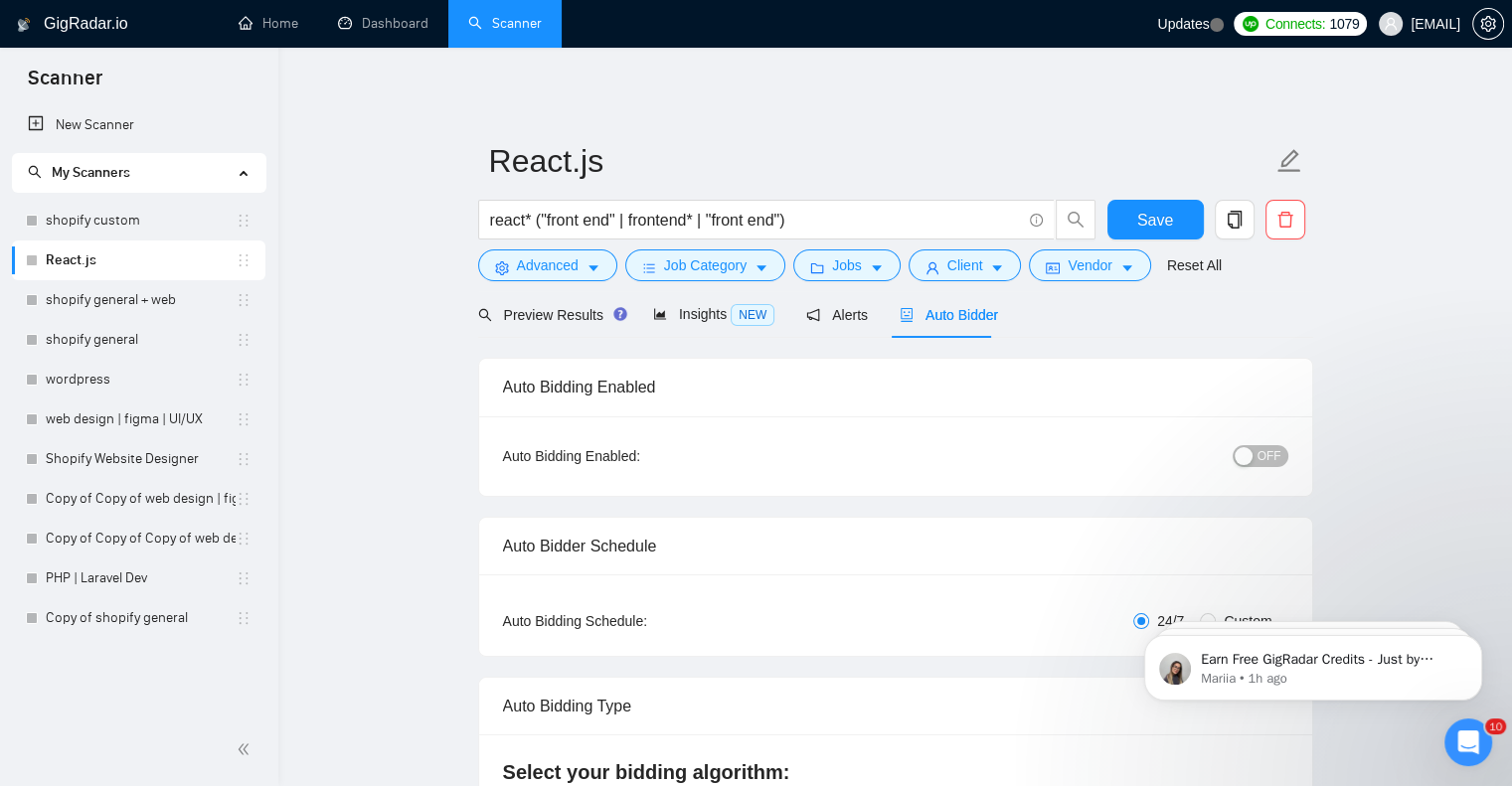 type 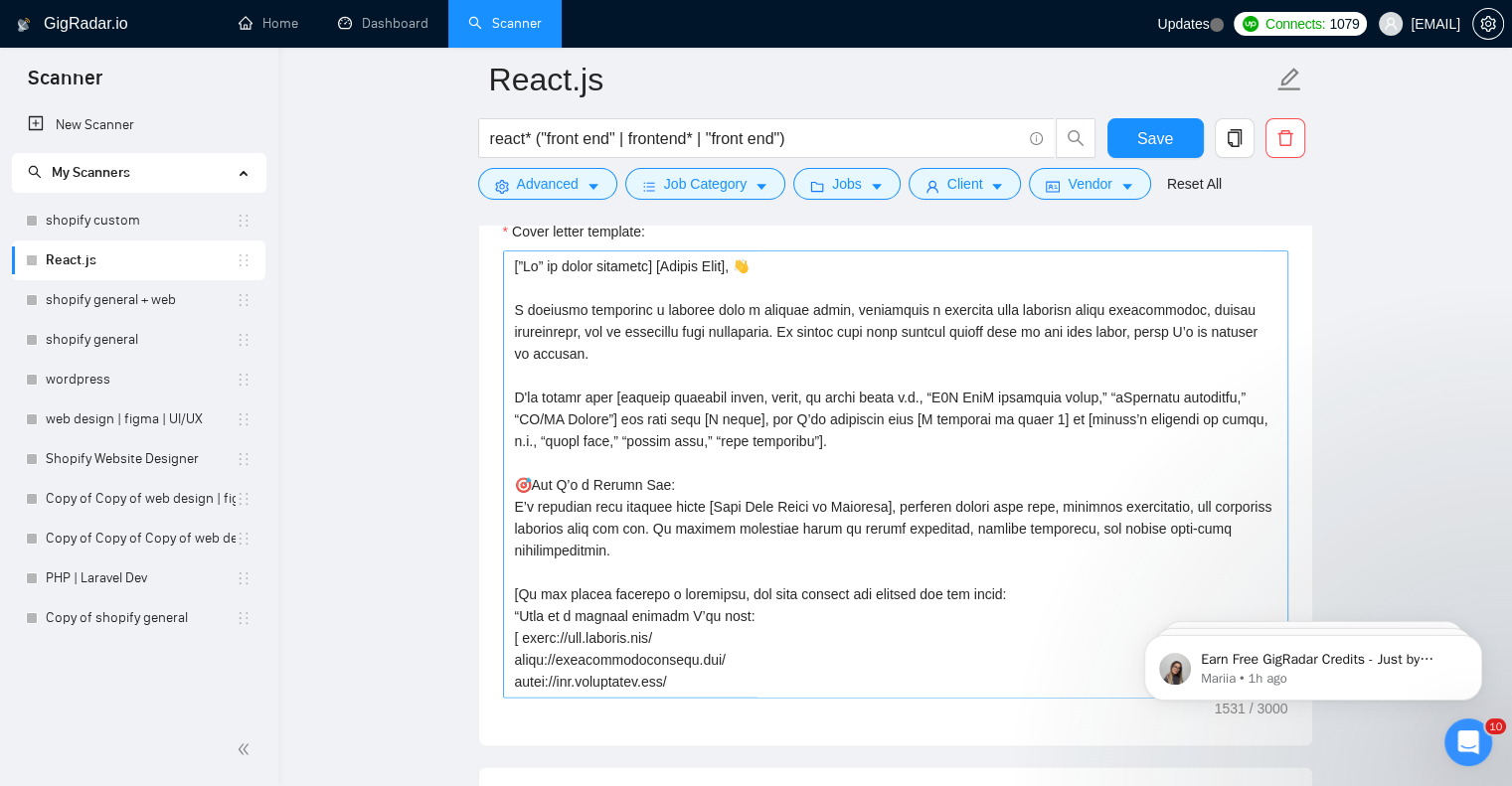 scroll, scrollTop: 2318, scrollLeft: 0, axis: vertical 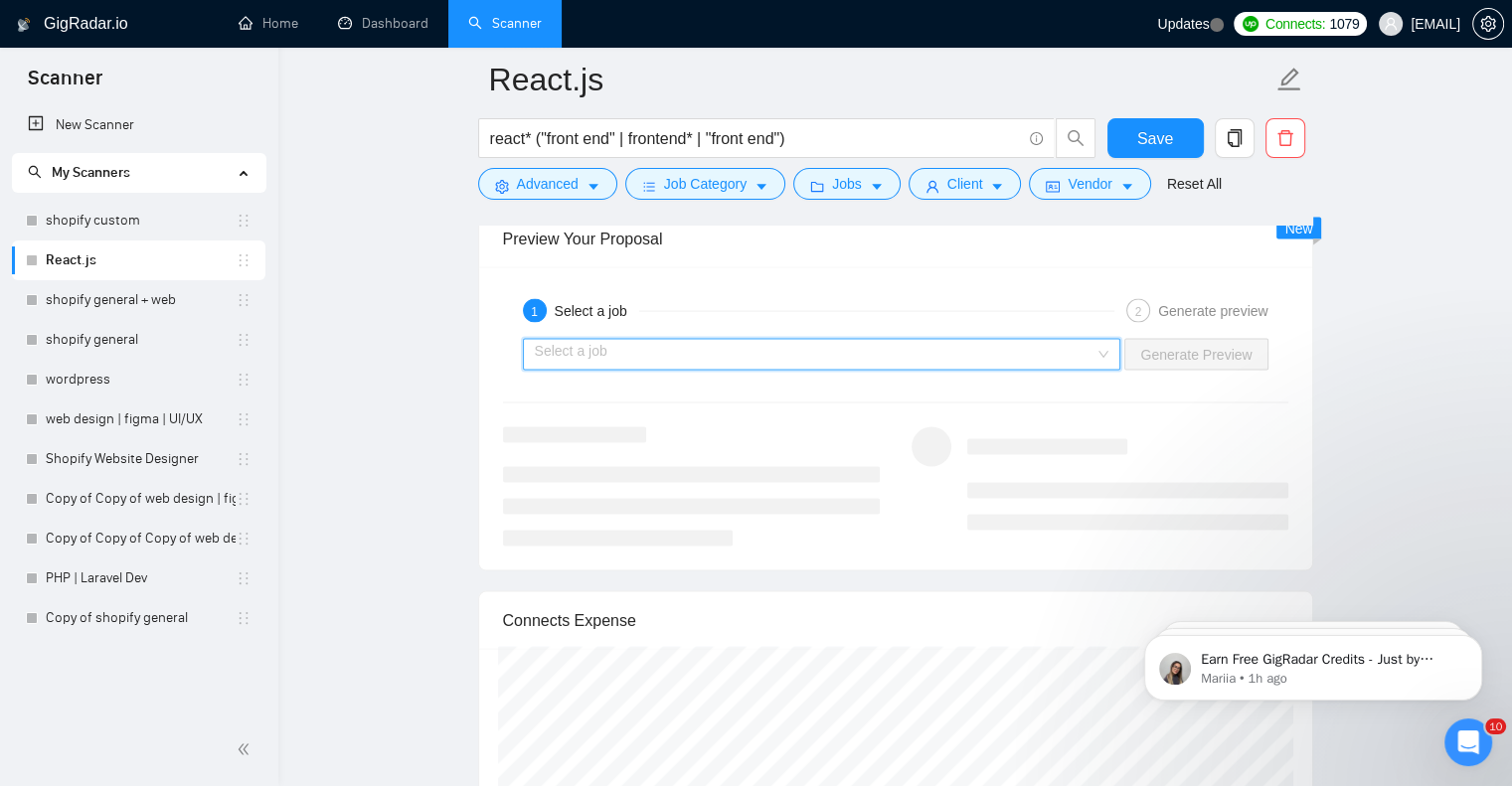 click at bounding box center [815, 355] 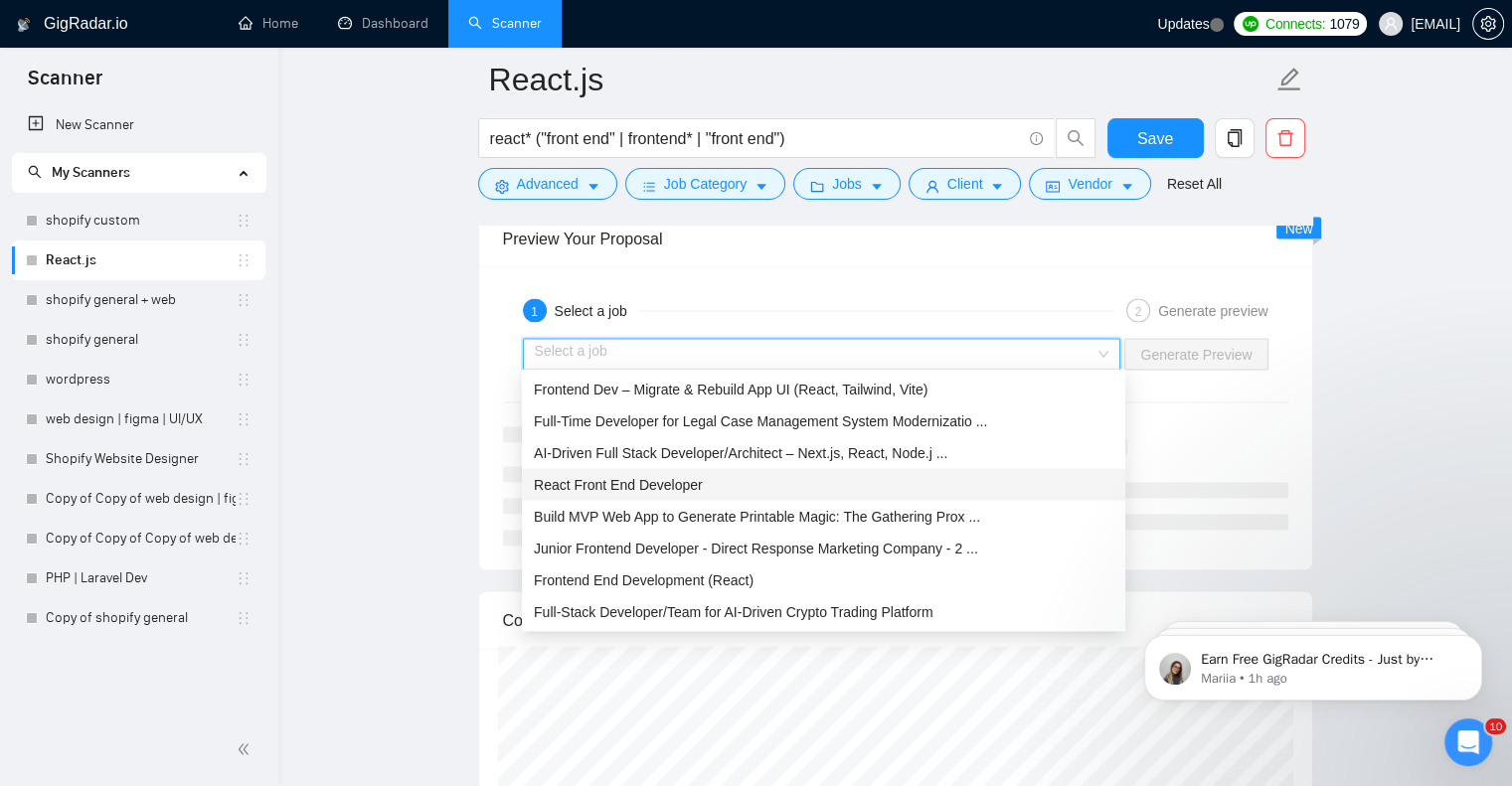 click on "React Front End Developer" at bounding box center [823, 485] 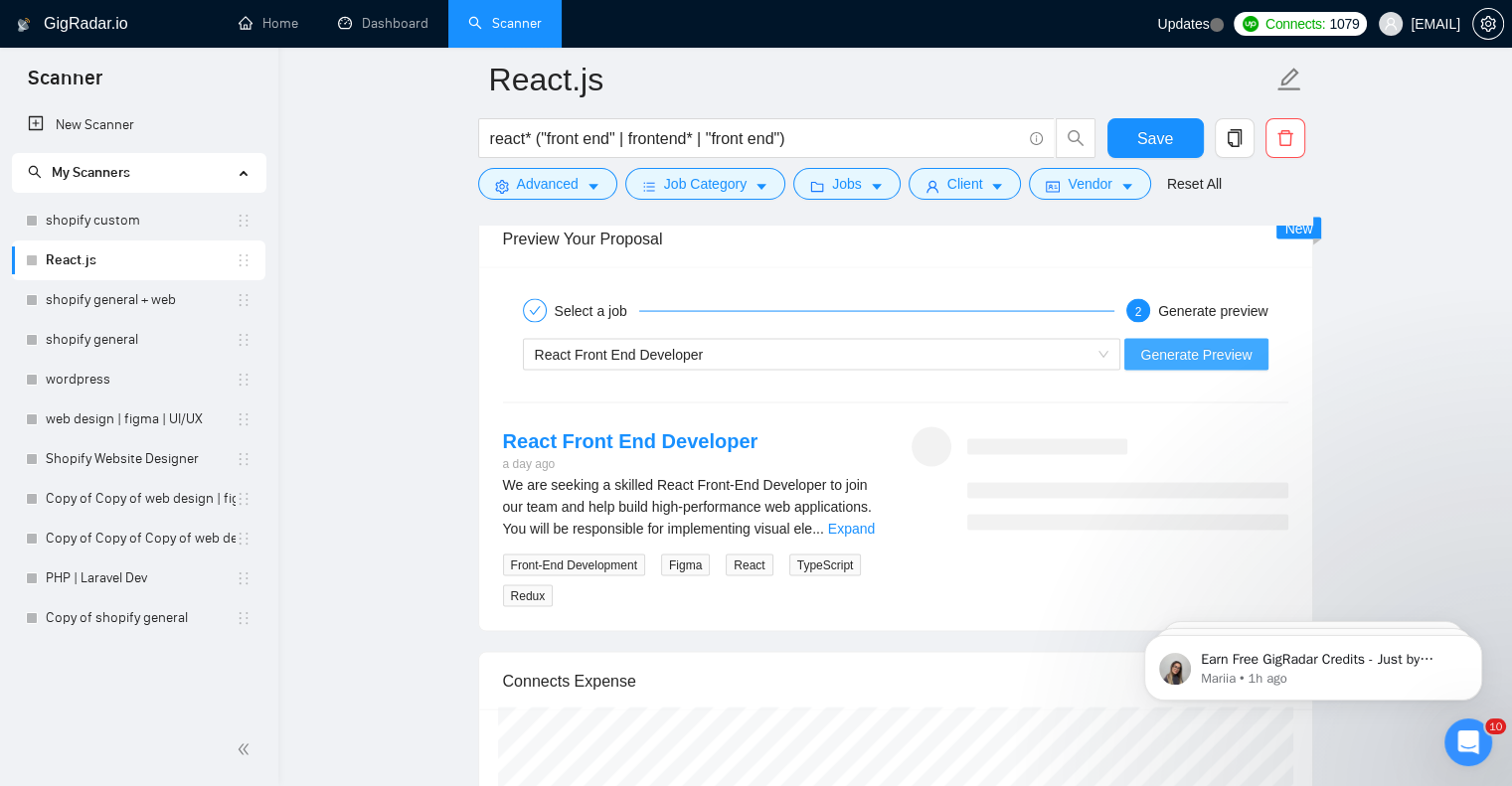 click on "Generate Preview" at bounding box center (1196, 355) 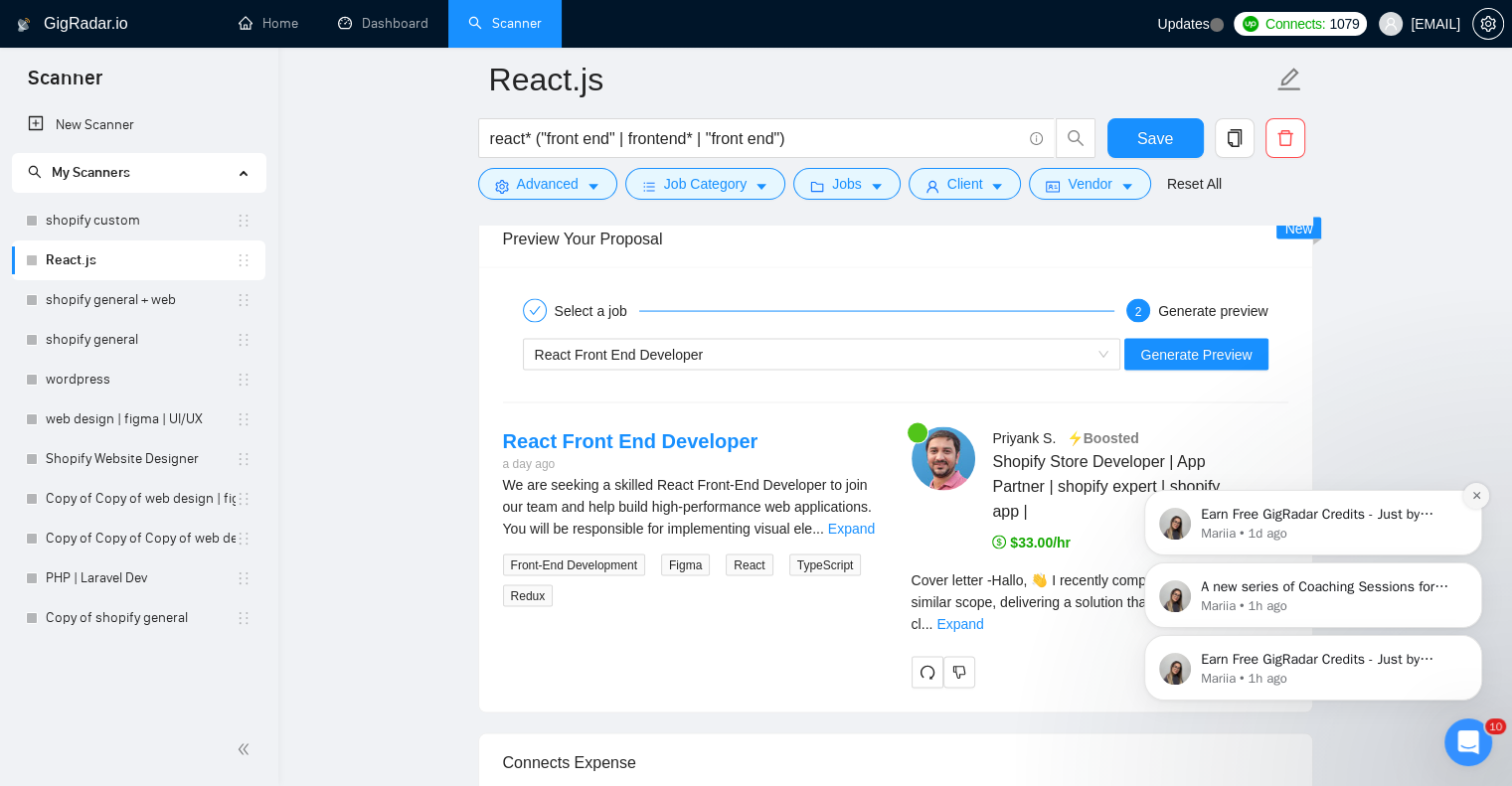 click 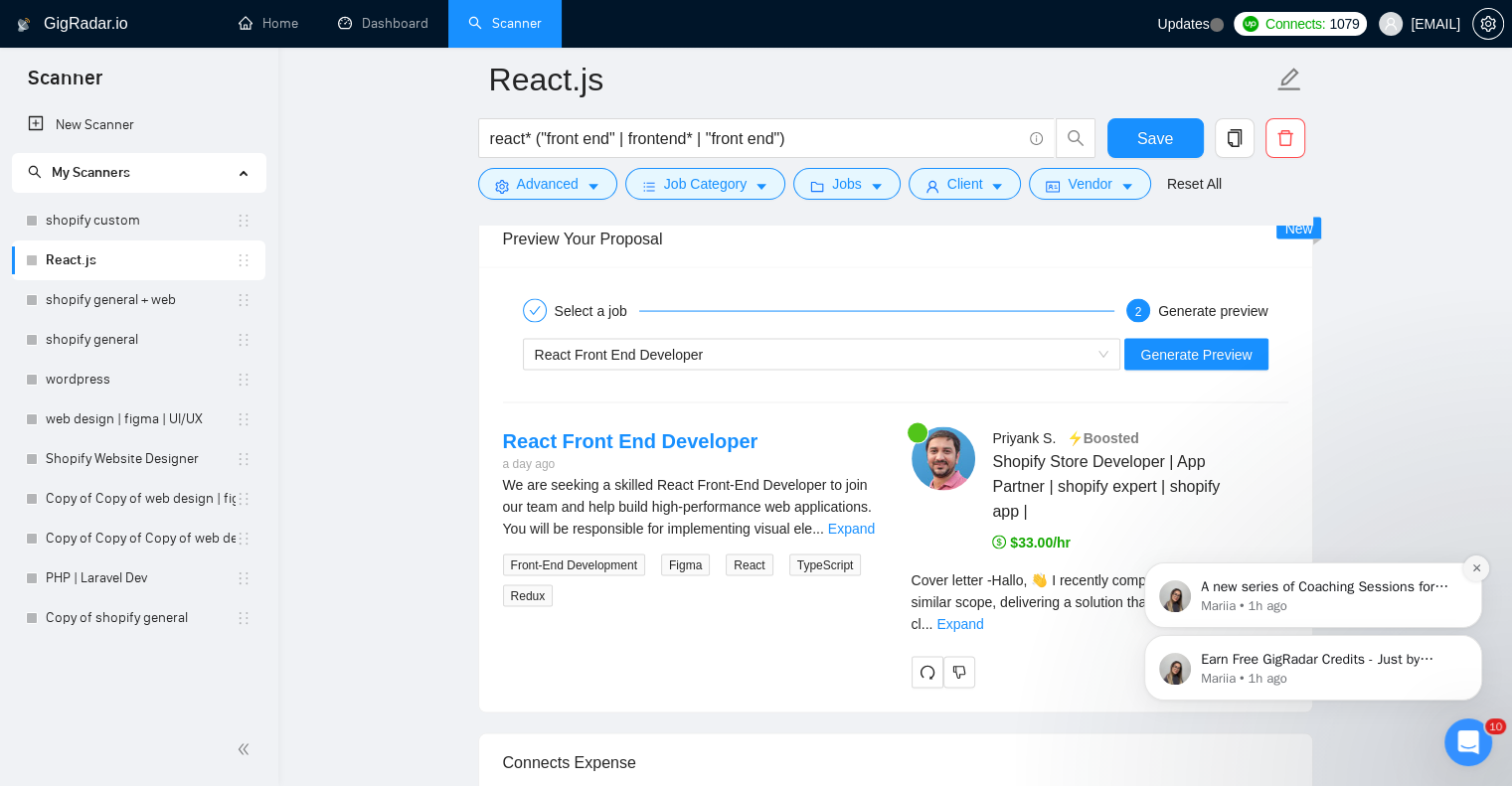 click at bounding box center (1476, 568) 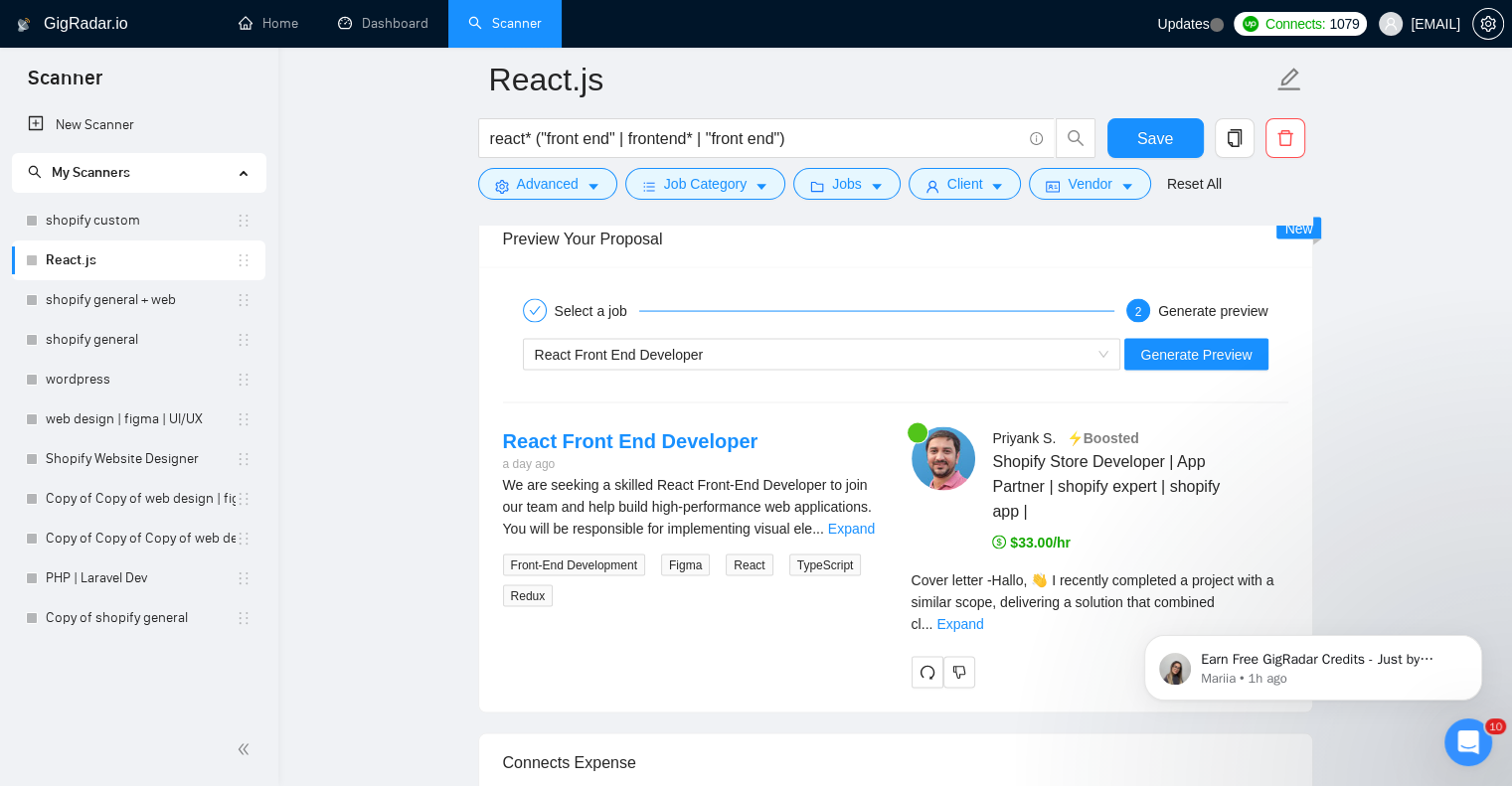 click on "Earn Free GigRadar Credits - Just by Sharing Your Story! 💬 Want more credits for sending proposals? It’s simple - share, inspire, and get rewarded! 🤫 Here’s how you can earn free credits: Introduce yourself in the #intros channel of the GigRadar Upwork Community and grab +20 credits for sending bids., Post your success story (closed projects, high LRR, etc.) in the #general channel and claim +50 credits for sending bids. Why? GigRadar is building a powerful network of freelancers and agencies. We want you to make valuable connections, showcase your wins, and inspire others while getting rewarded! 🚀 Not a member yet? Join our Slack community now 👉 Join Slack Community Claiming your credits is easy: Reply to this message with a screenshot of your post, and our Tech Support Team will instantly top up your credits! 💸 Mariia • 1h ago" at bounding box center (1313, 576) 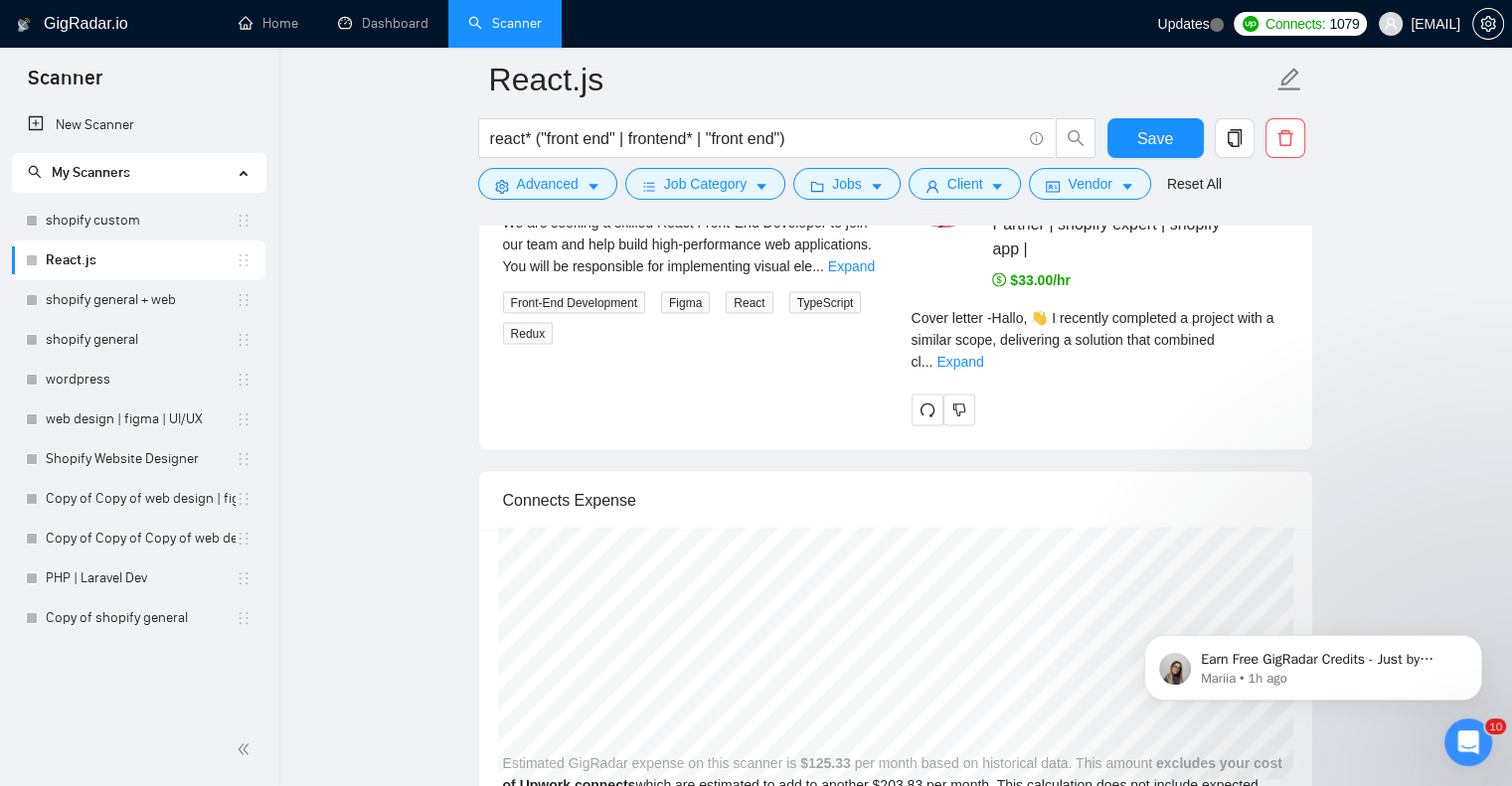 scroll, scrollTop: 4239, scrollLeft: 0, axis: vertical 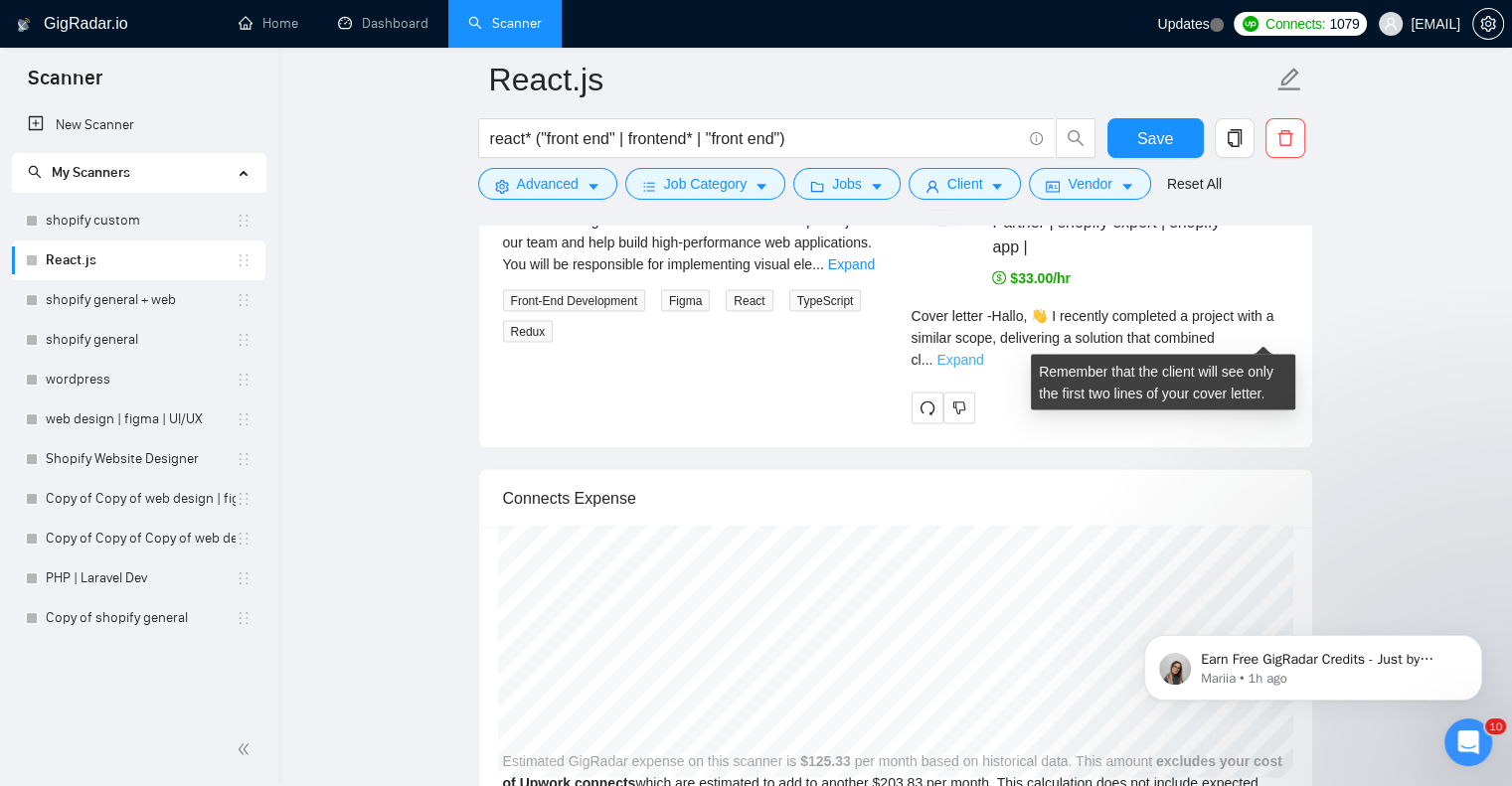 click on "Expand" at bounding box center [959, 360] 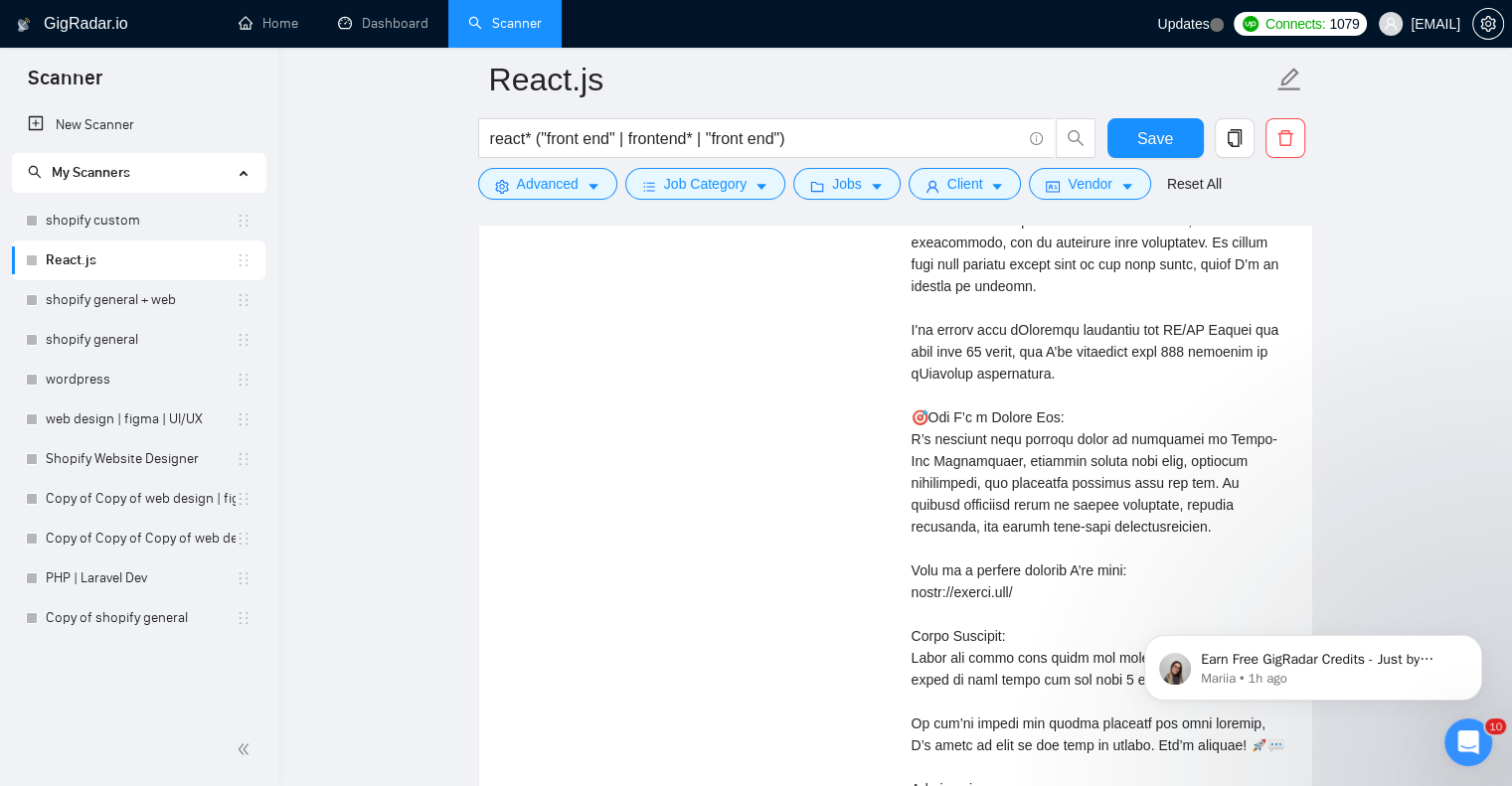 scroll, scrollTop: 4571, scrollLeft: 0, axis: vertical 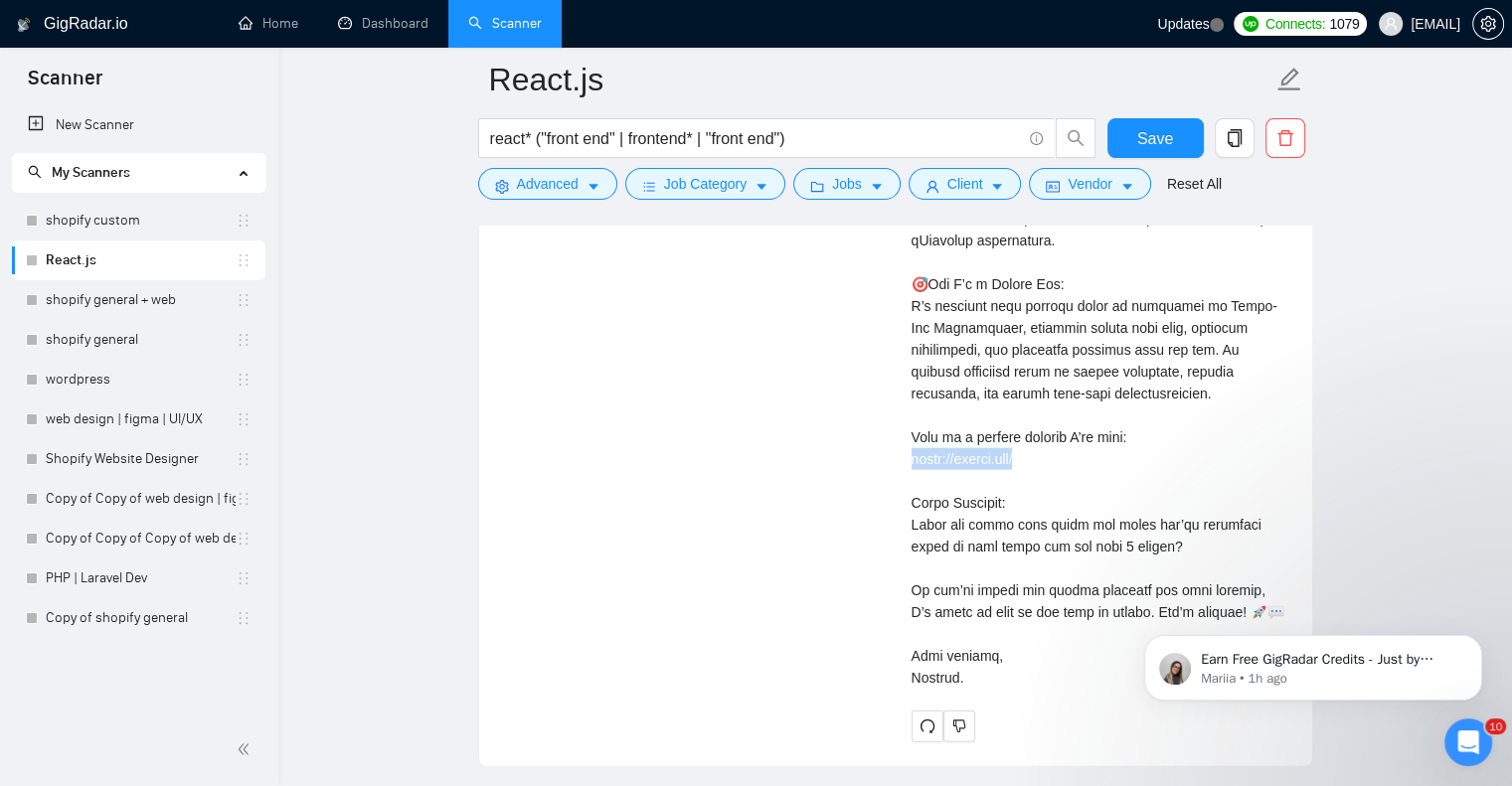 drag, startPoint x: 1033, startPoint y: 456, endPoint x: 885, endPoint y: 460, distance: 148.05404 